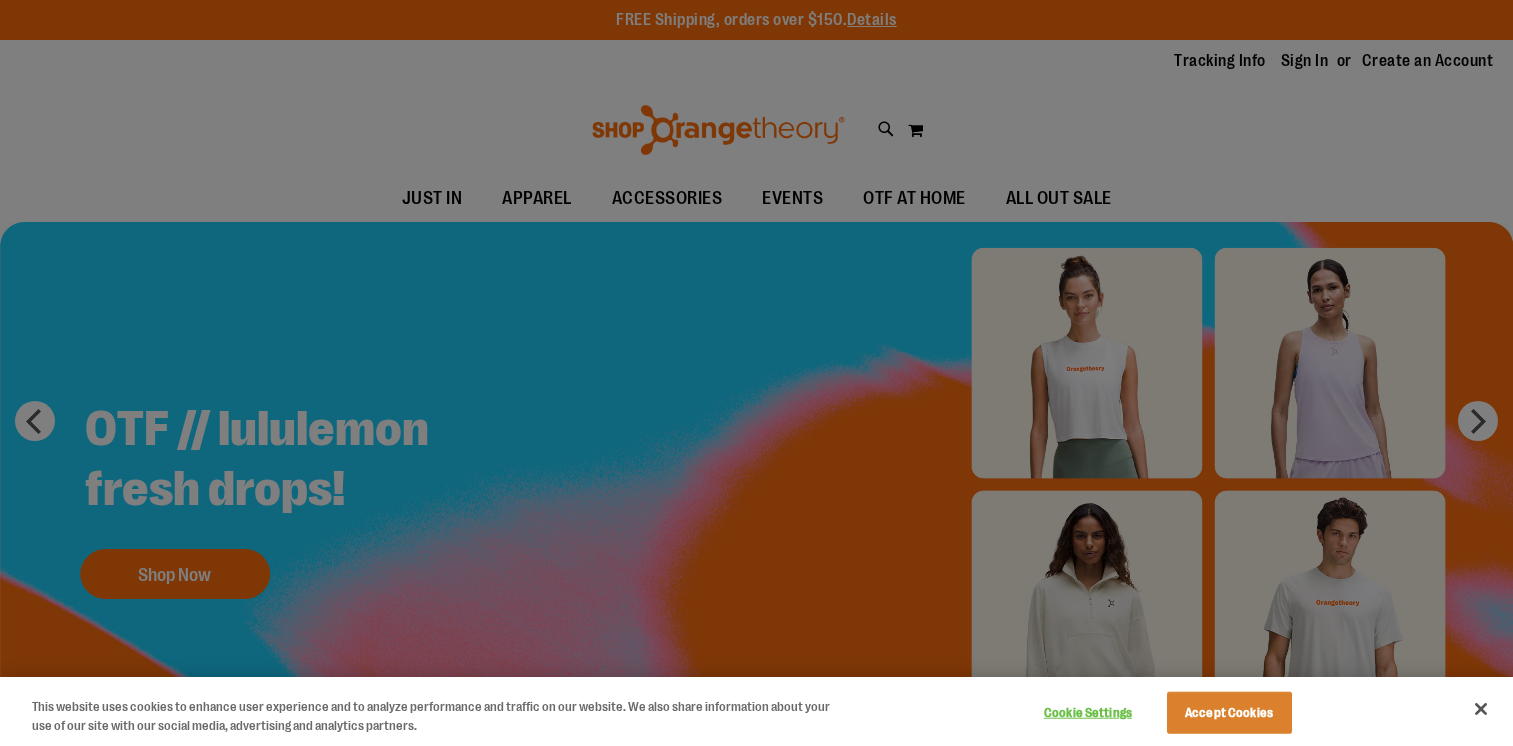 scroll, scrollTop: 0, scrollLeft: 0, axis: both 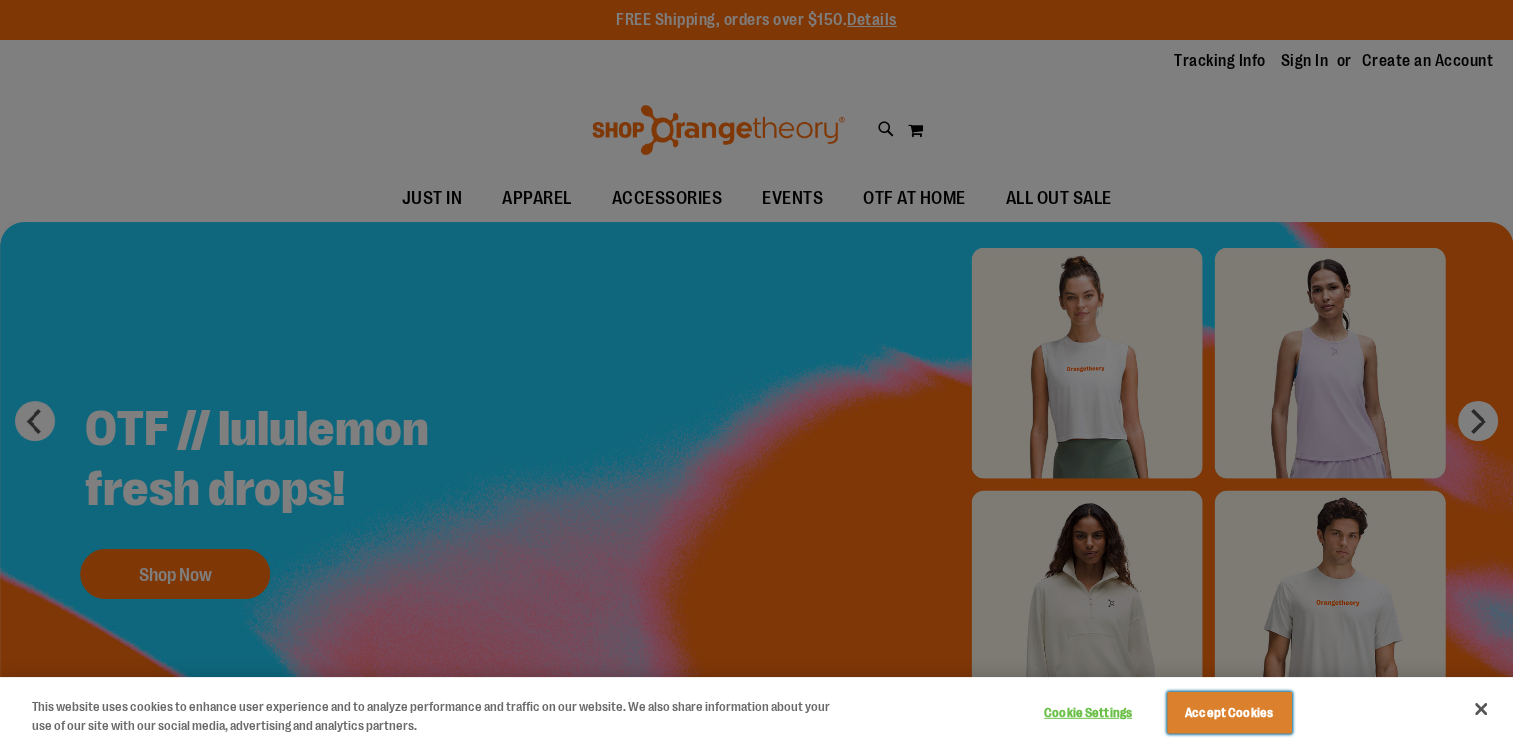click on "Accept Cookies" at bounding box center (1229, 713) 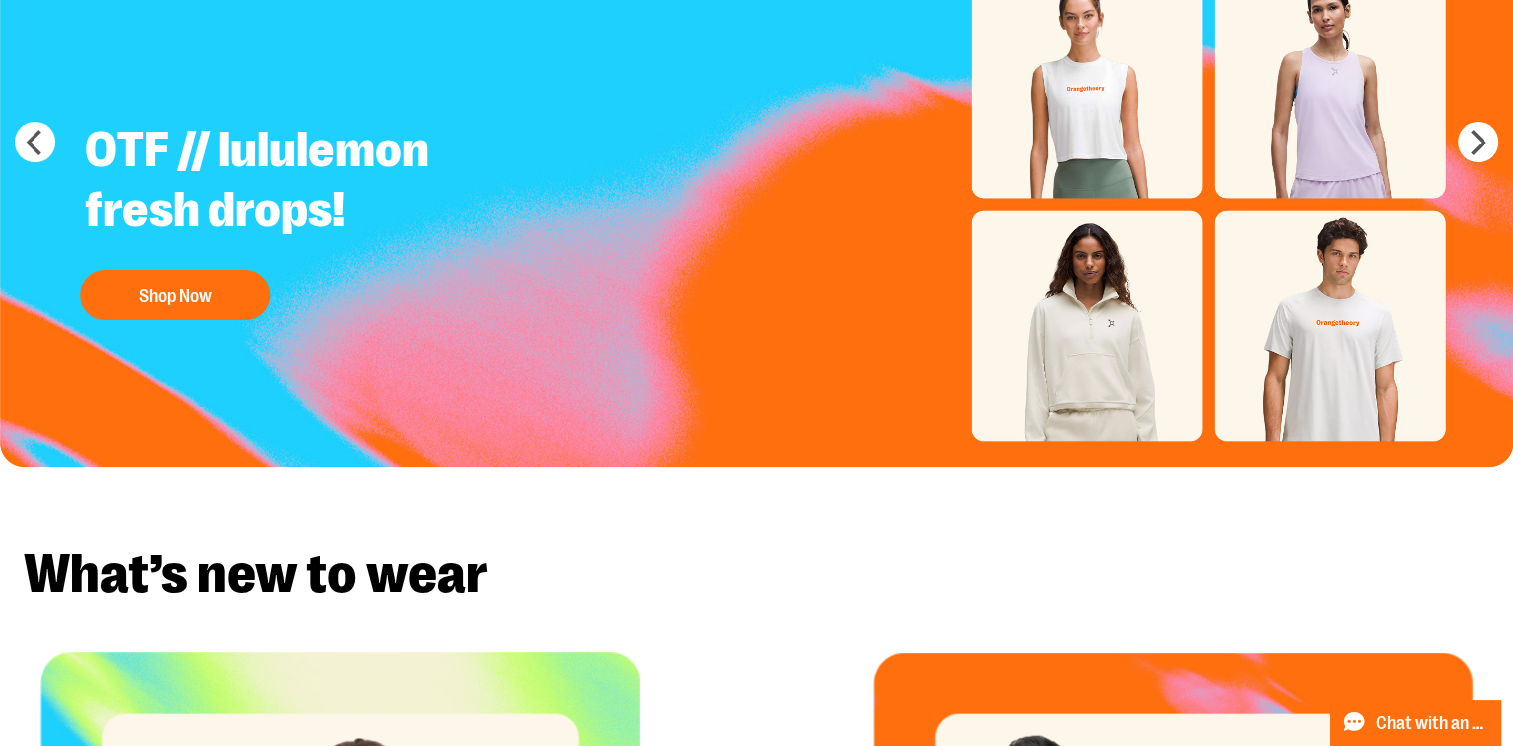 scroll, scrollTop: 0, scrollLeft: 0, axis: both 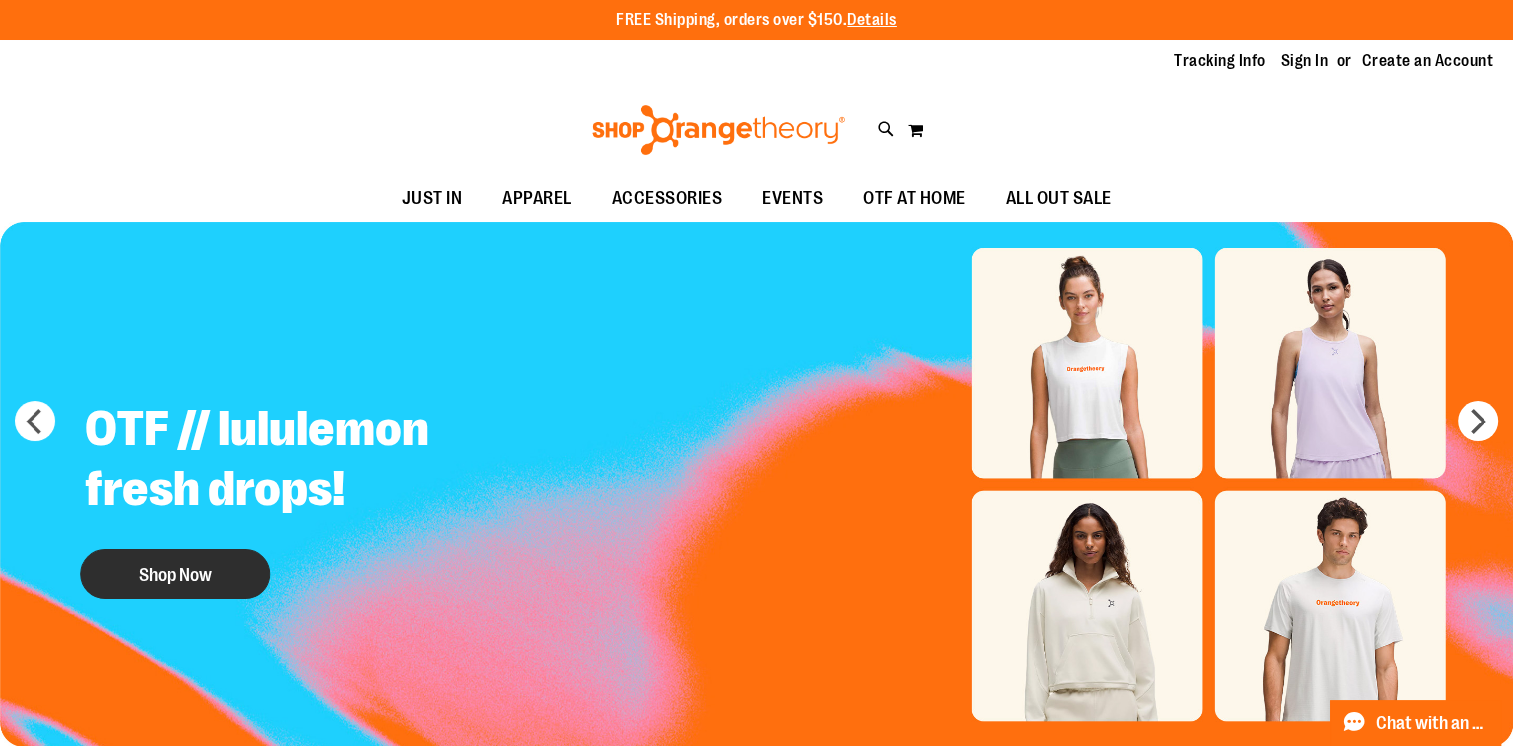 click on "Shop Now" at bounding box center [175, 574] 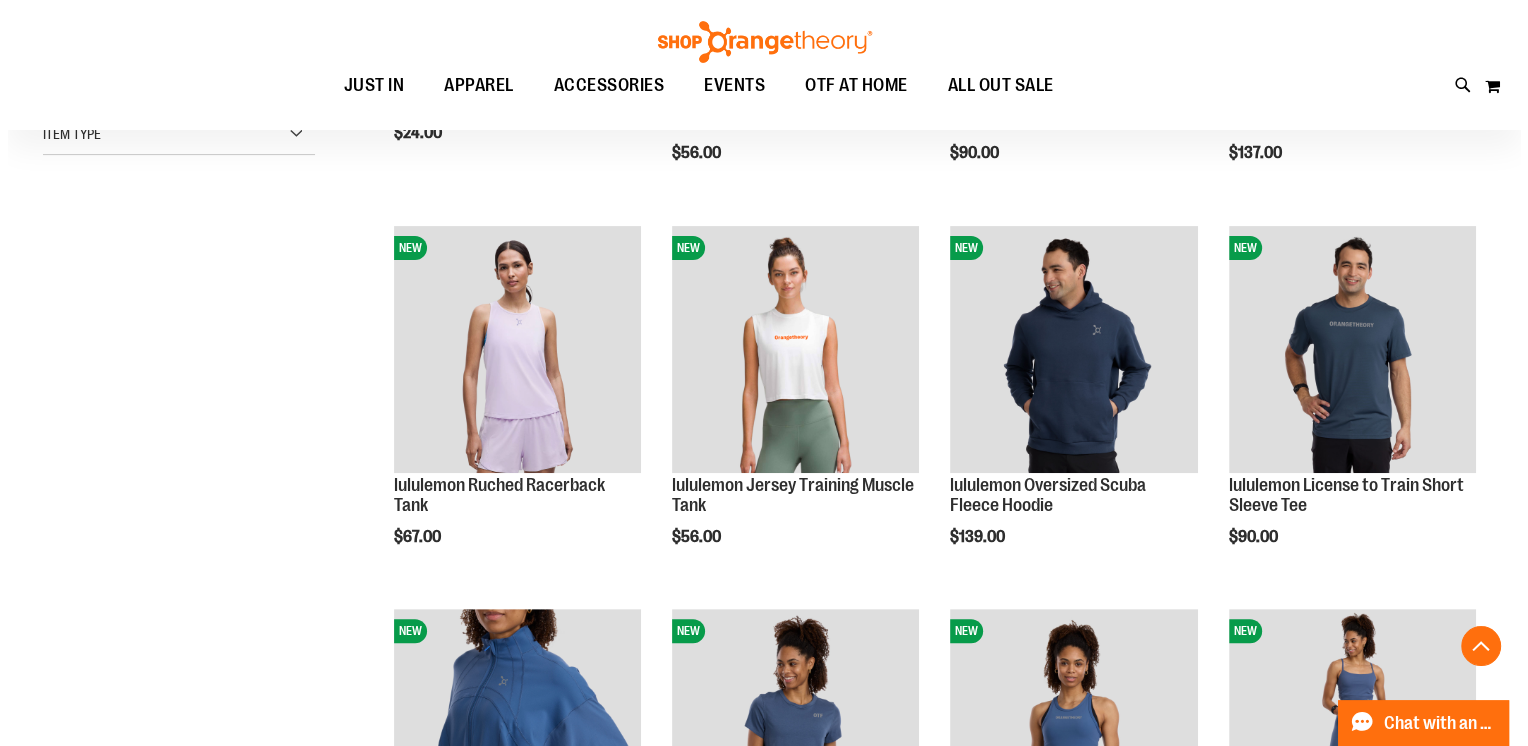 scroll, scrollTop: 599, scrollLeft: 0, axis: vertical 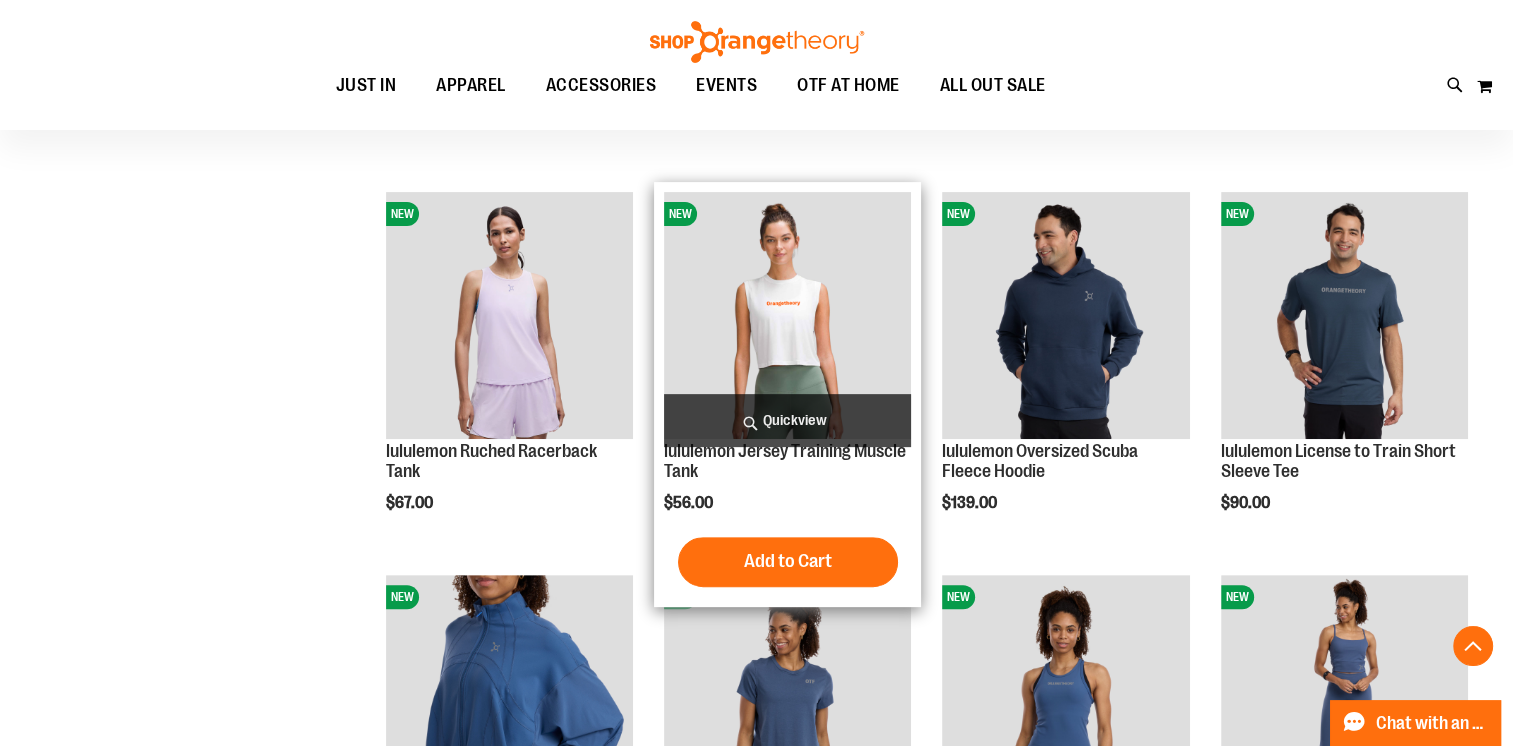 click on "Quickview" at bounding box center (787, 420) 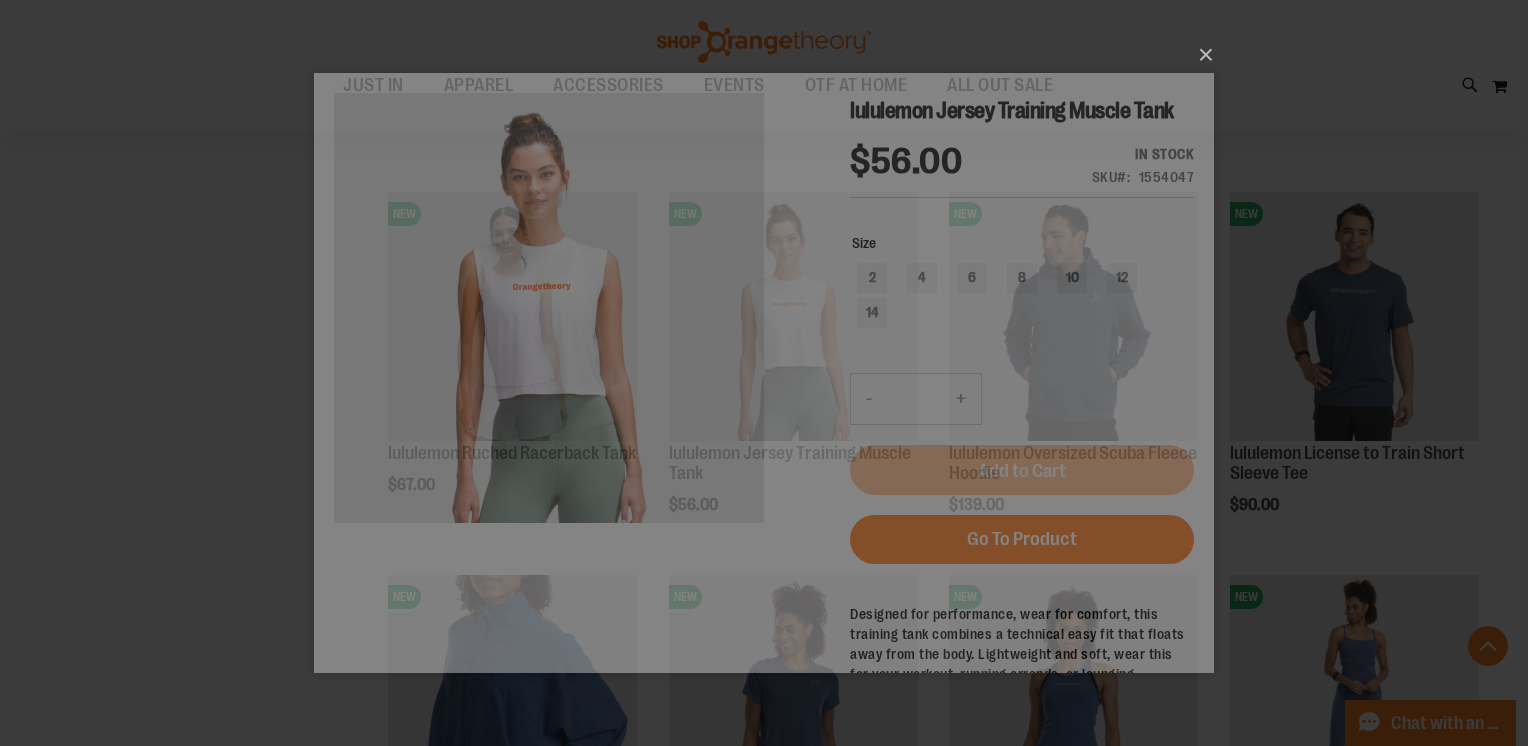 scroll, scrollTop: 0, scrollLeft: 0, axis: both 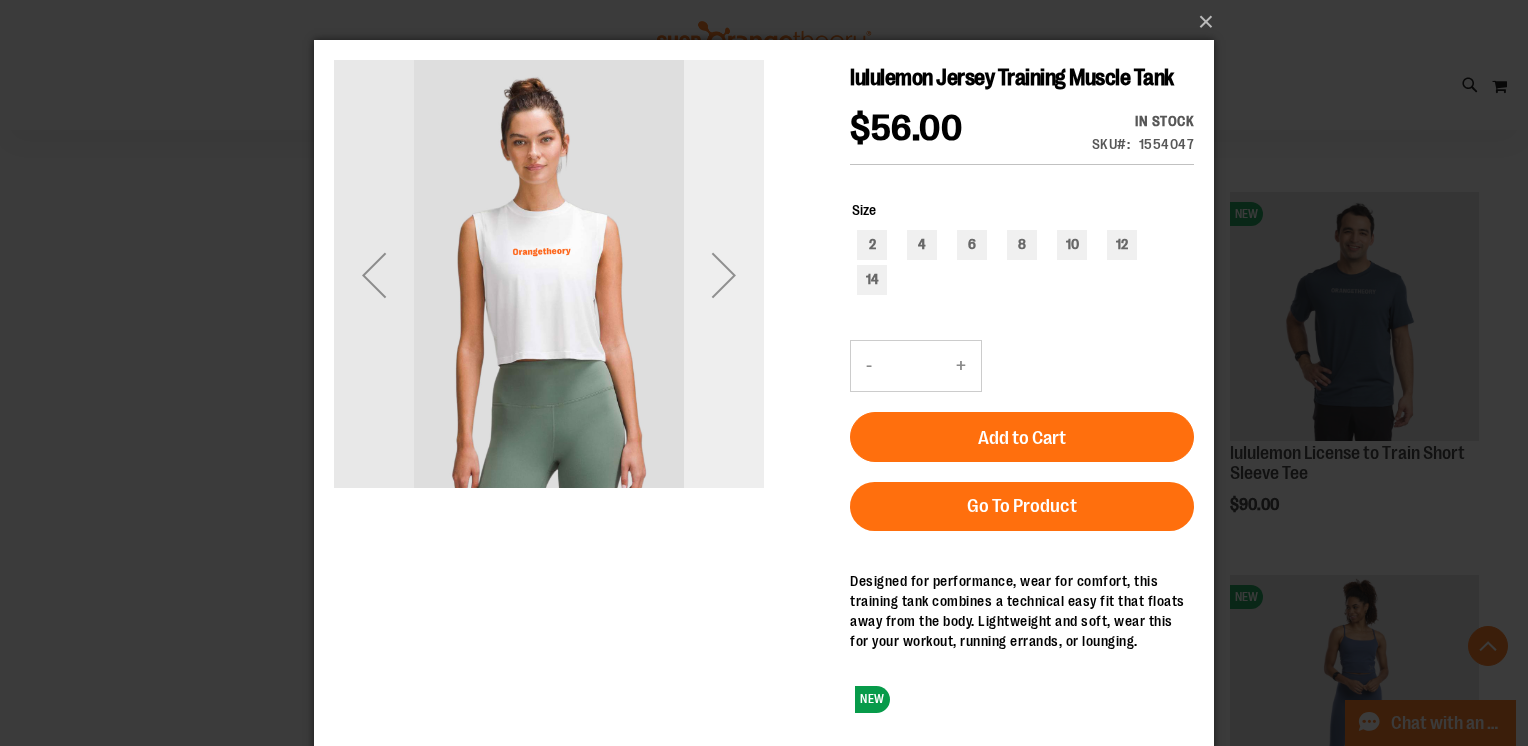 click at bounding box center [724, 275] 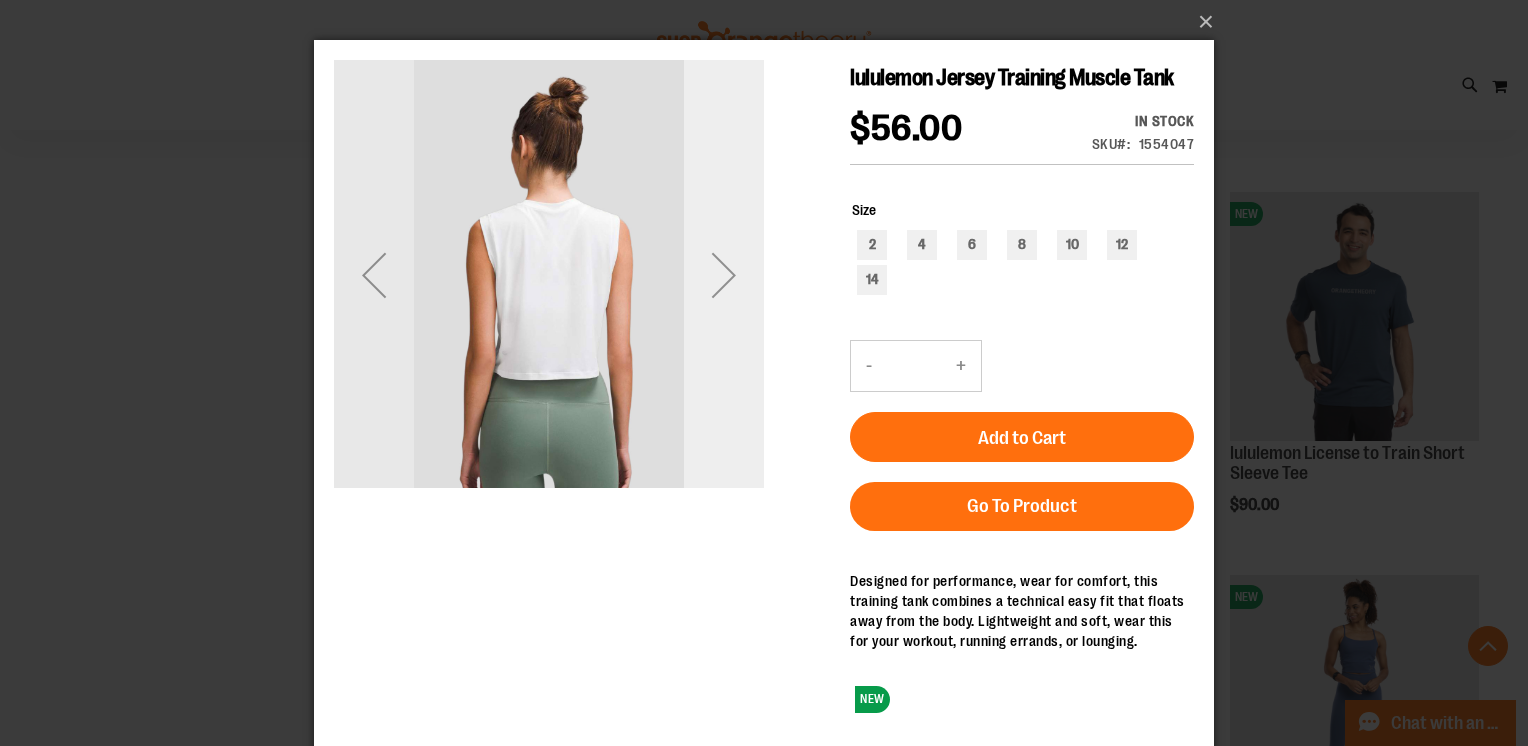 click at bounding box center [724, 275] 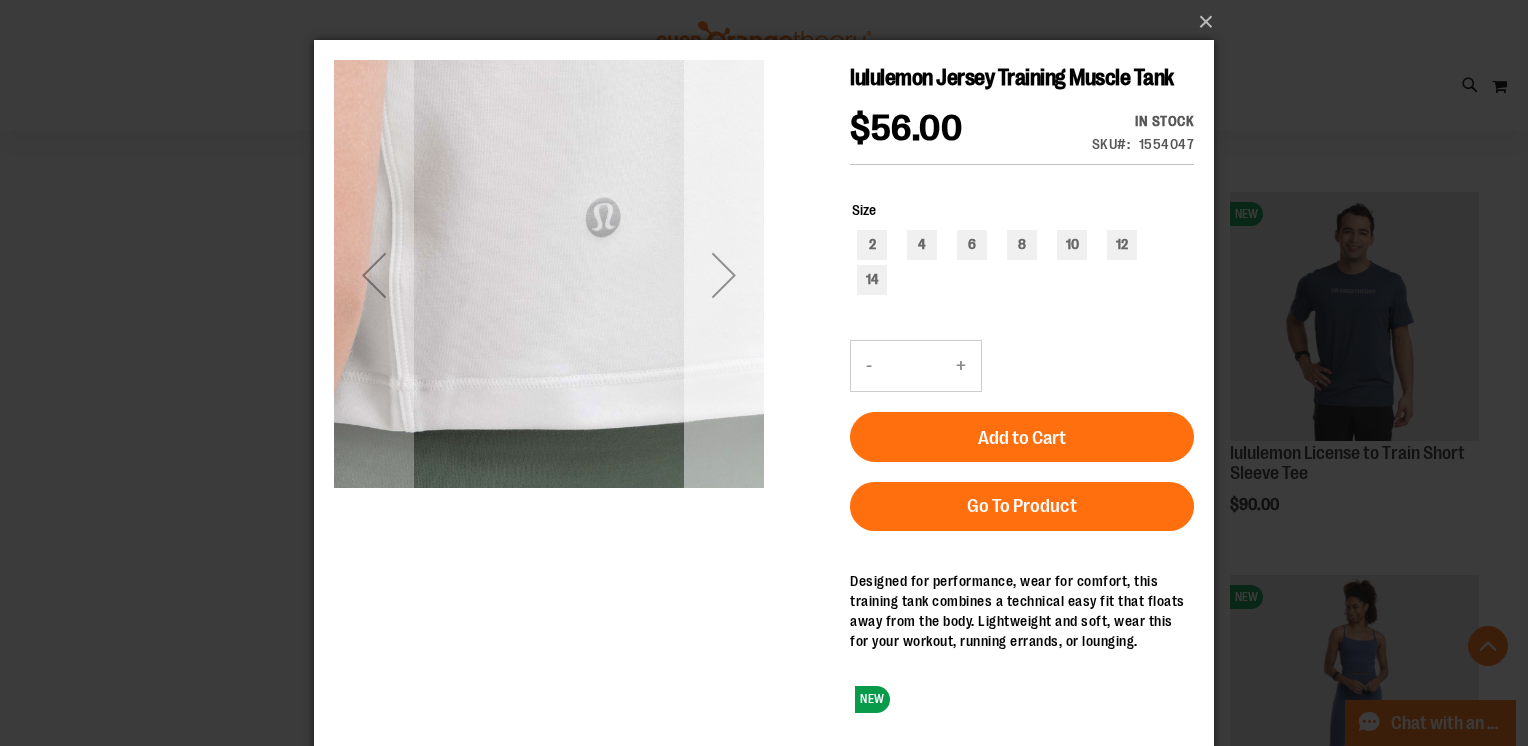 click at bounding box center (724, 275) 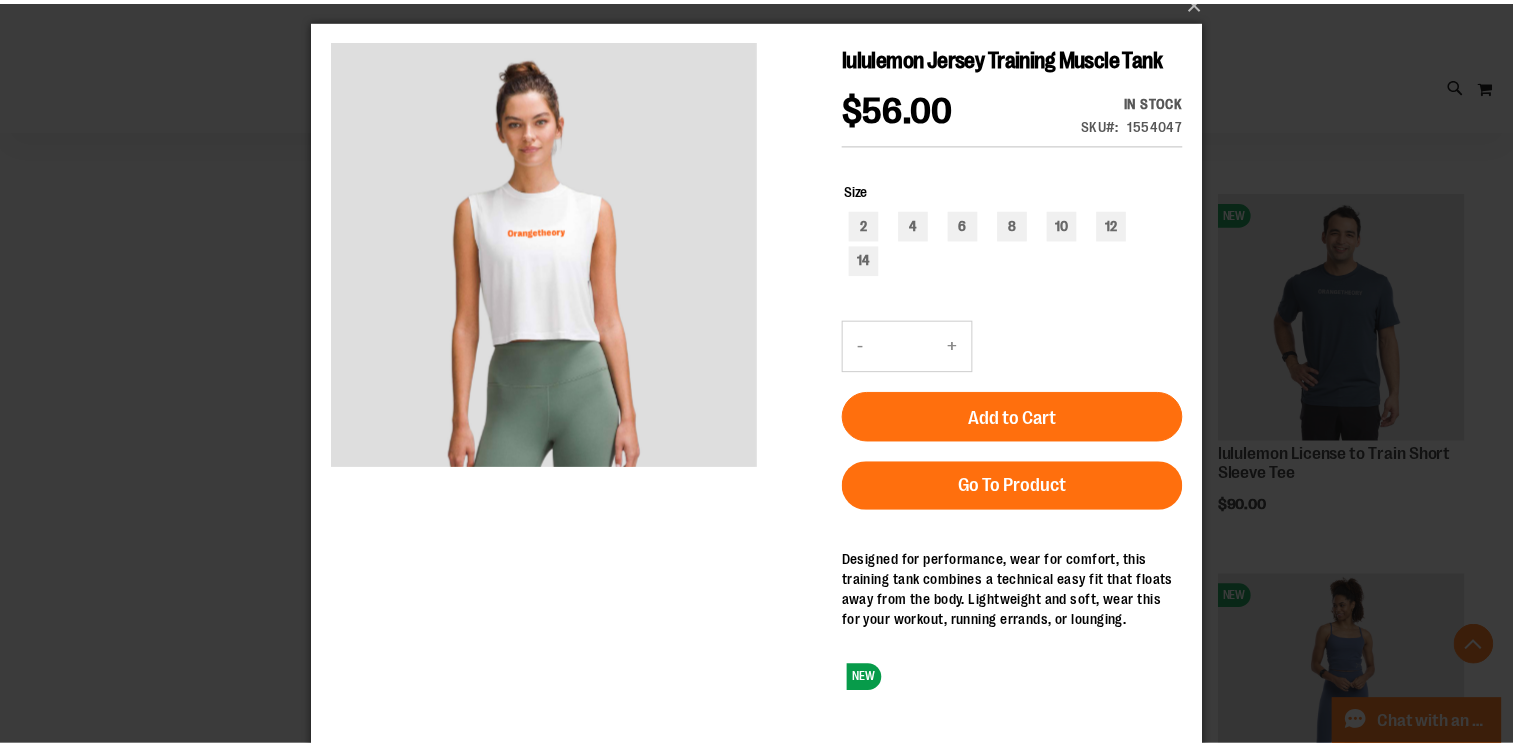 scroll, scrollTop: 0, scrollLeft: 0, axis: both 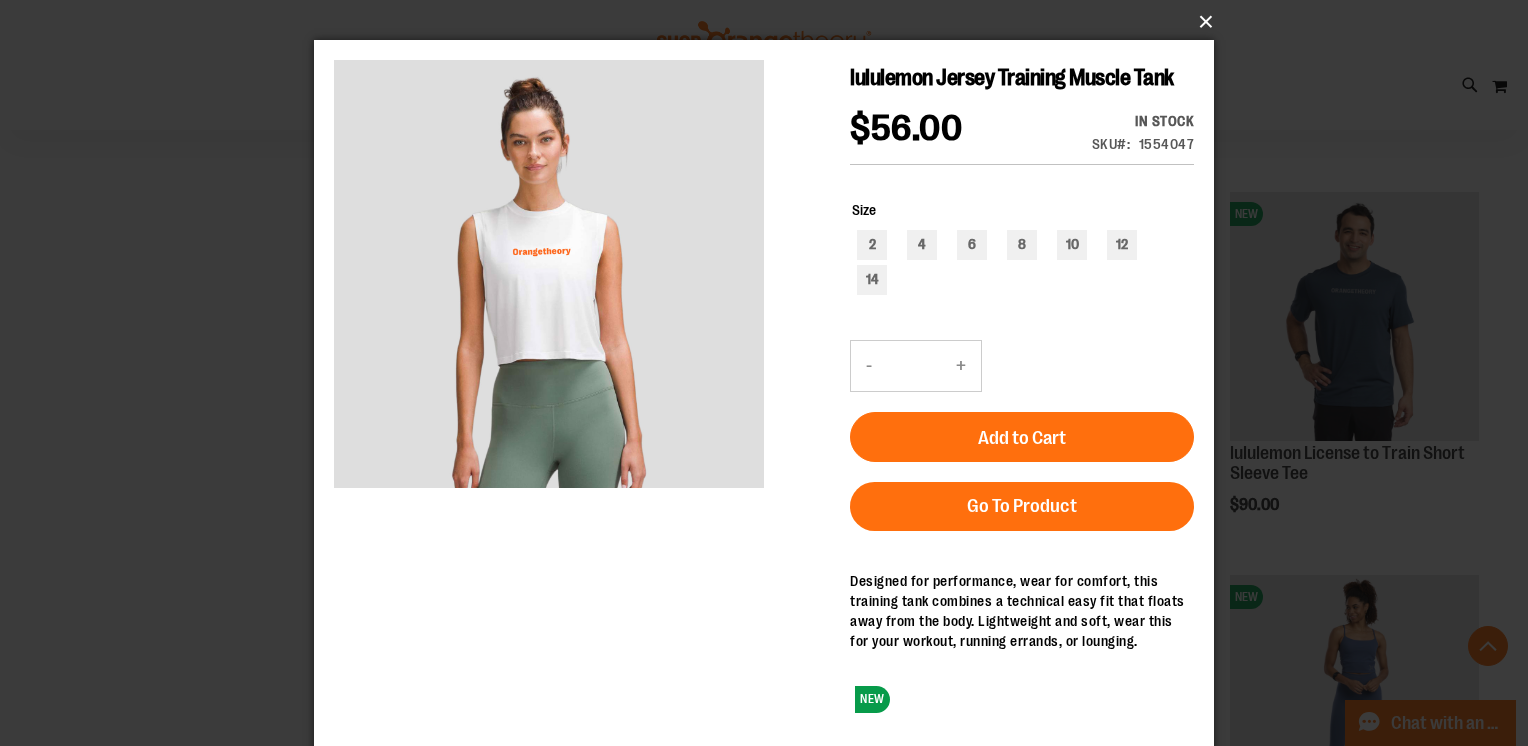 click on "×" at bounding box center (770, 22) 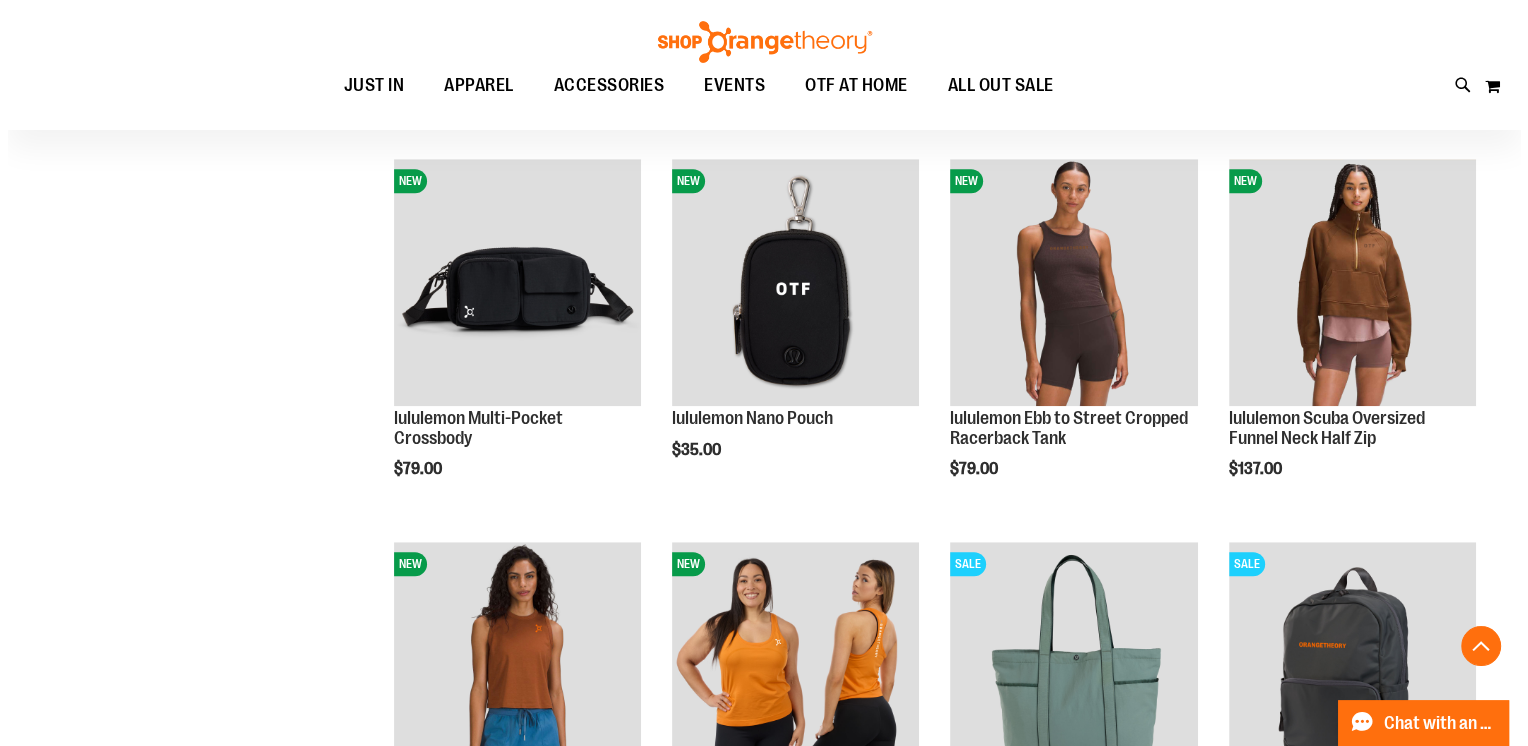 scroll, scrollTop: 1299, scrollLeft: 0, axis: vertical 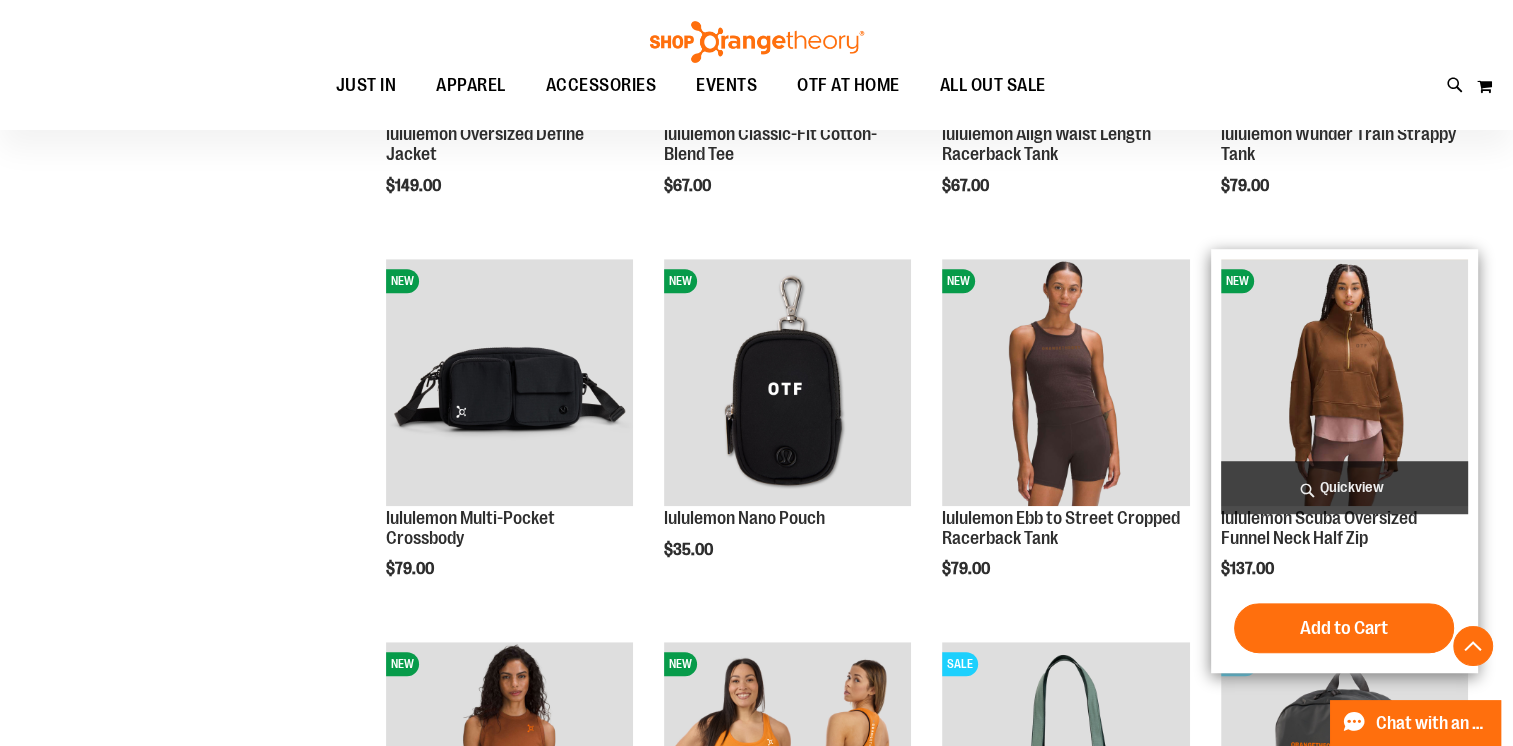 click on "Quickview" at bounding box center (1344, 487) 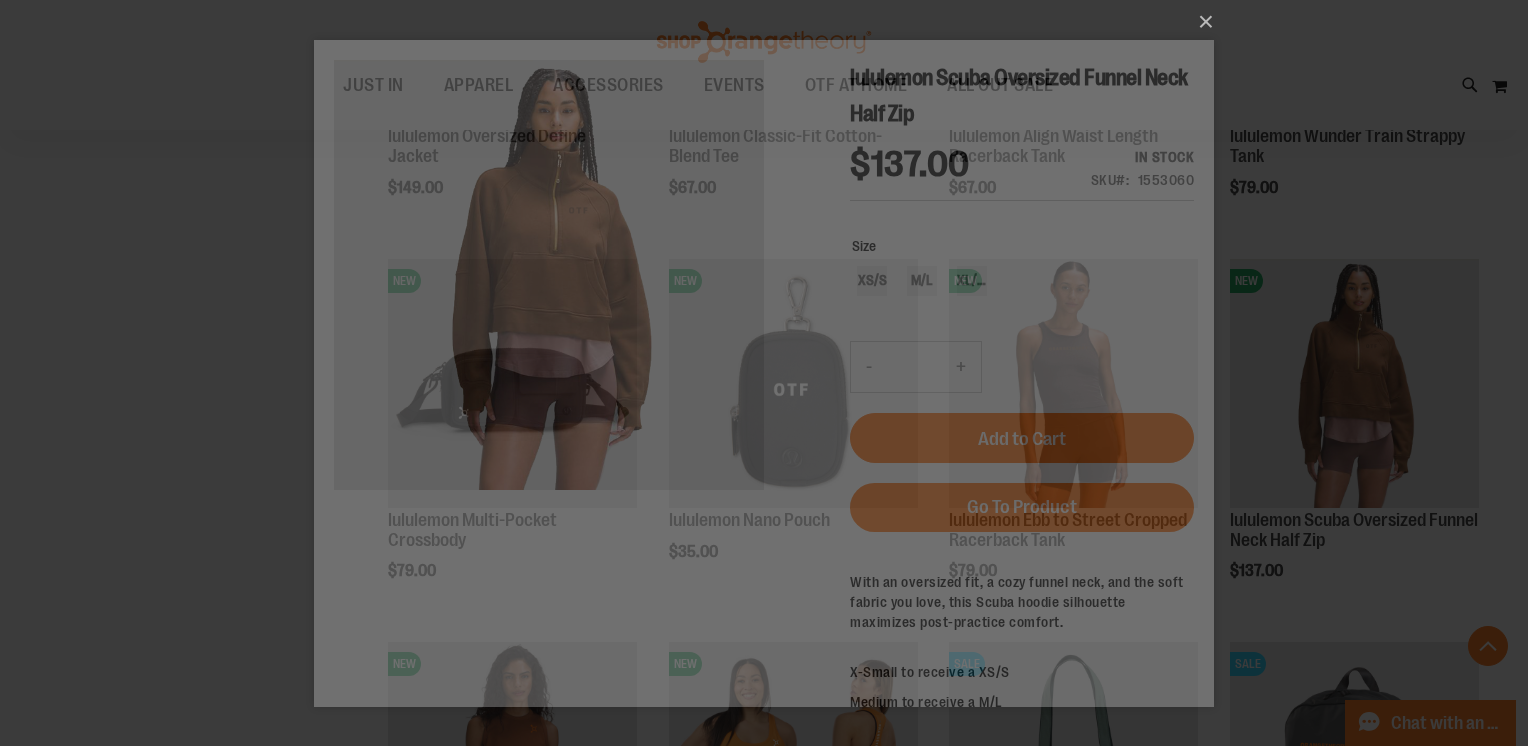 scroll, scrollTop: 0, scrollLeft: 0, axis: both 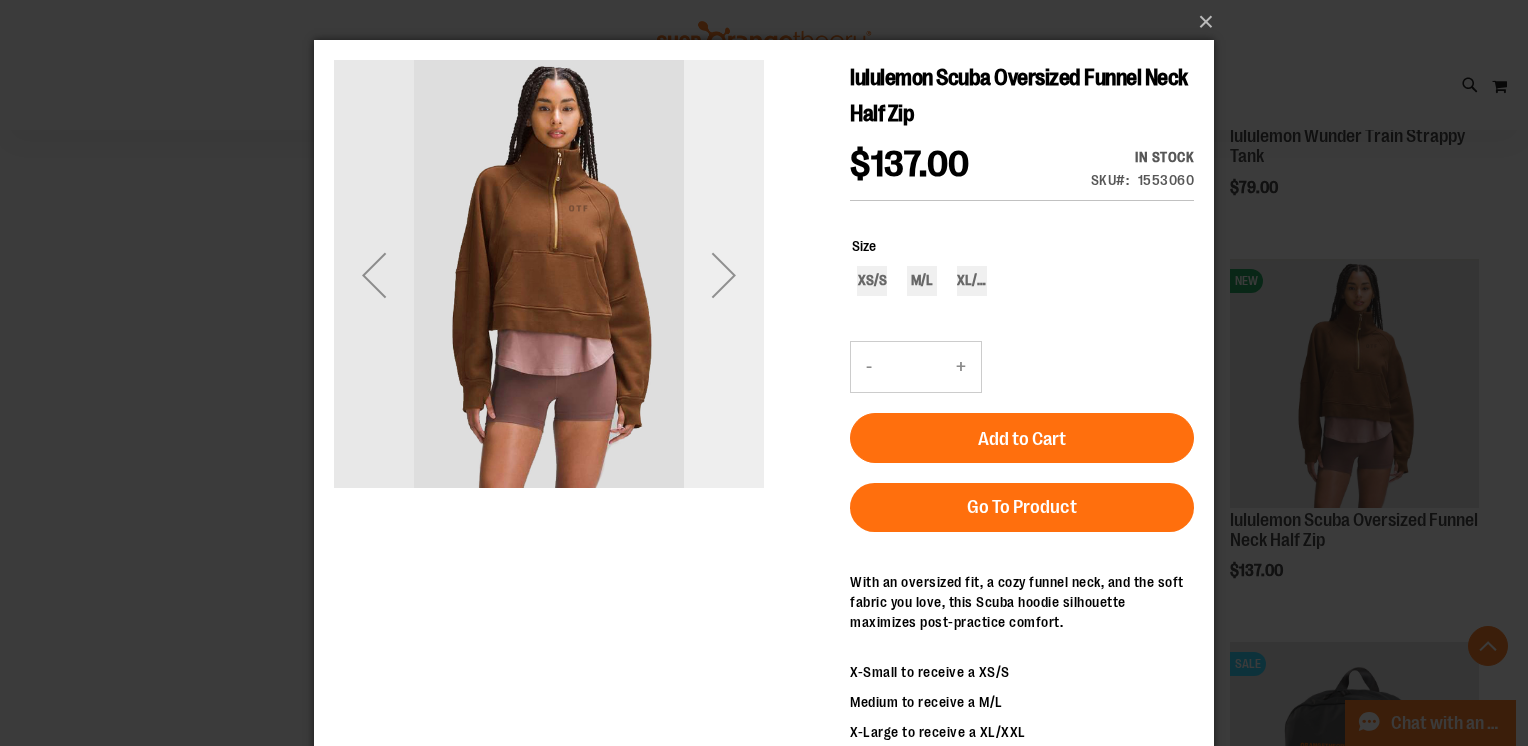 click at bounding box center (724, 275) 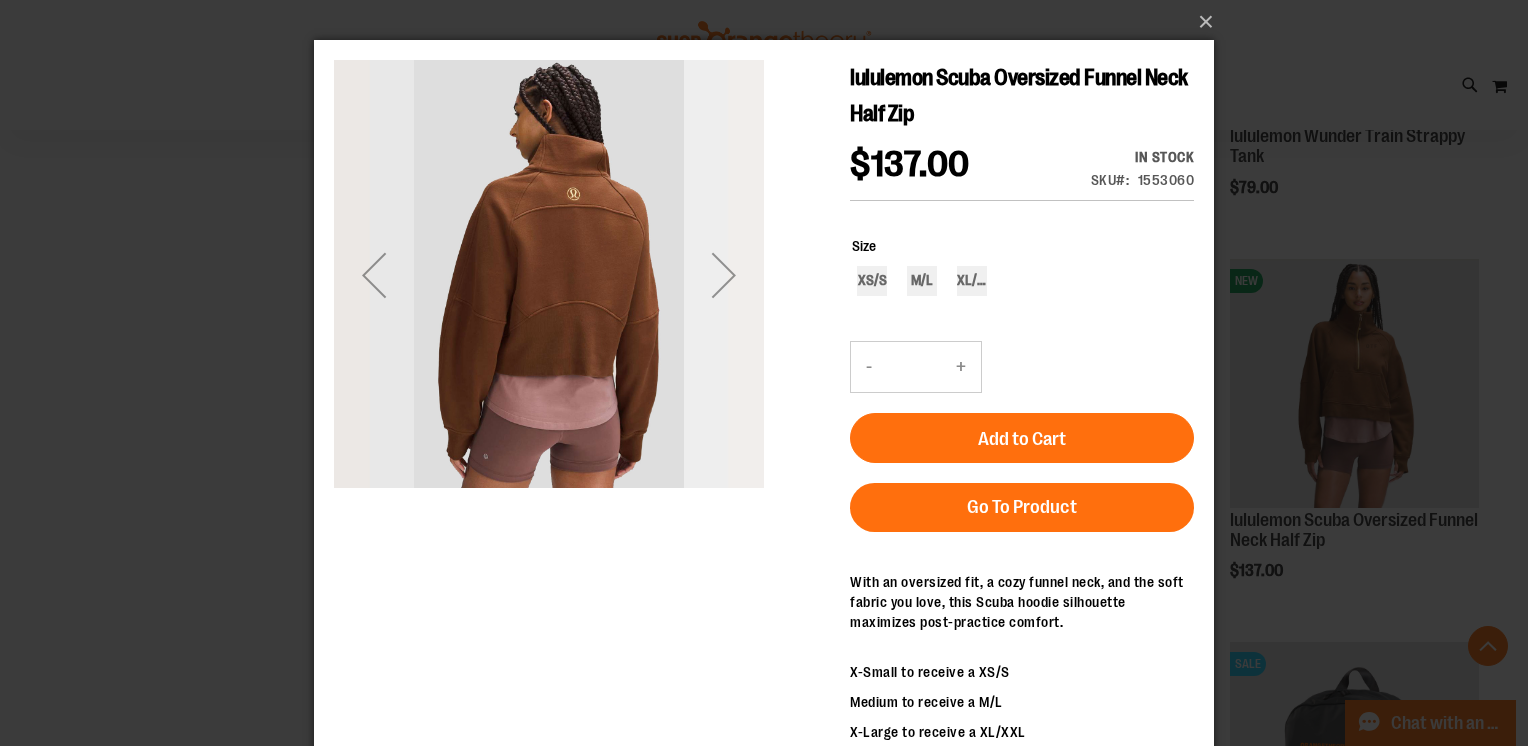click at bounding box center [724, 275] 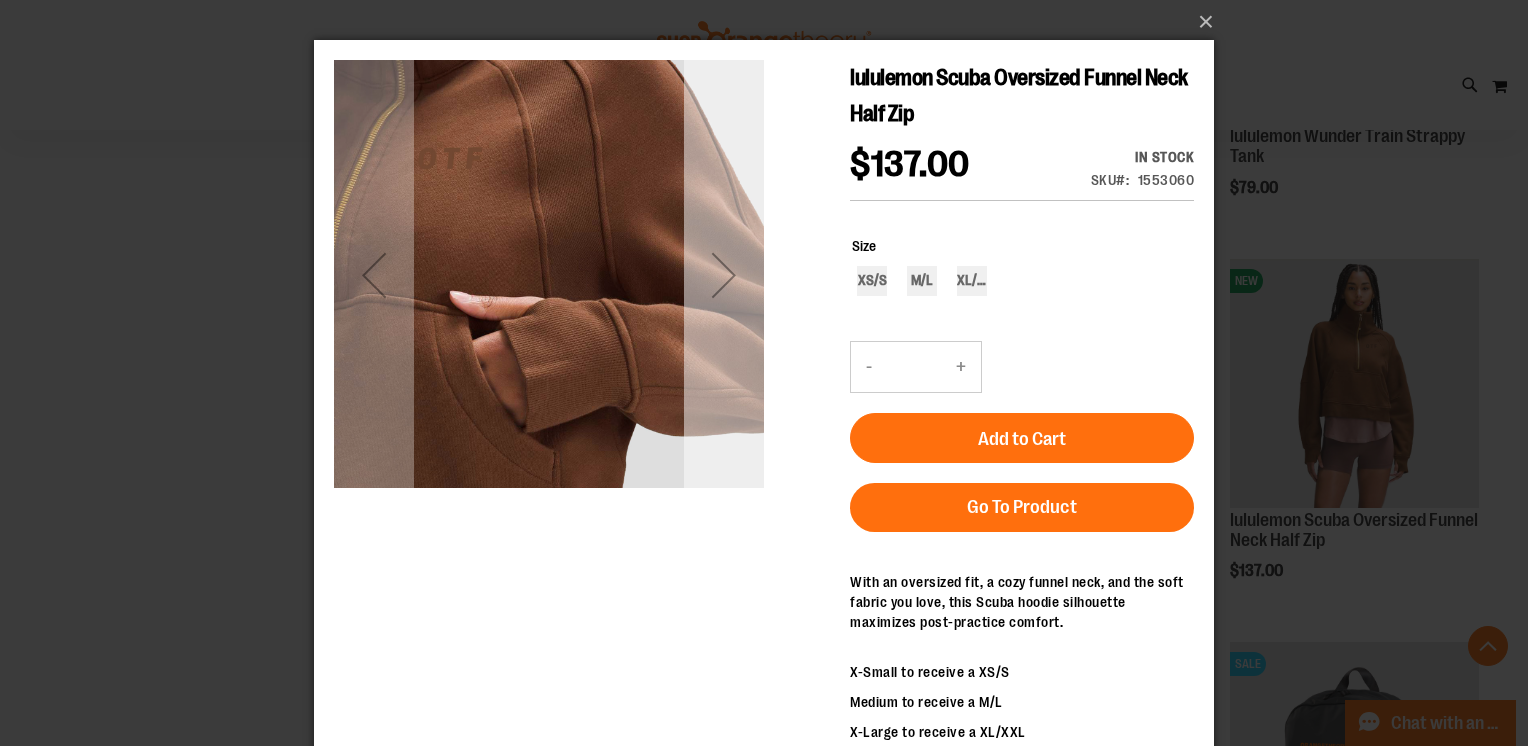 click at bounding box center (724, 275) 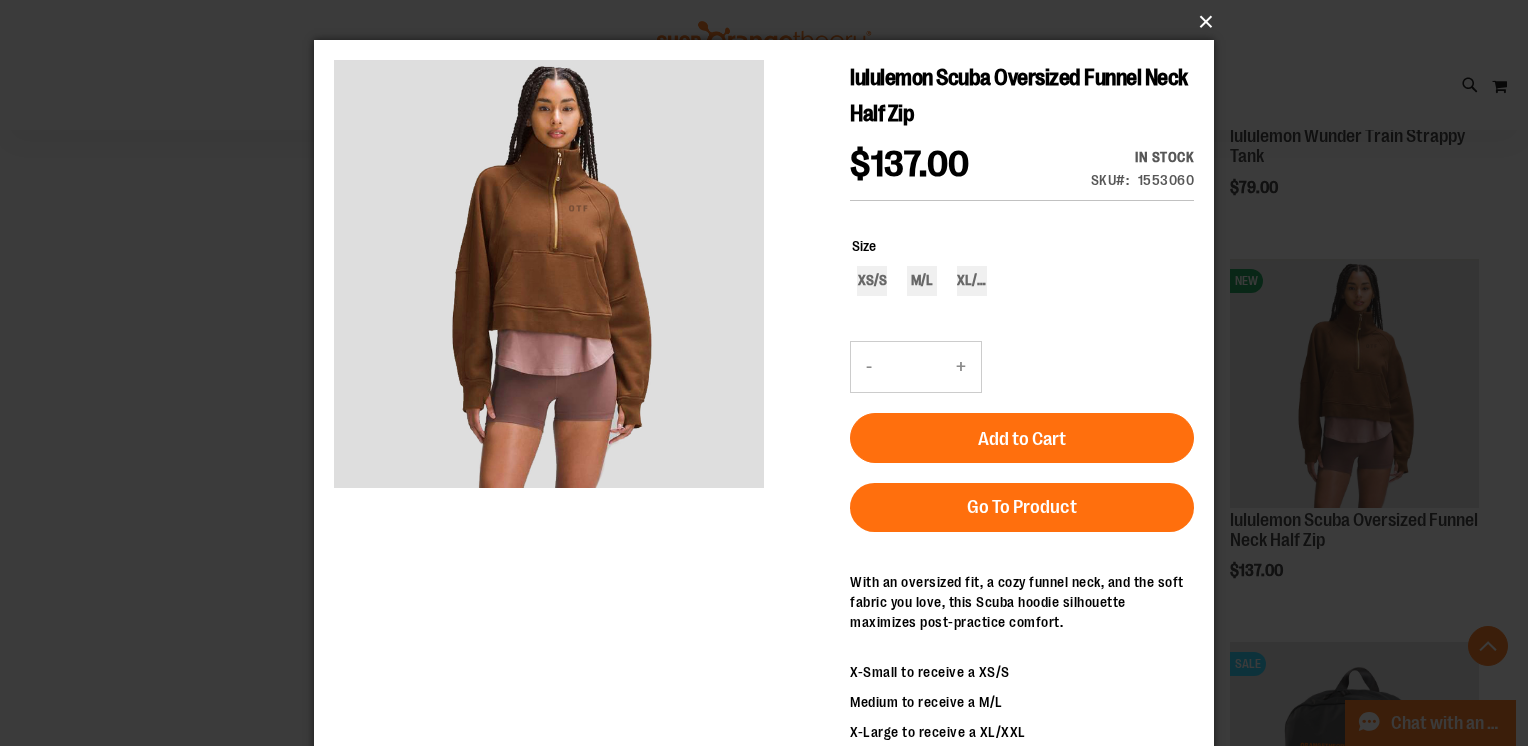click on "×" at bounding box center (770, 22) 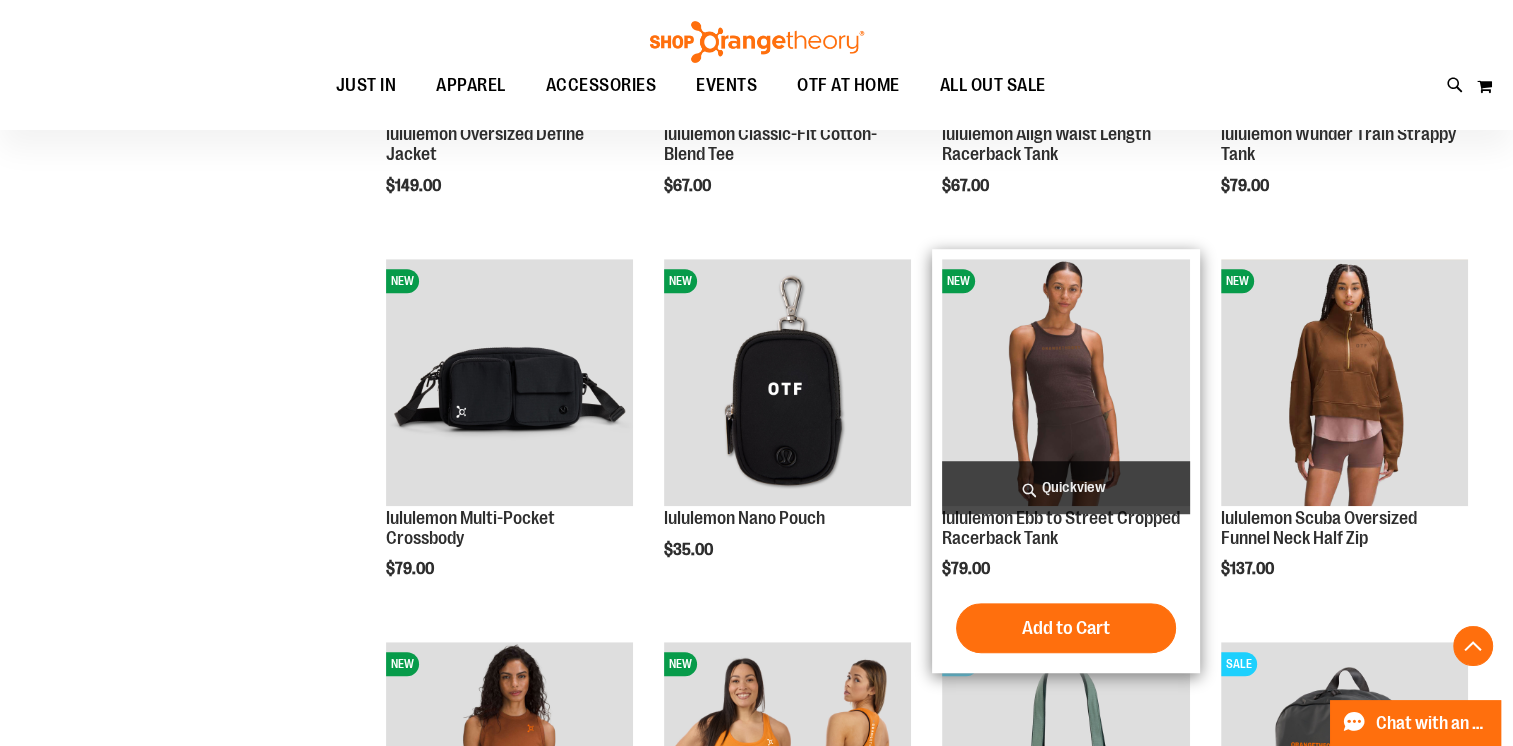 click on "Quickview" at bounding box center (1065, 487) 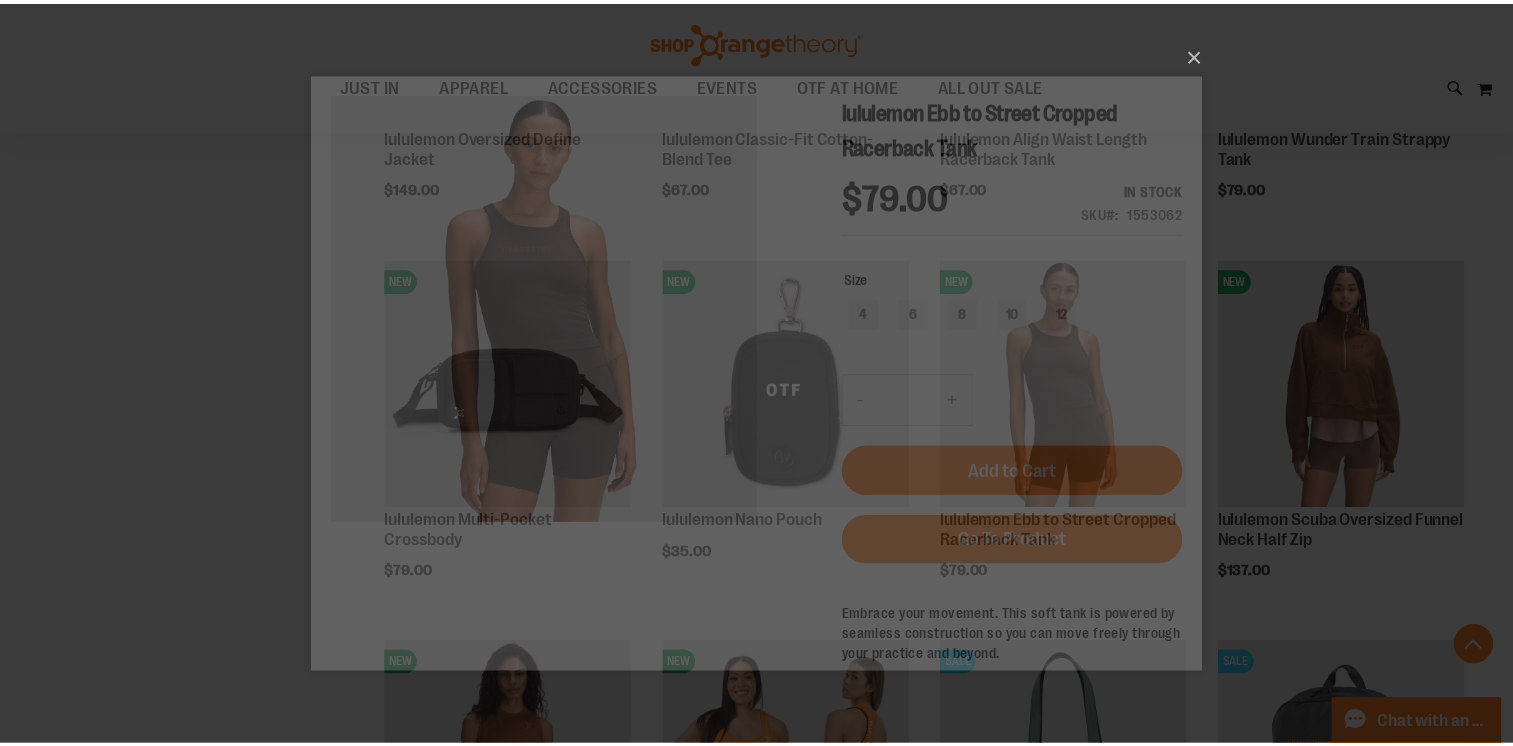 scroll, scrollTop: 0, scrollLeft: 0, axis: both 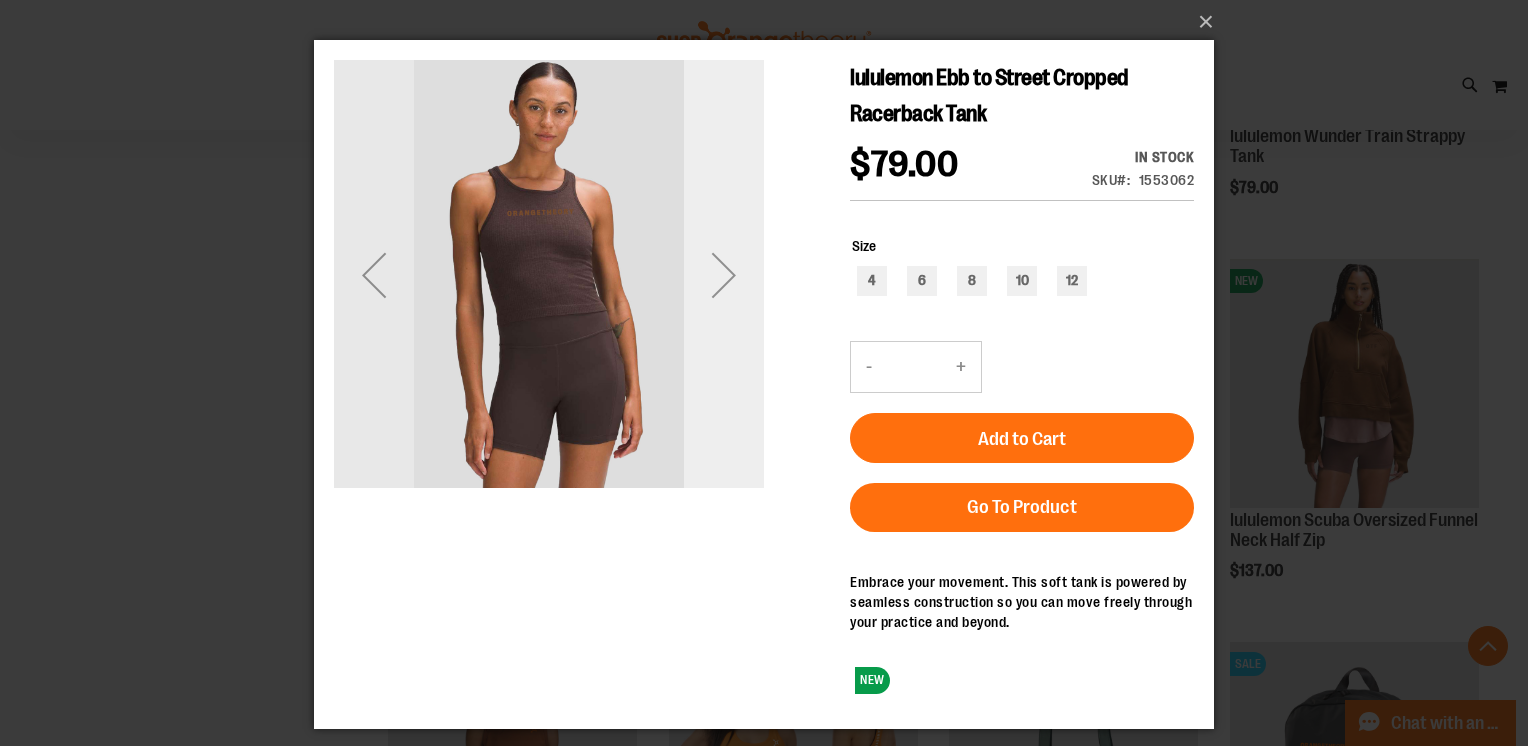 click at bounding box center (724, 275) 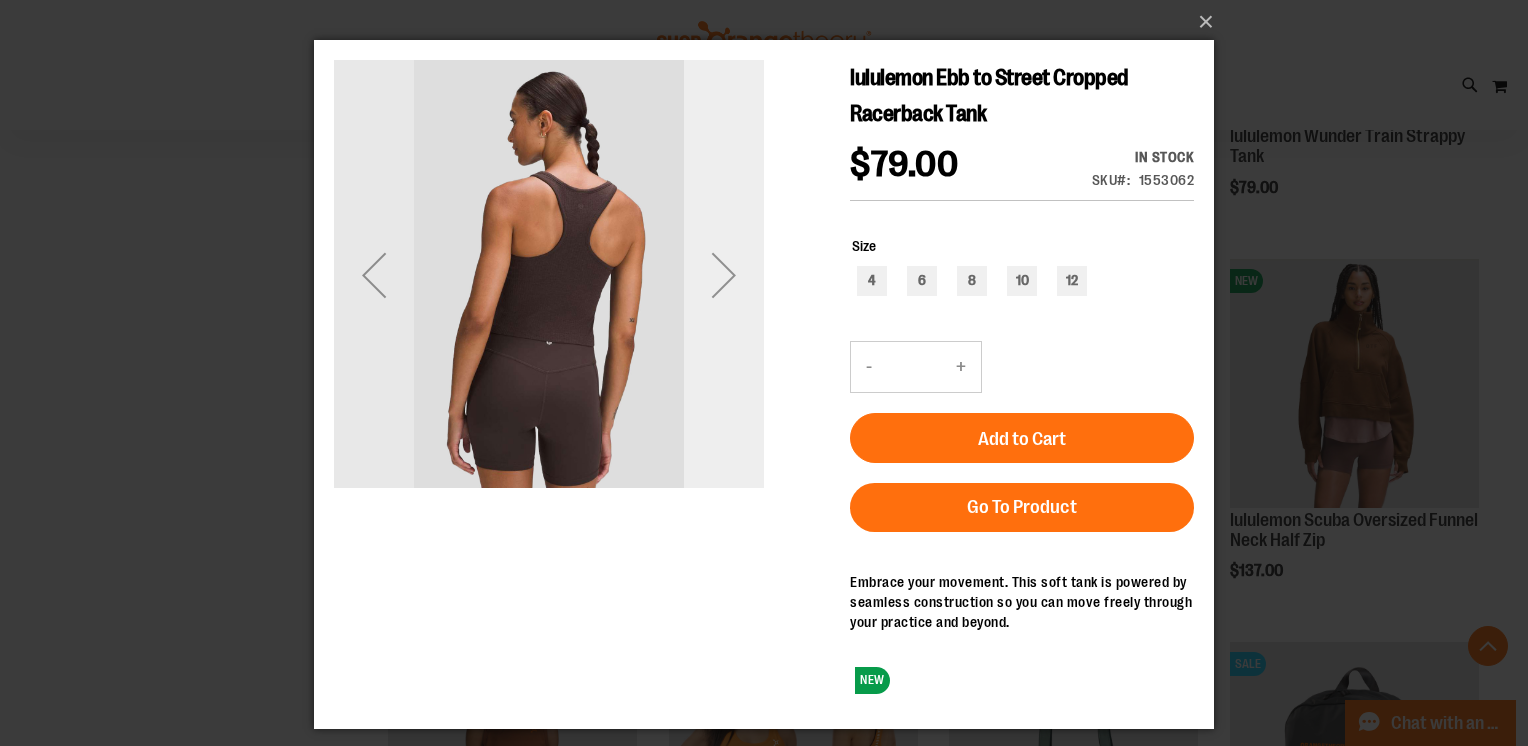 click at bounding box center [724, 275] 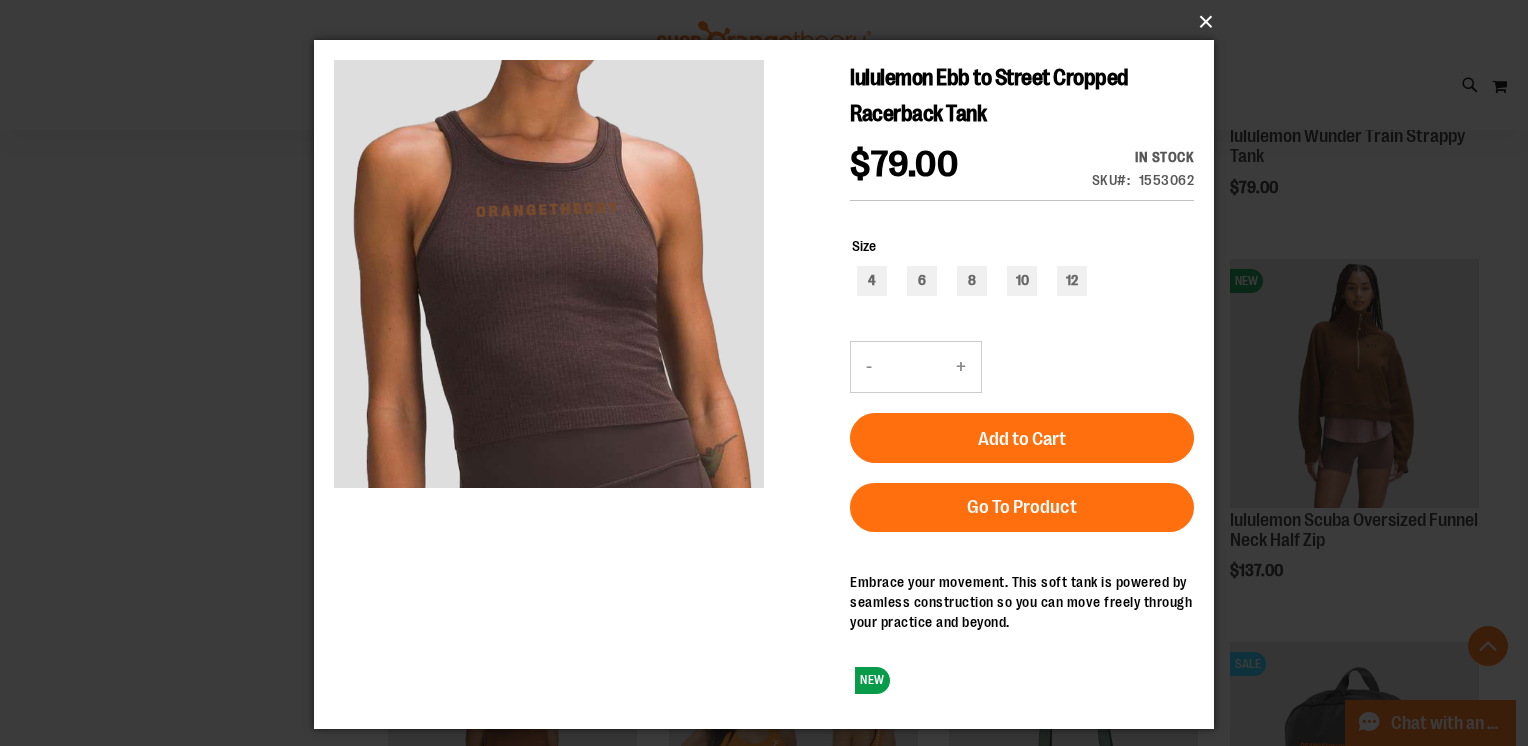 click on "×" at bounding box center [770, 22] 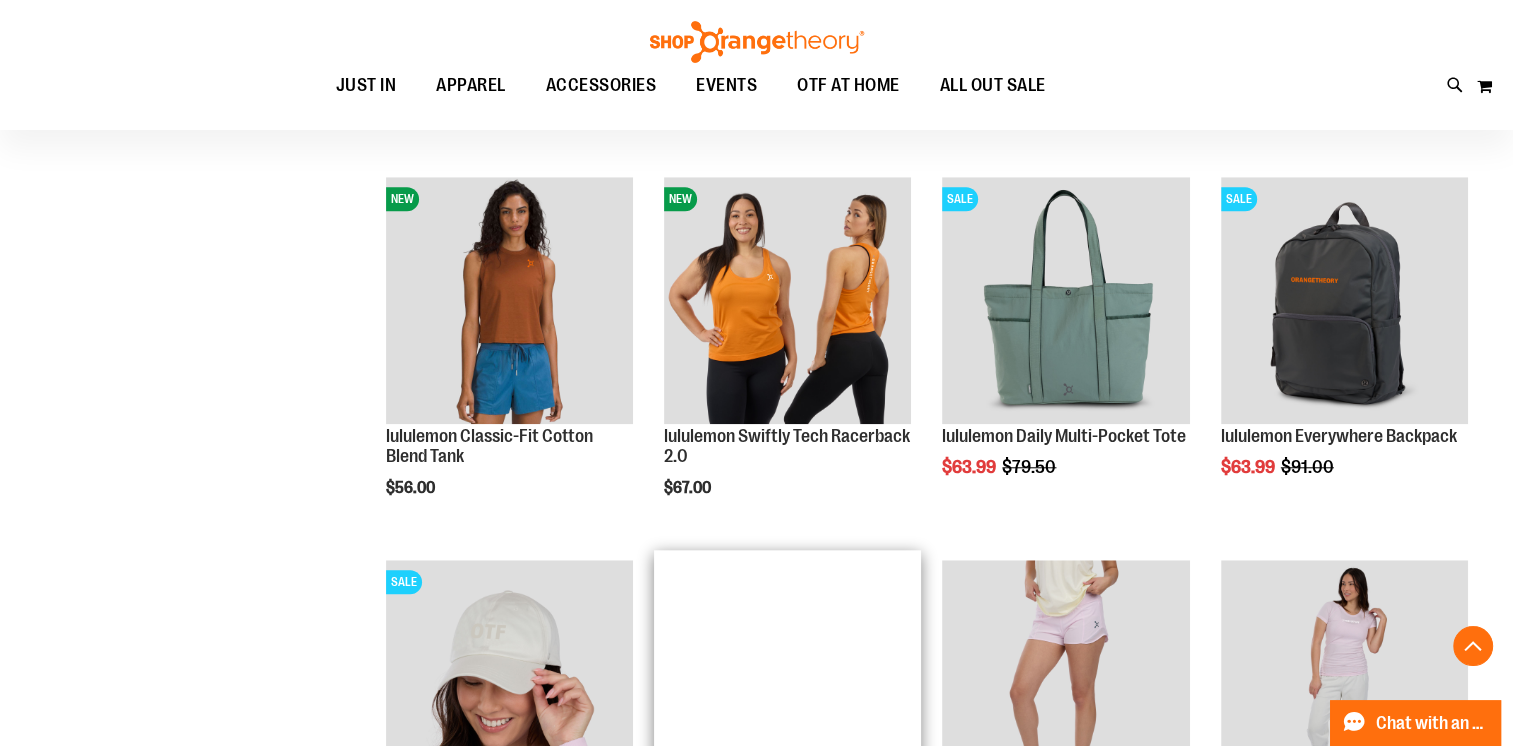 scroll, scrollTop: 1799, scrollLeft: 0, axis: vertical 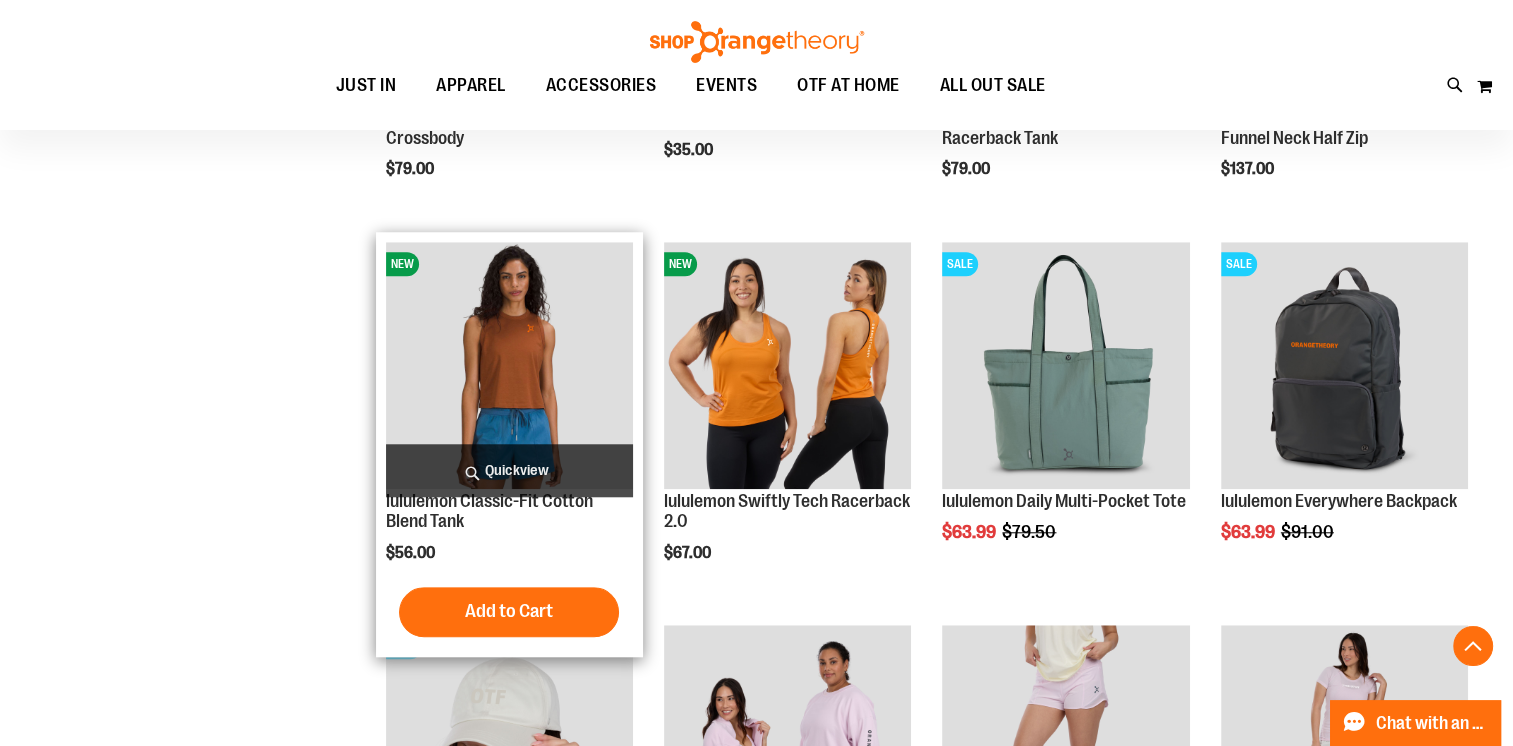 click at bounding box center [509, 365] 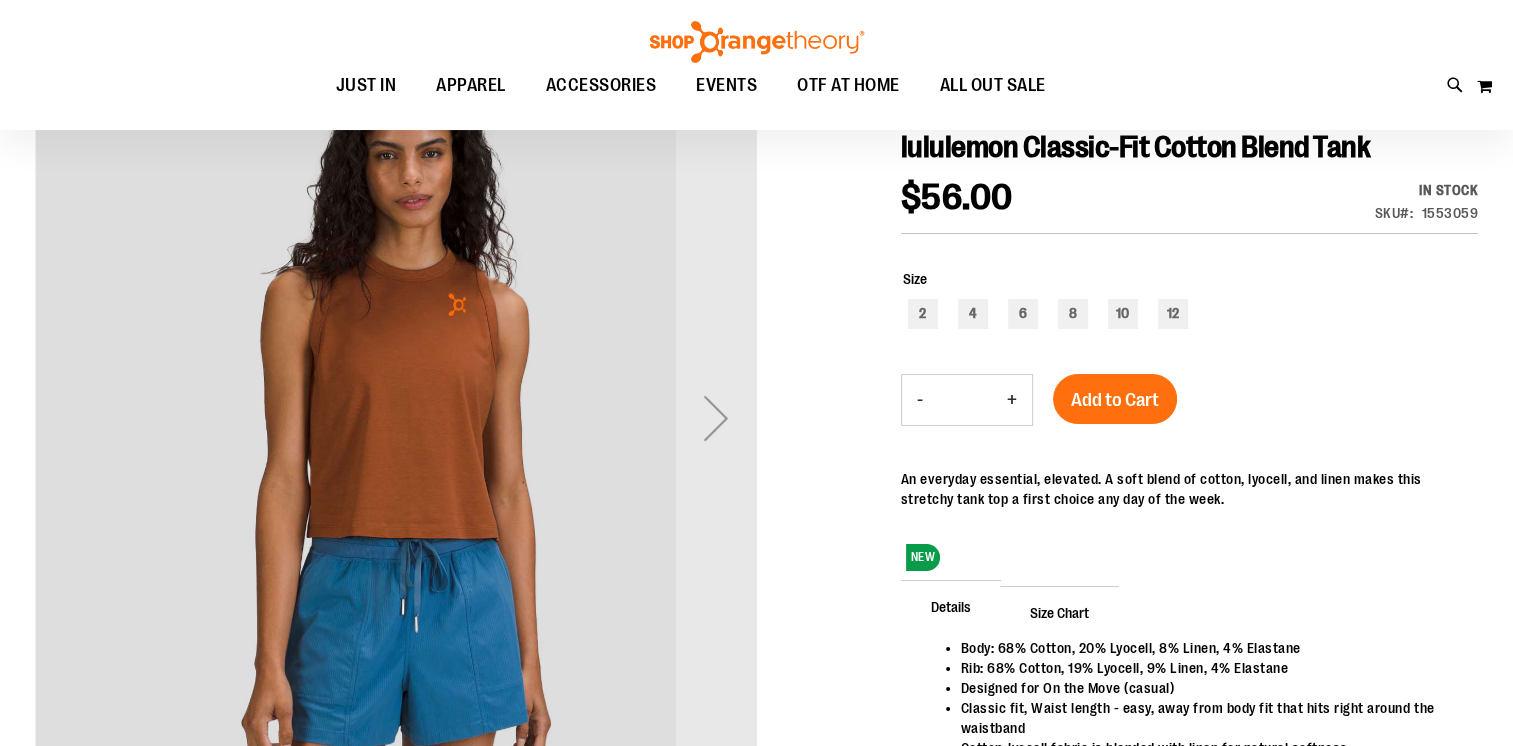 scroll, scrollTop: 0, scrollLeft: 0, axis: both 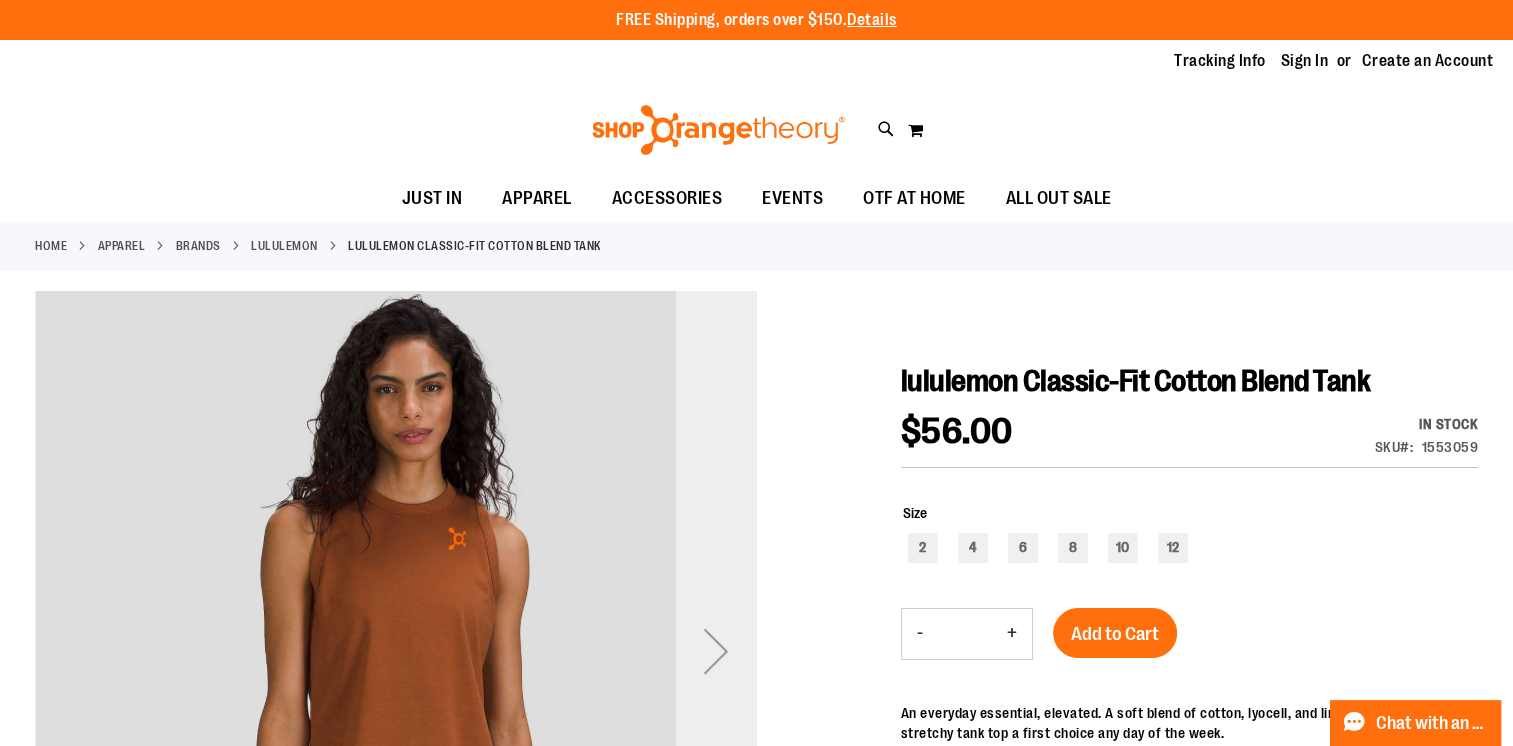 click at bounding box center (716, 651) 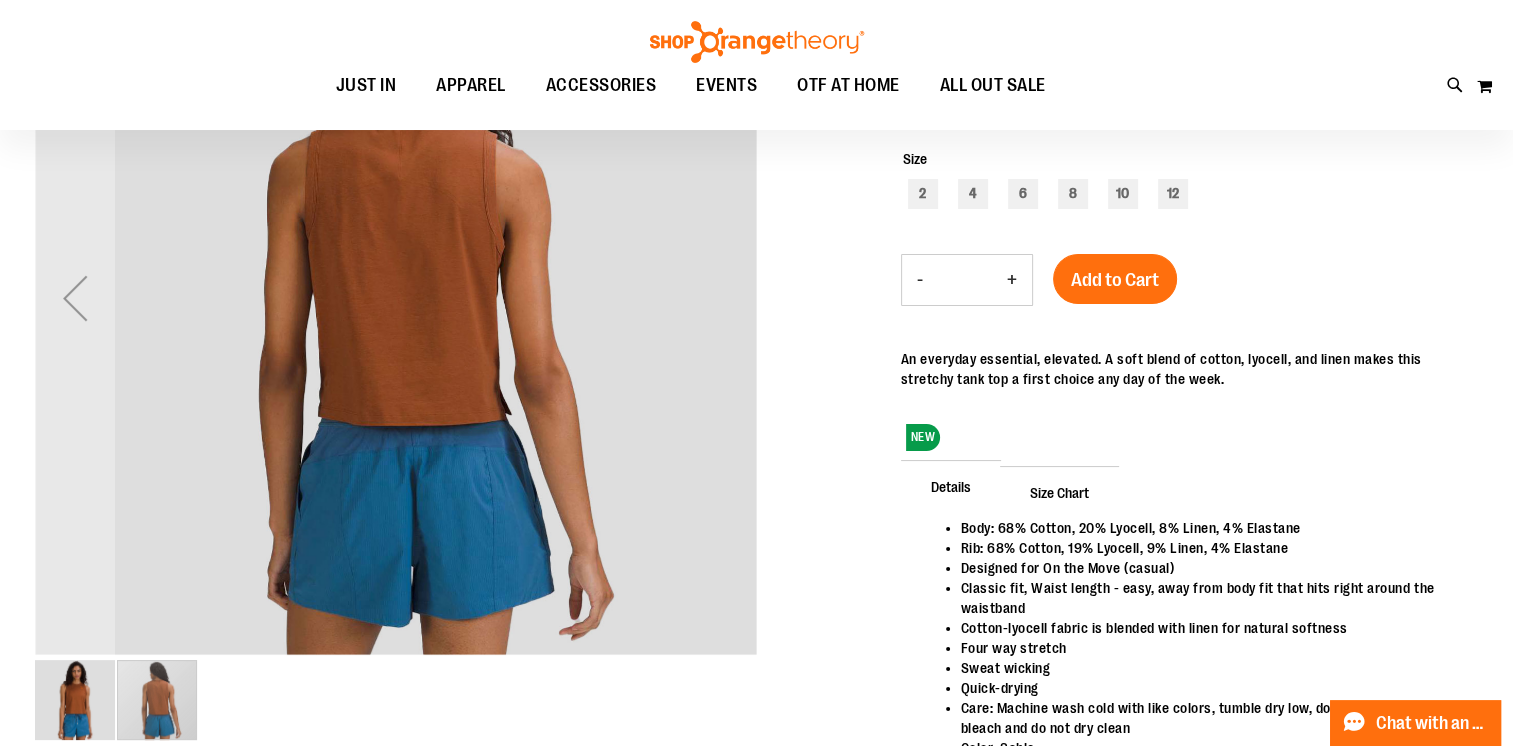 scroll, scrollTop: 98, scrollLeft: 0, axis: vertical 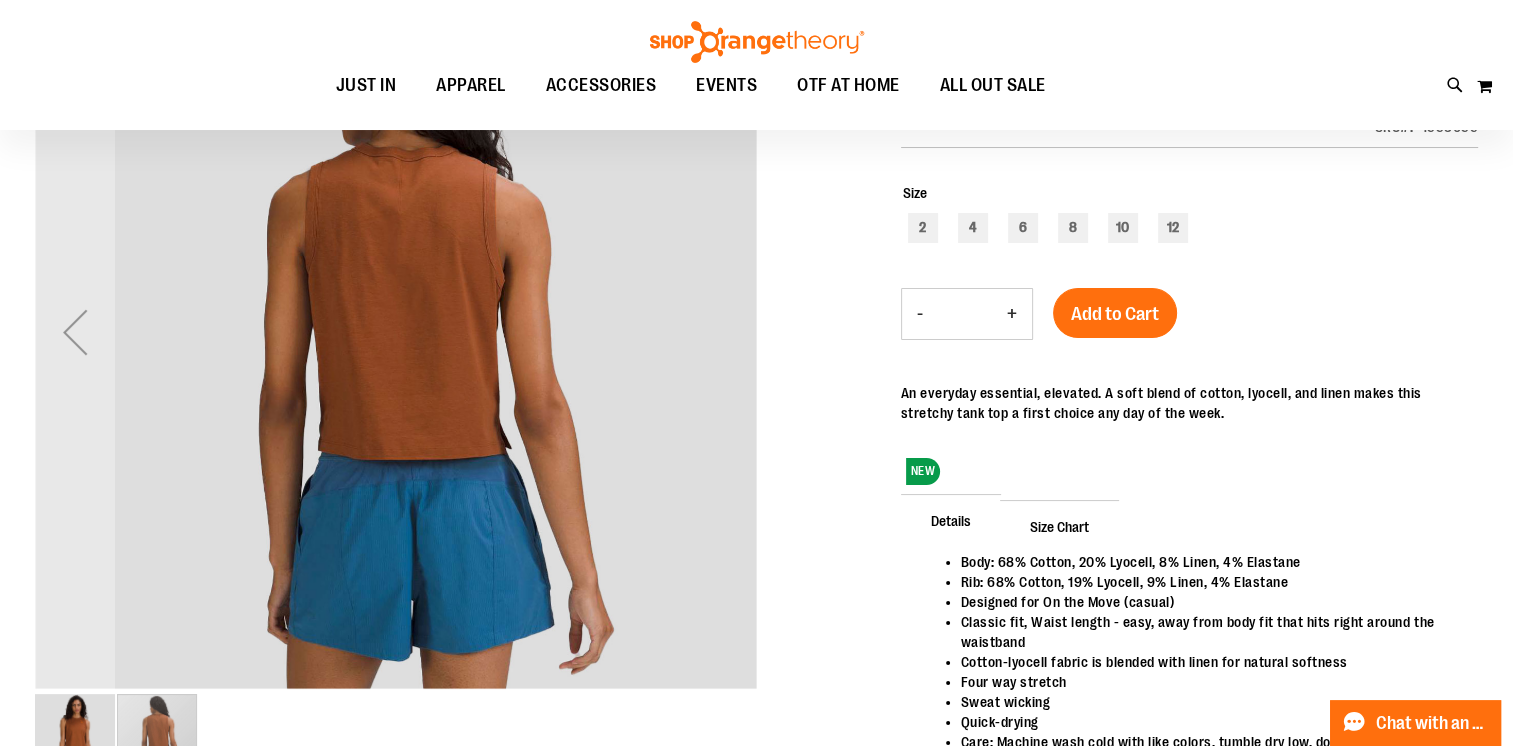 click at bounding box center (75, 332) 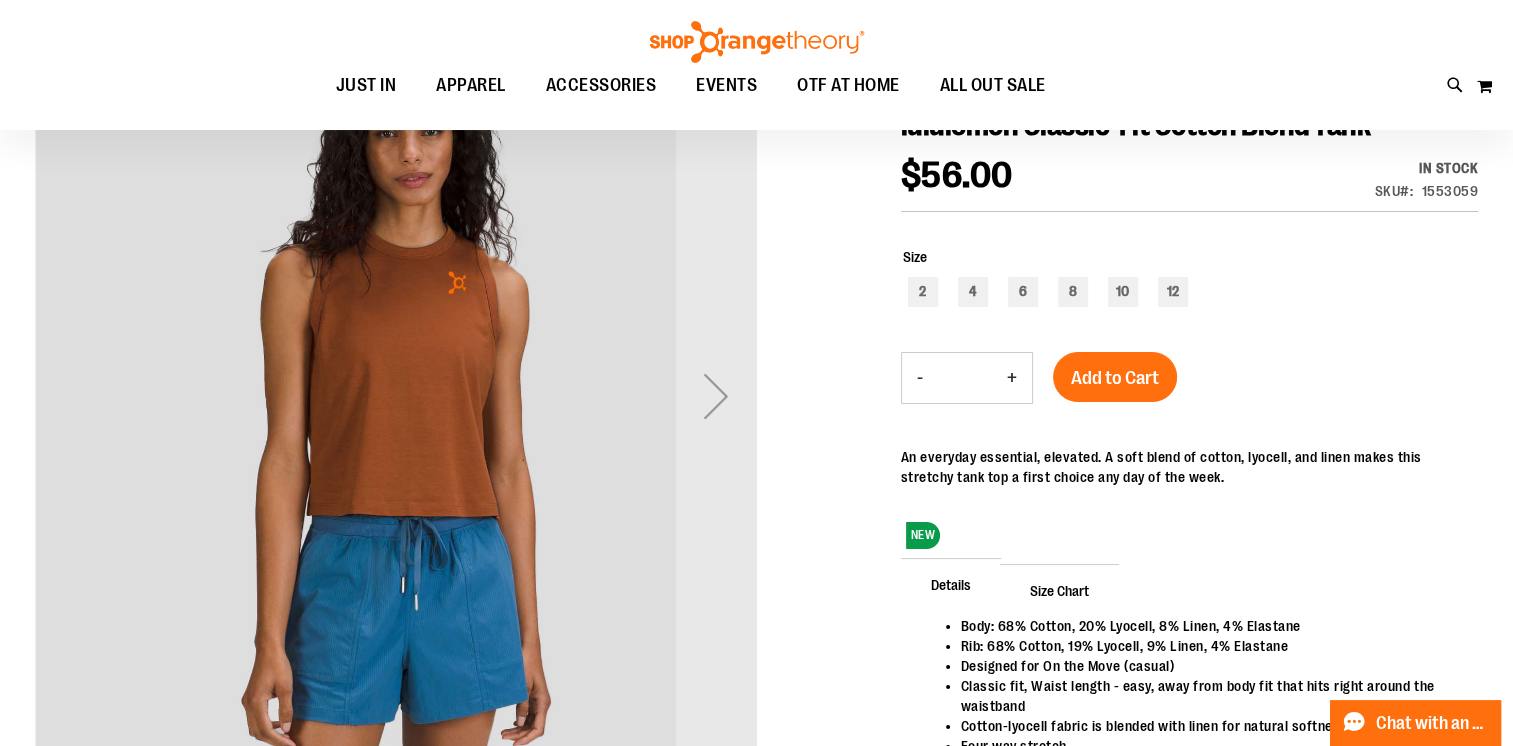 scroll, scrollTop: 0, scrollLeft: 0, axis: both 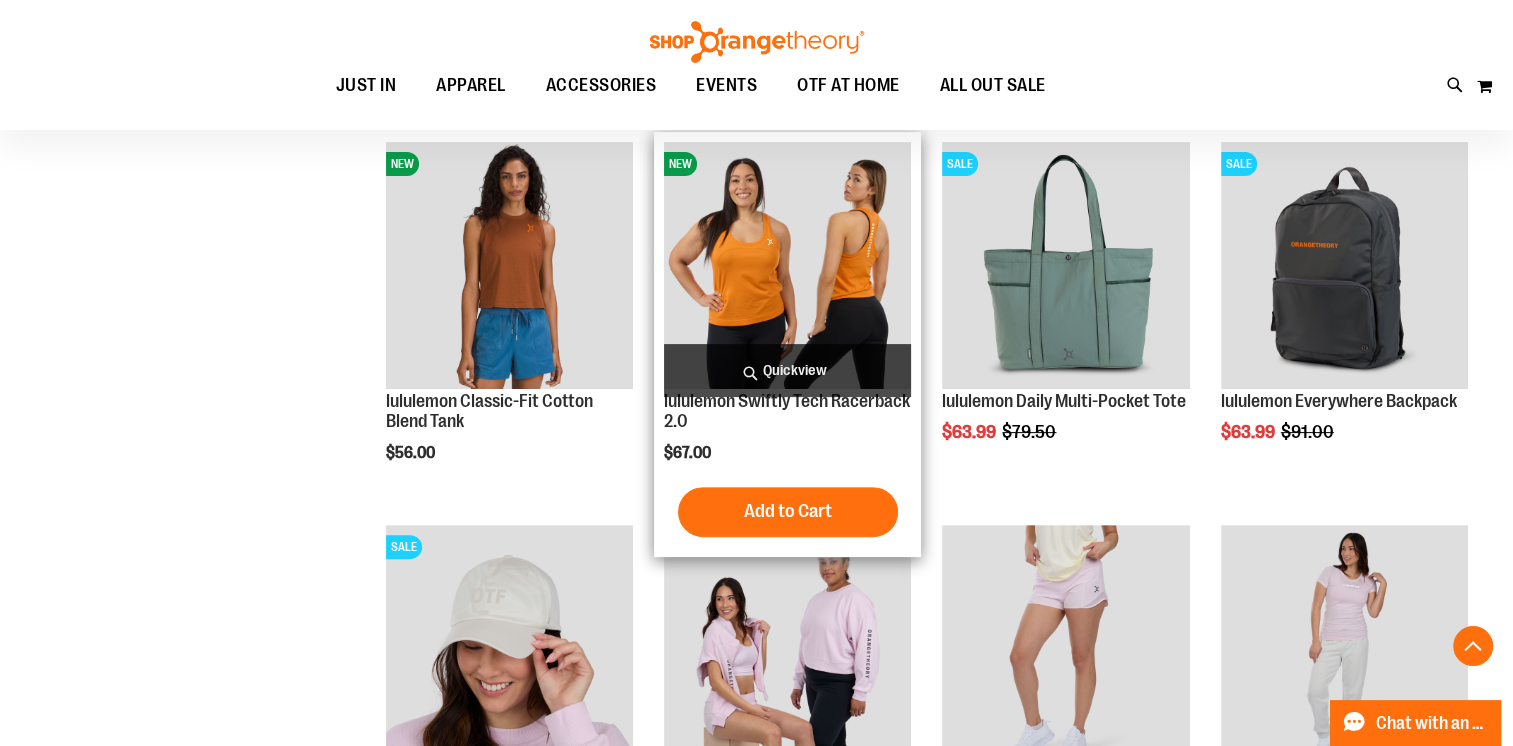 click on "Quickview" at bounding box center (787, 370) 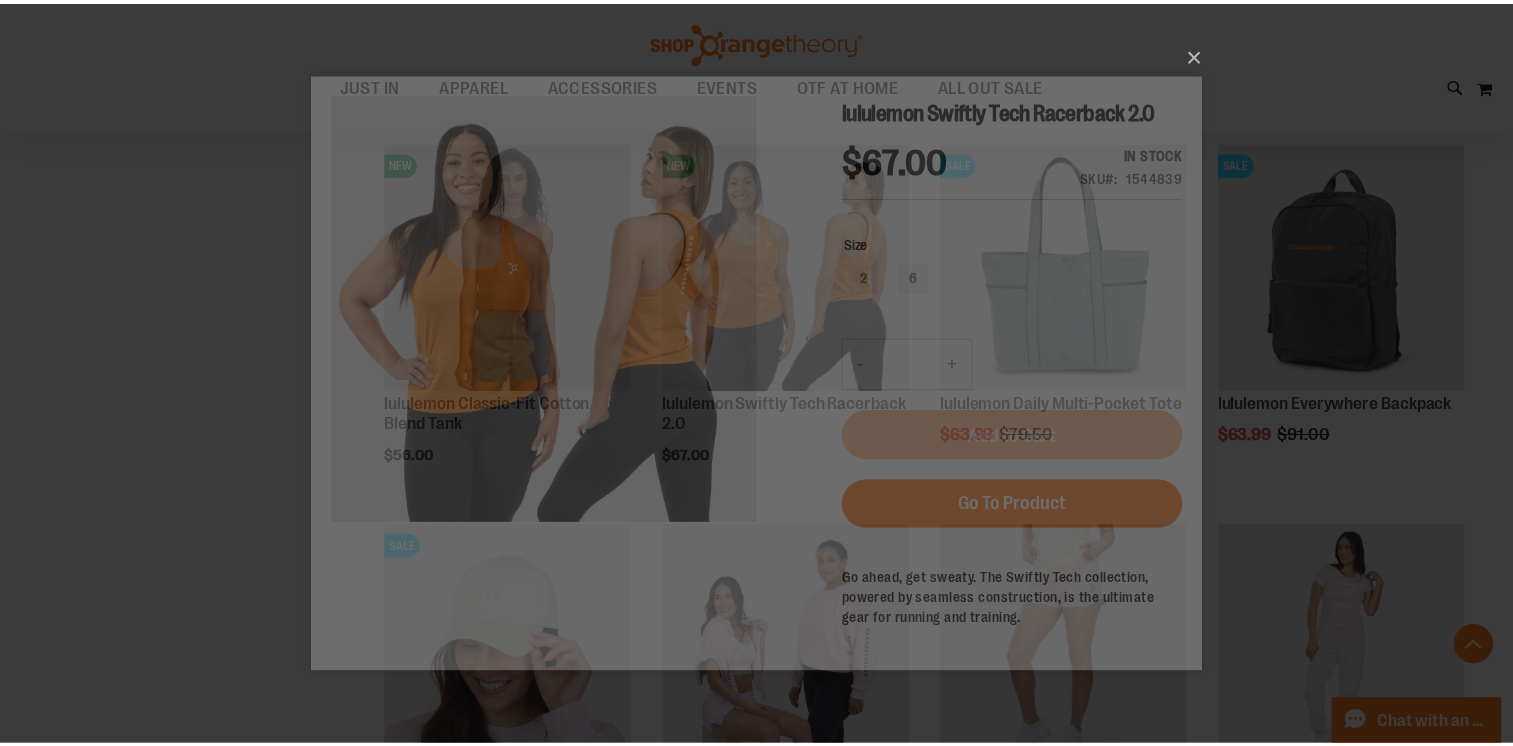 scroll, scrollTop: 0, scrollLeft: 0, axis: both 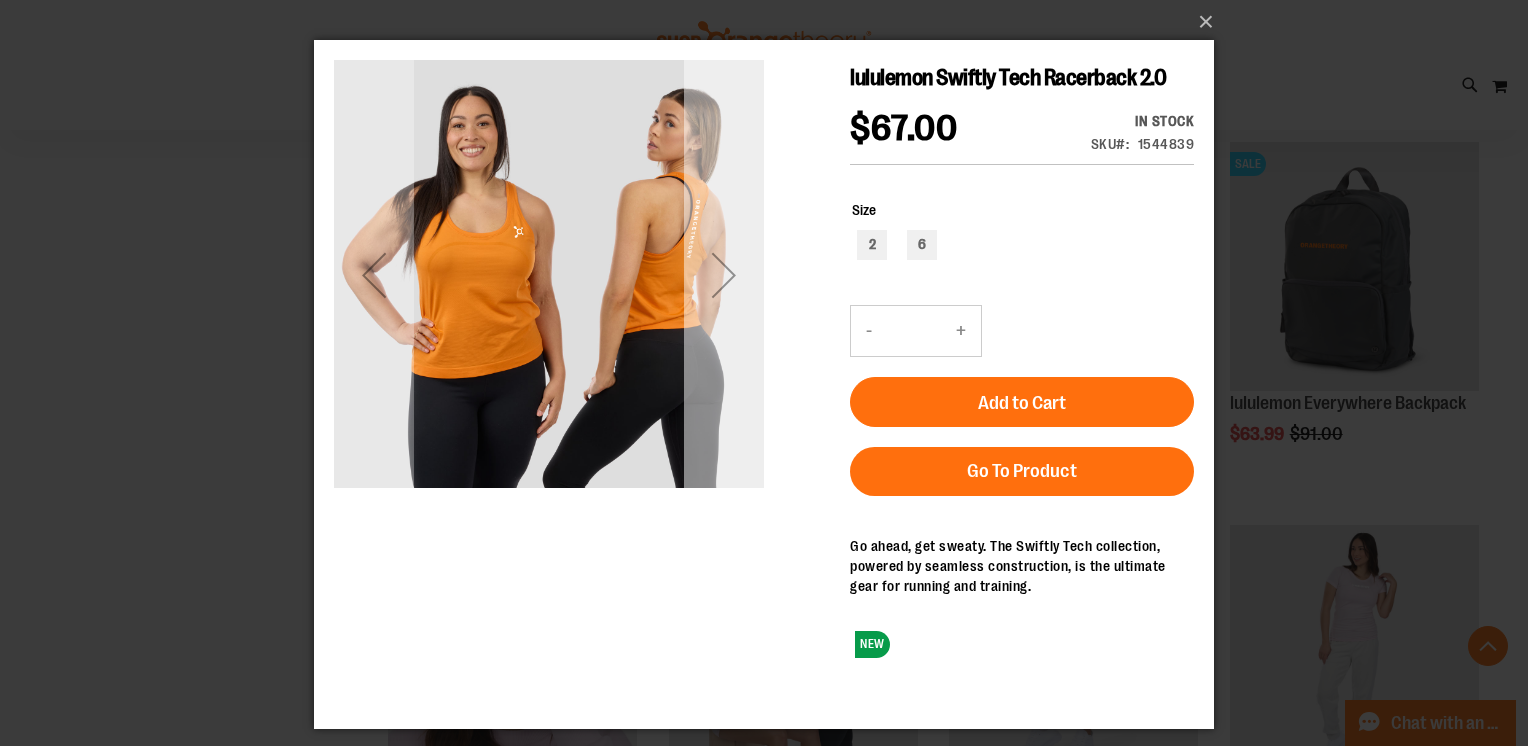 click at bounding box center [724, 275] 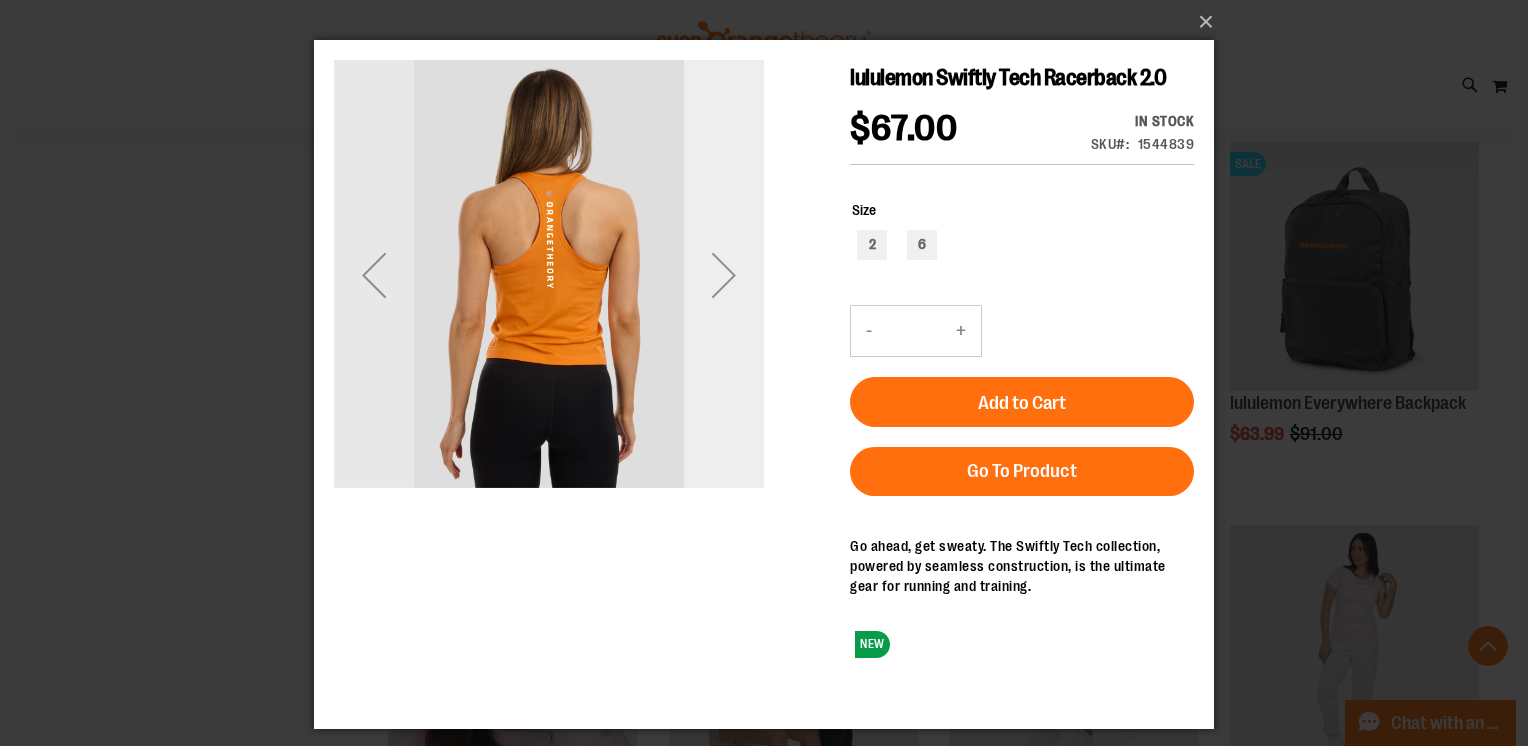 click at bounding box center (724, 275) 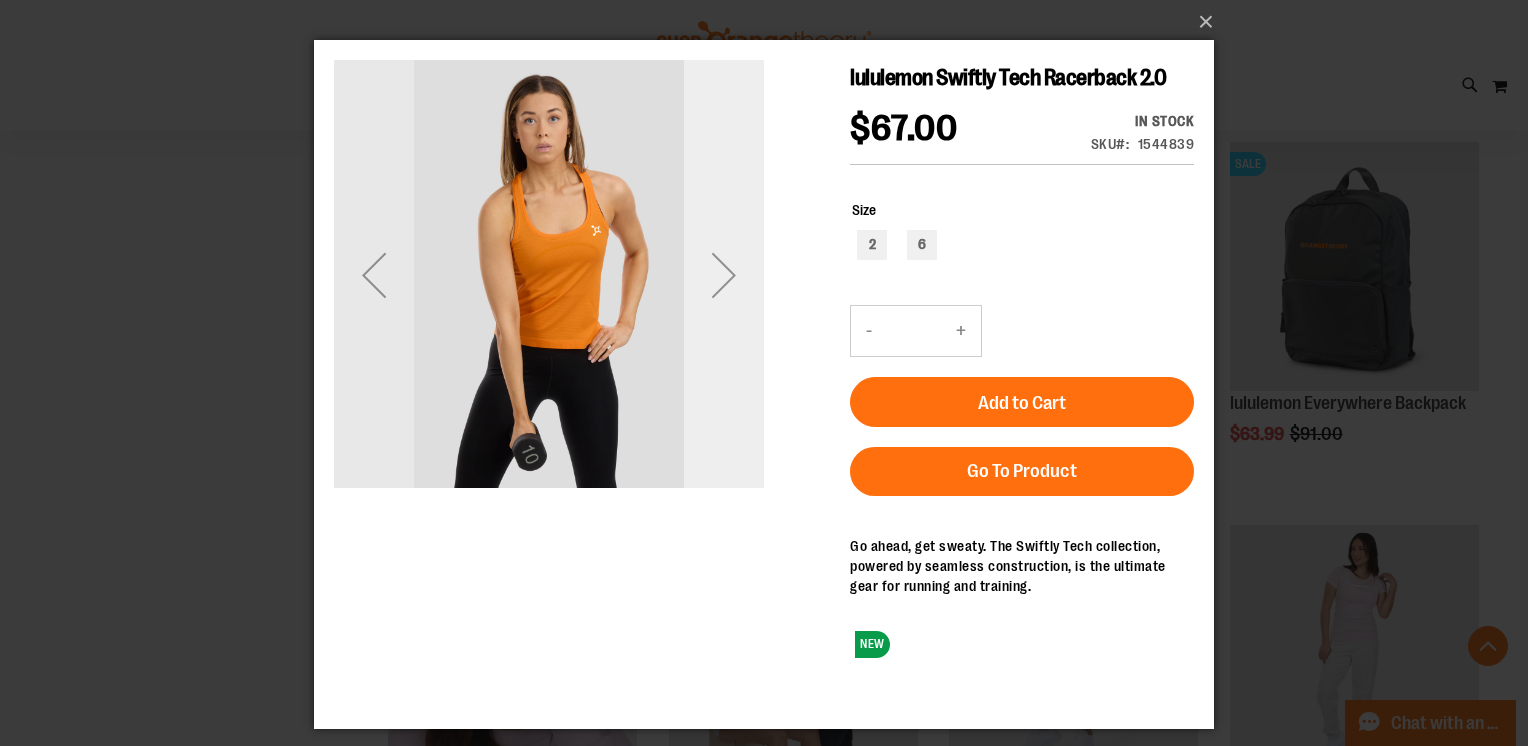 click at bounding box center (724, 275) 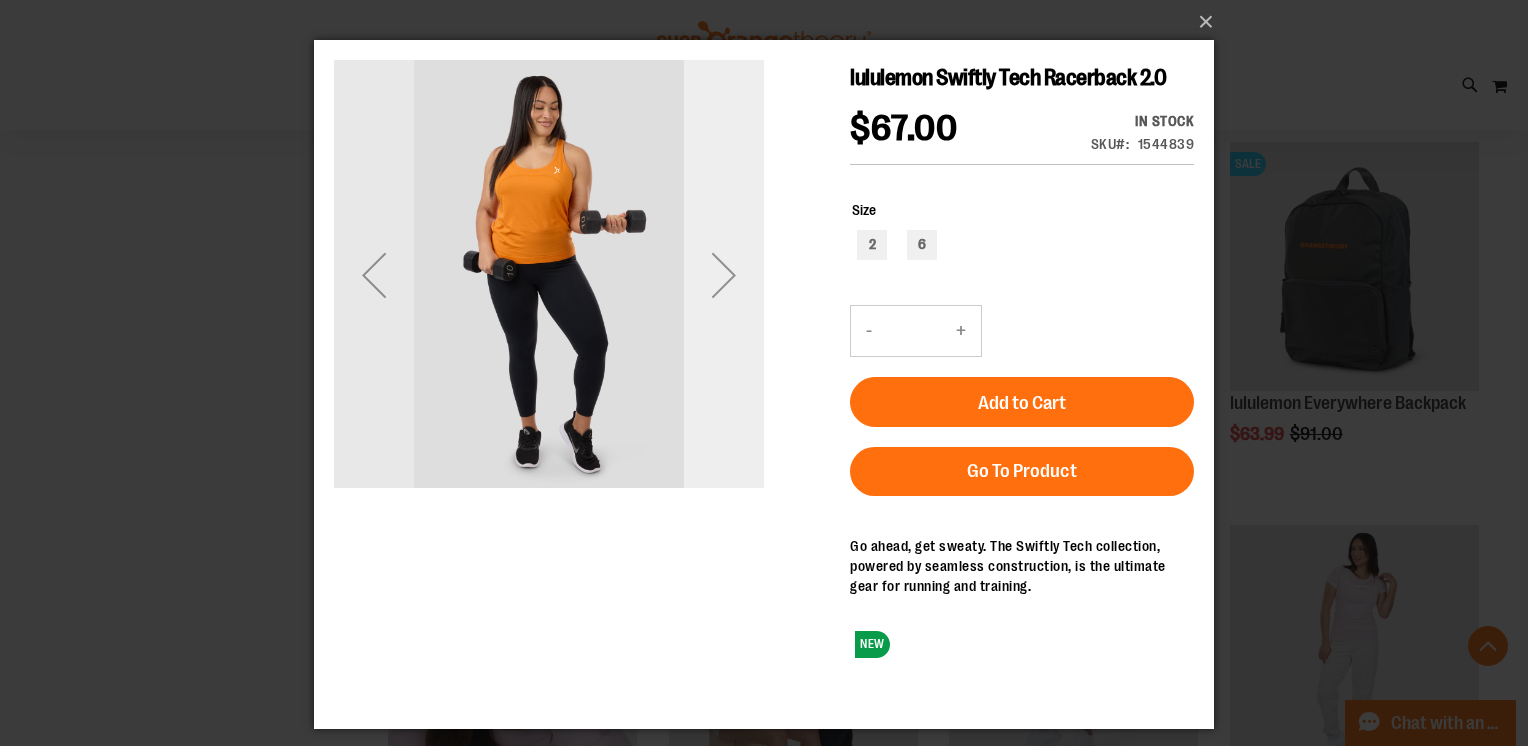 click at bounding box center [724, 275] 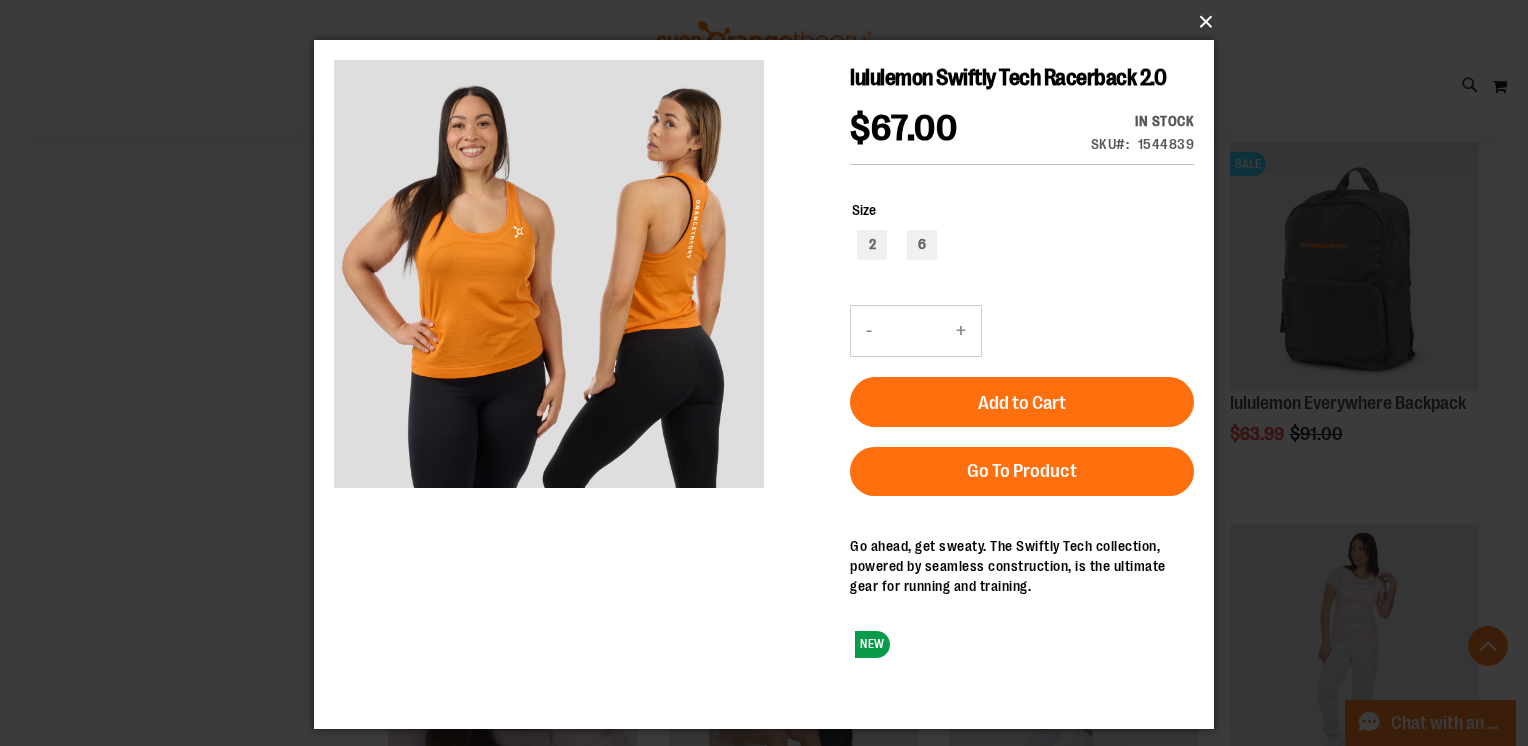 click on "×" at bounding box center [770, 22] 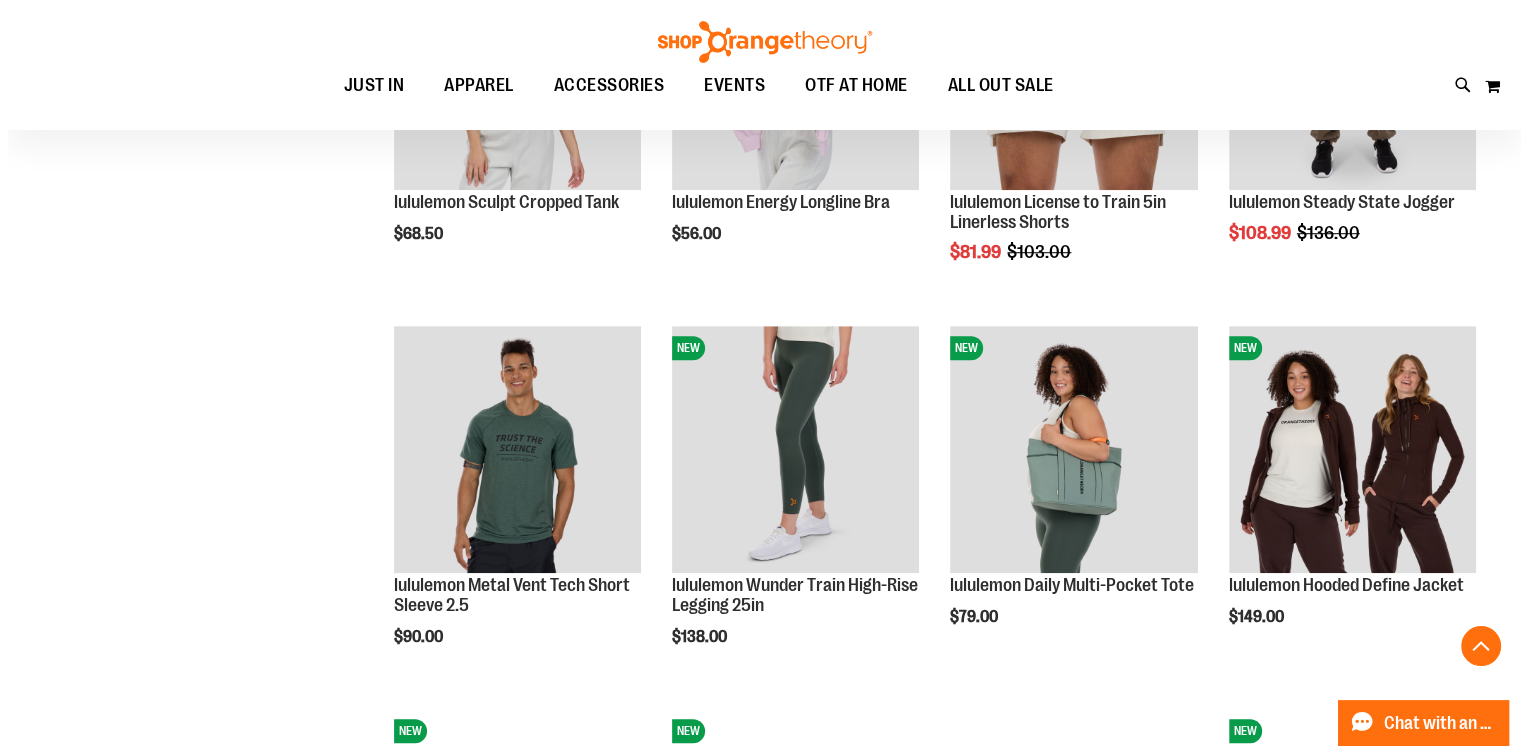 scroll, scrollTop: 1478, scrollLeft: 0, axis: vertical 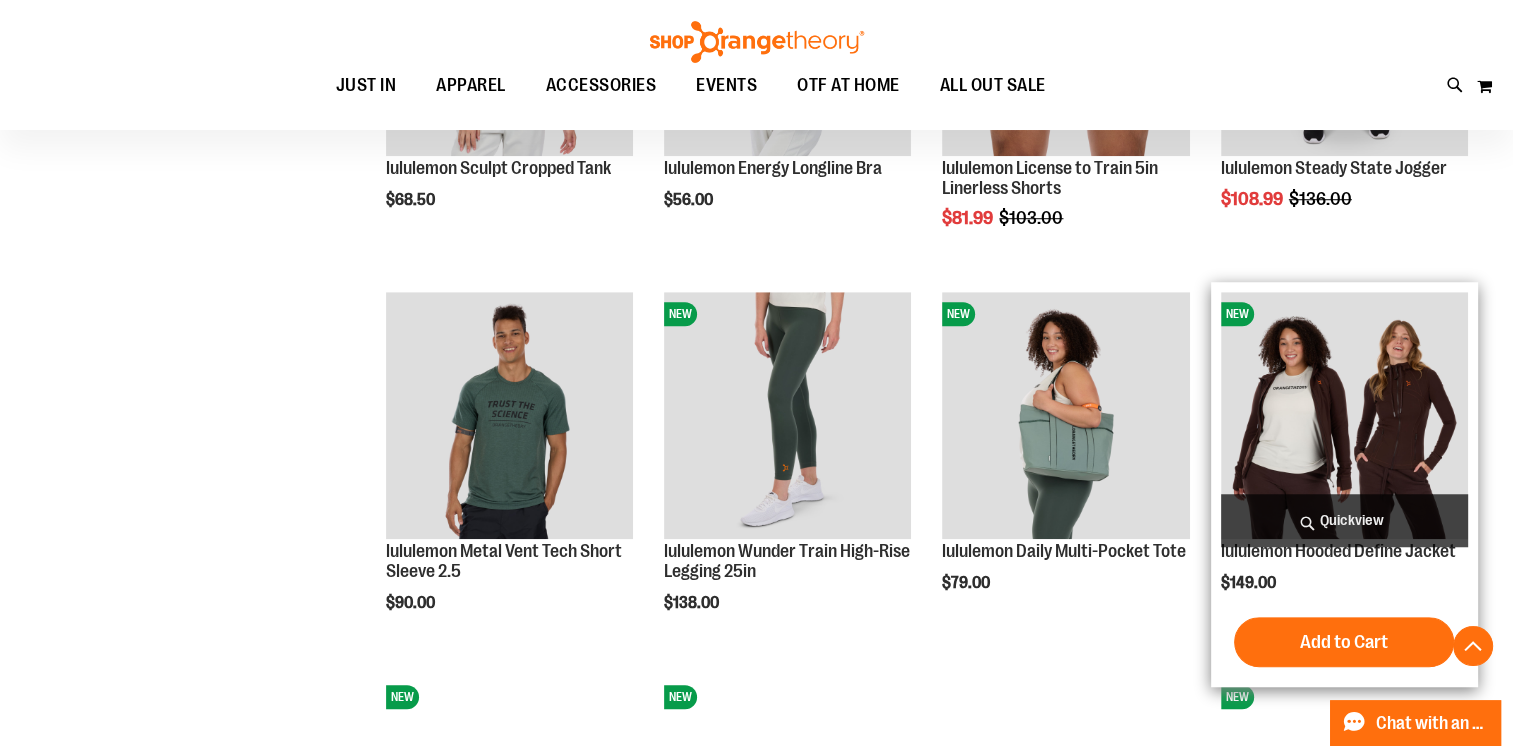 click on "Quickview" at bounding box center [1344, 520] 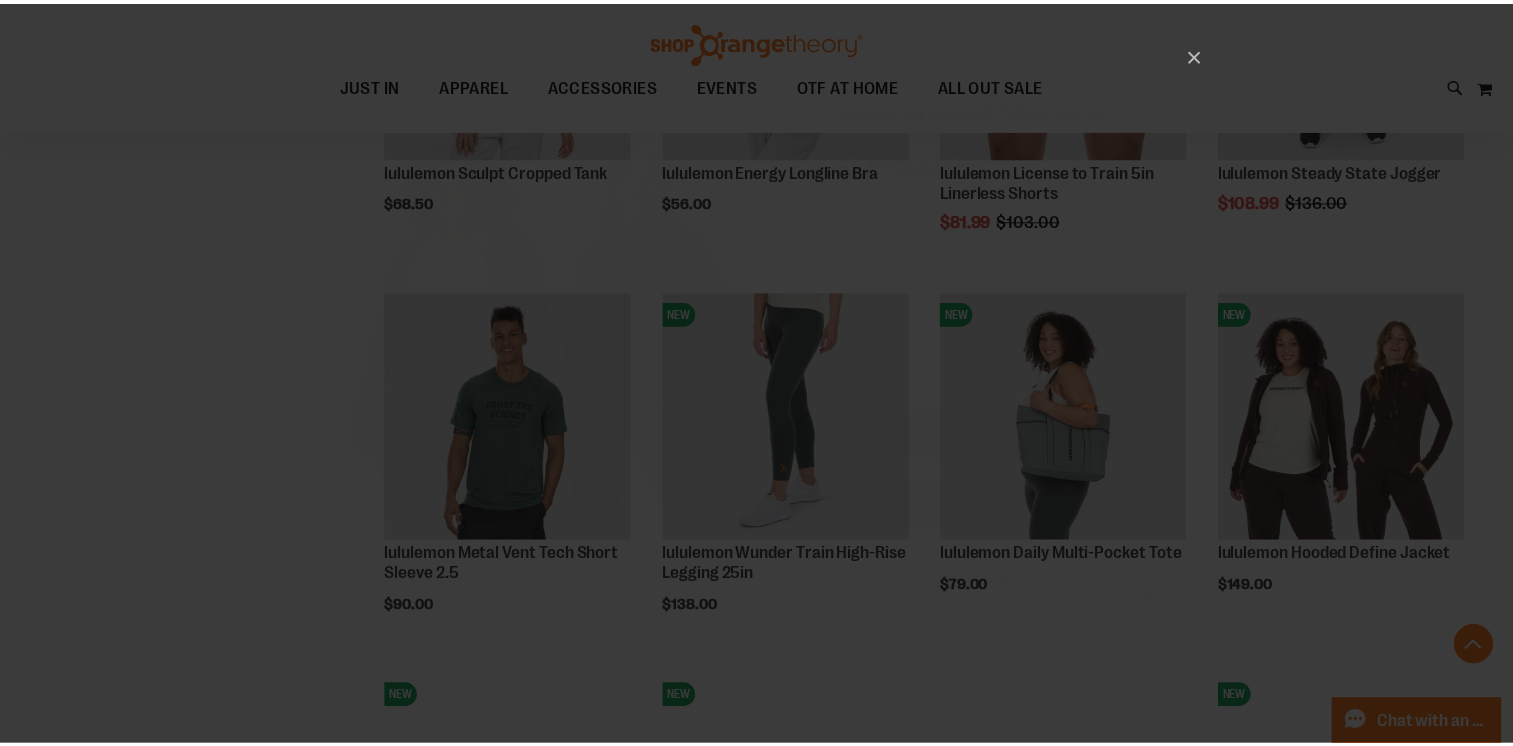 scroll, scrollTop: 0, scrollLeft: 0, axis: both 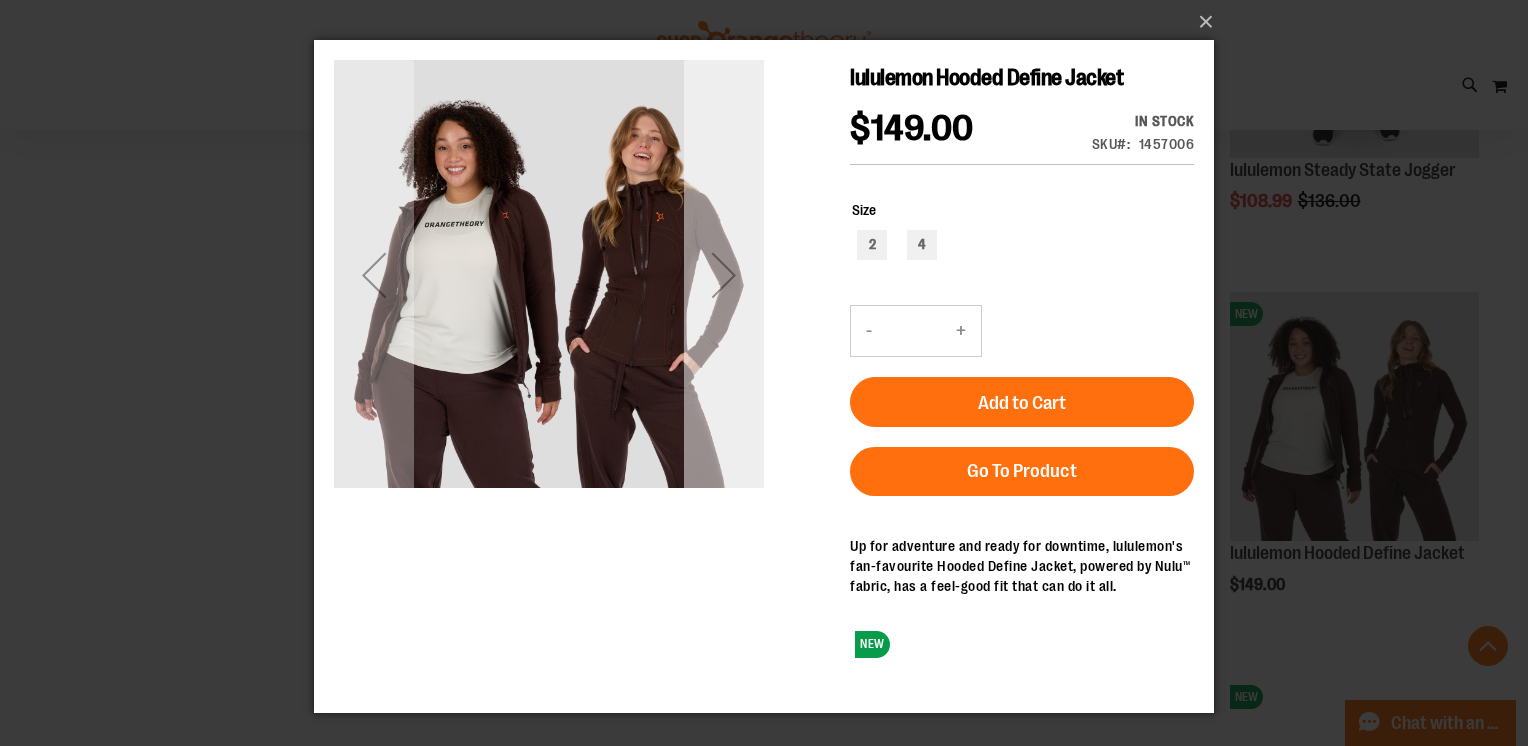 click at bounding box center (724, 275) 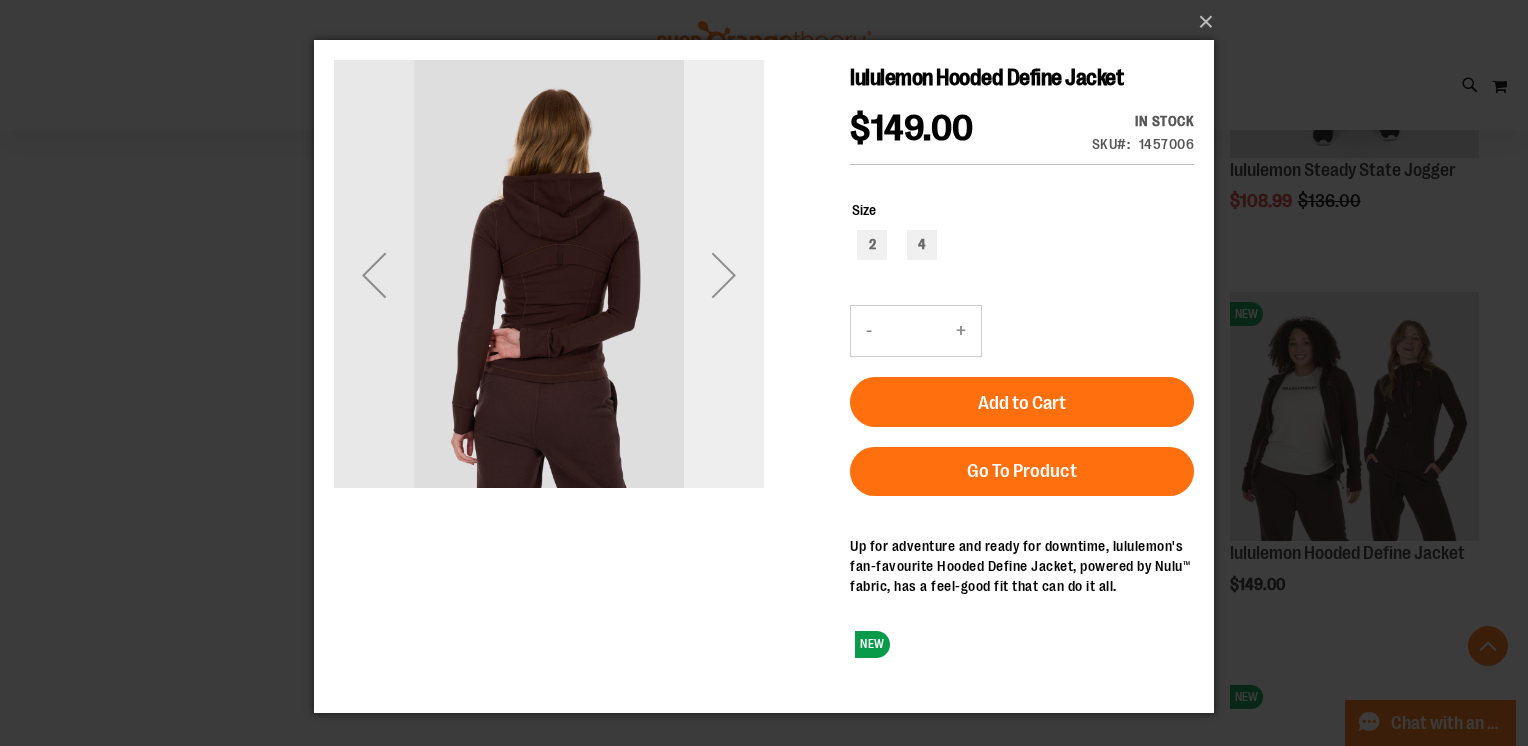 click at bounding box center [724, 275] 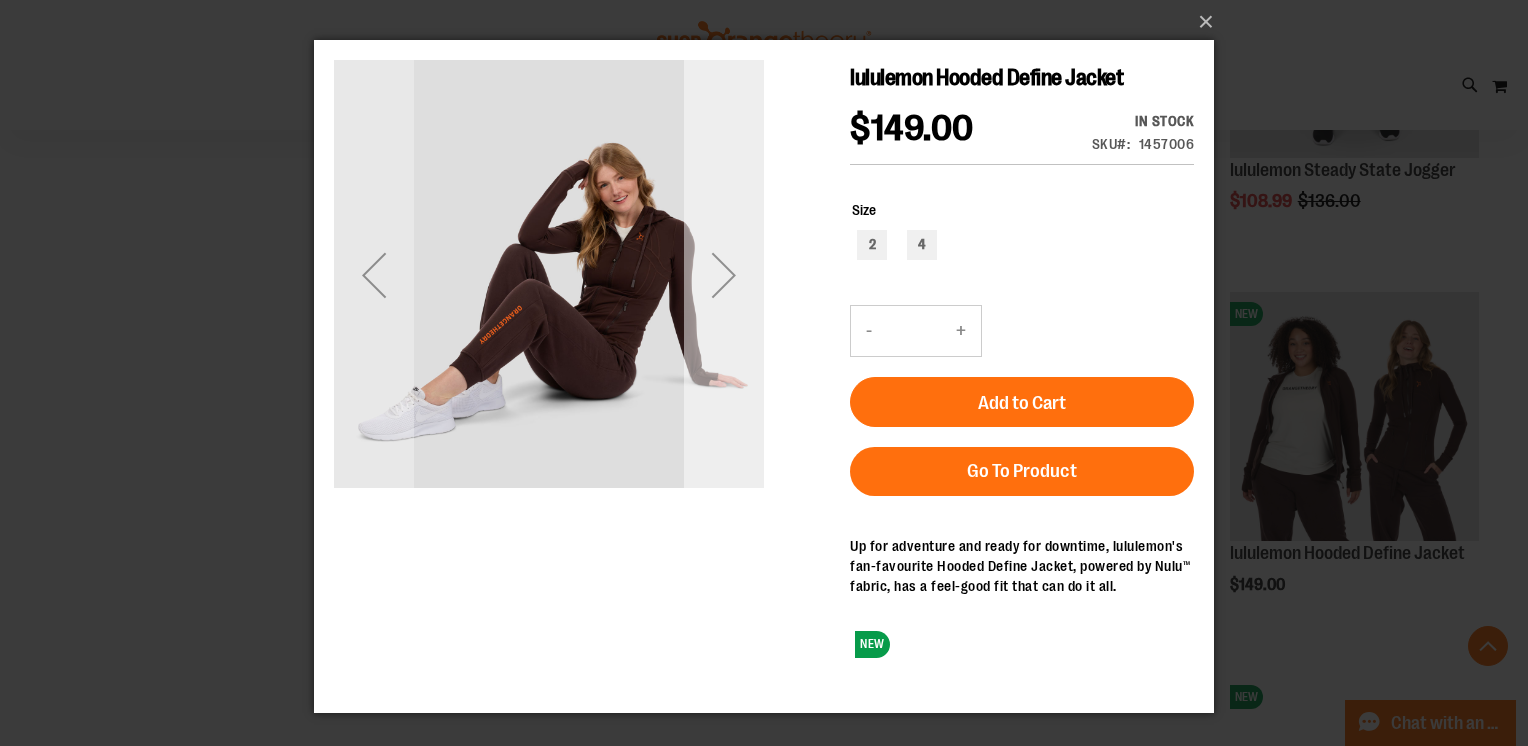 click at bounding box center (724, 275) 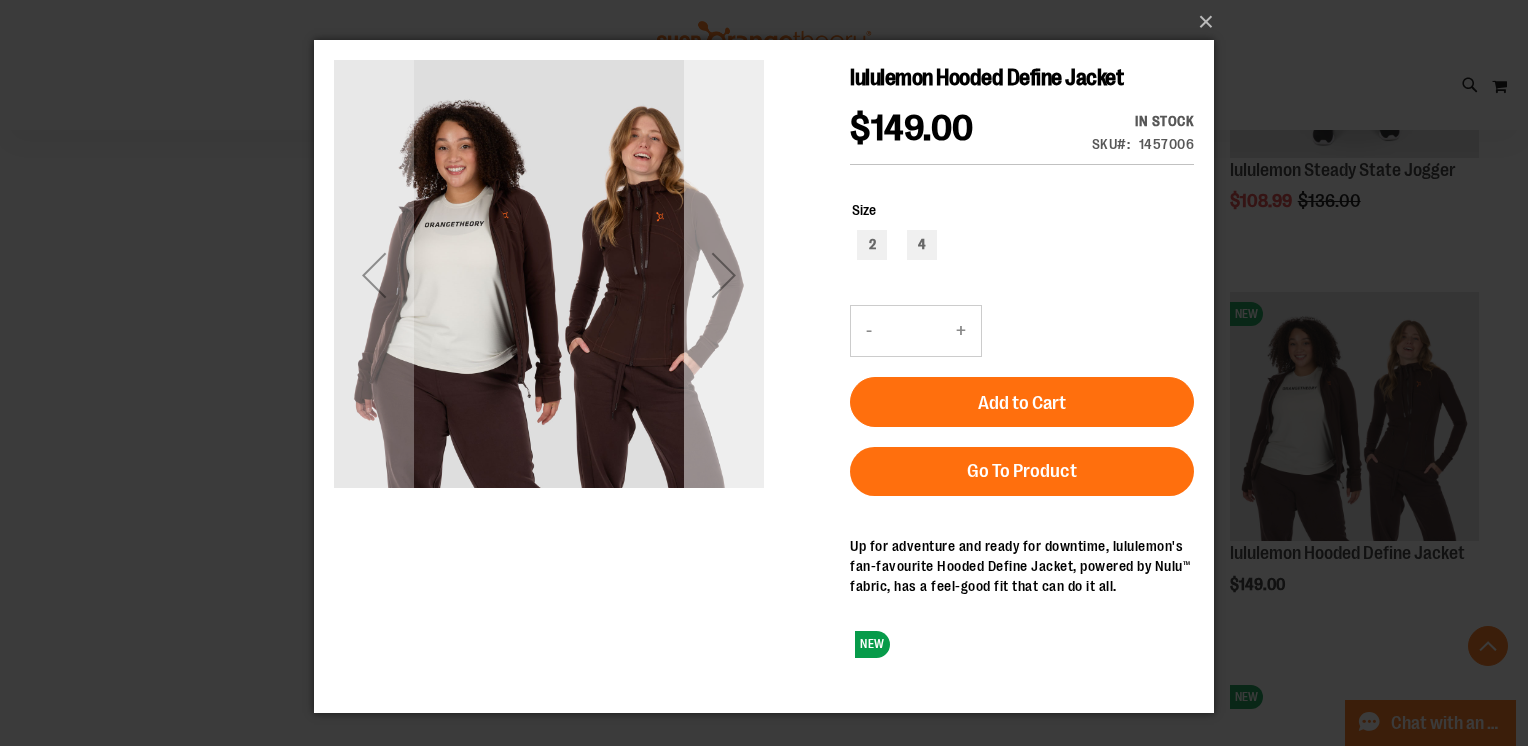 click at bounding box center (724, 275) 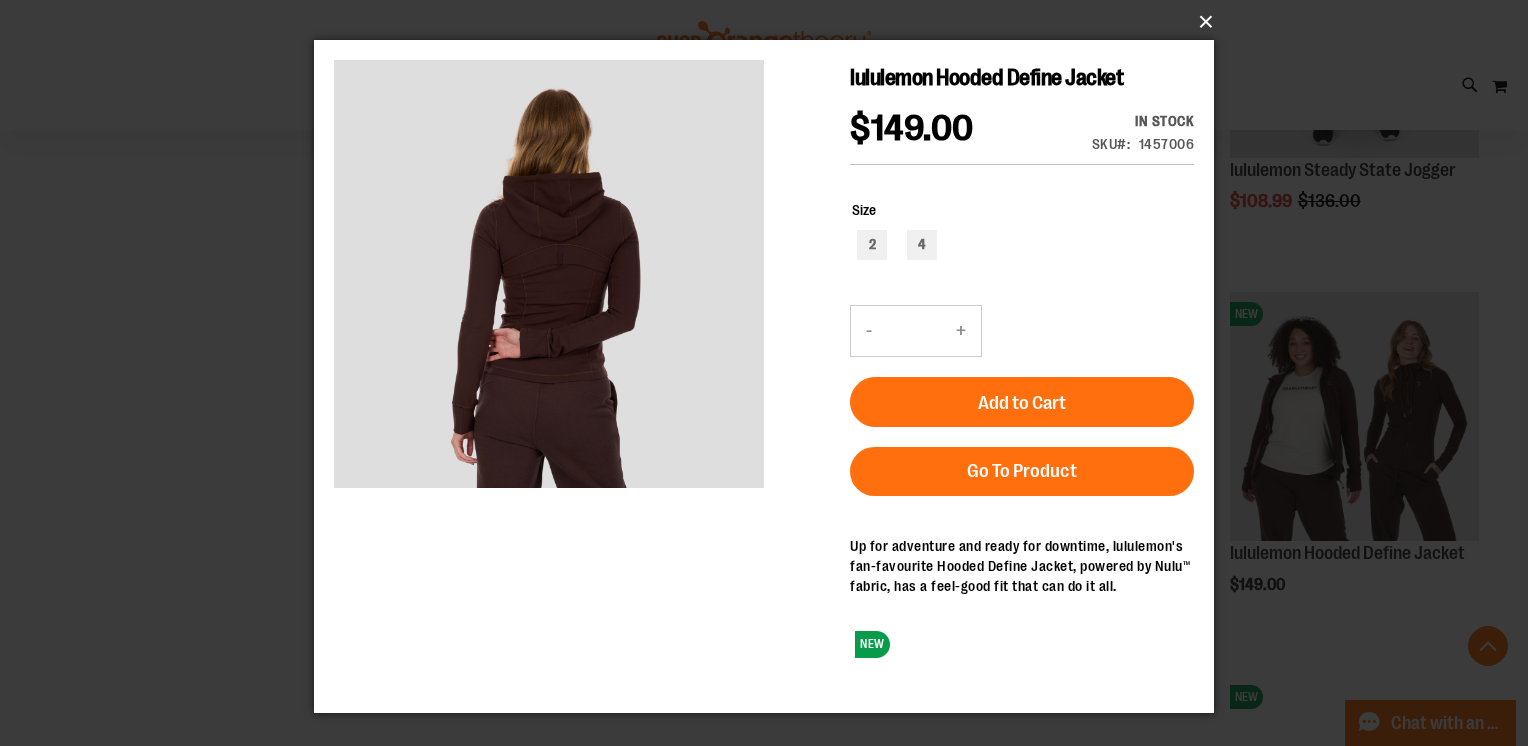 click on "×" at bounding box center (770, 22) 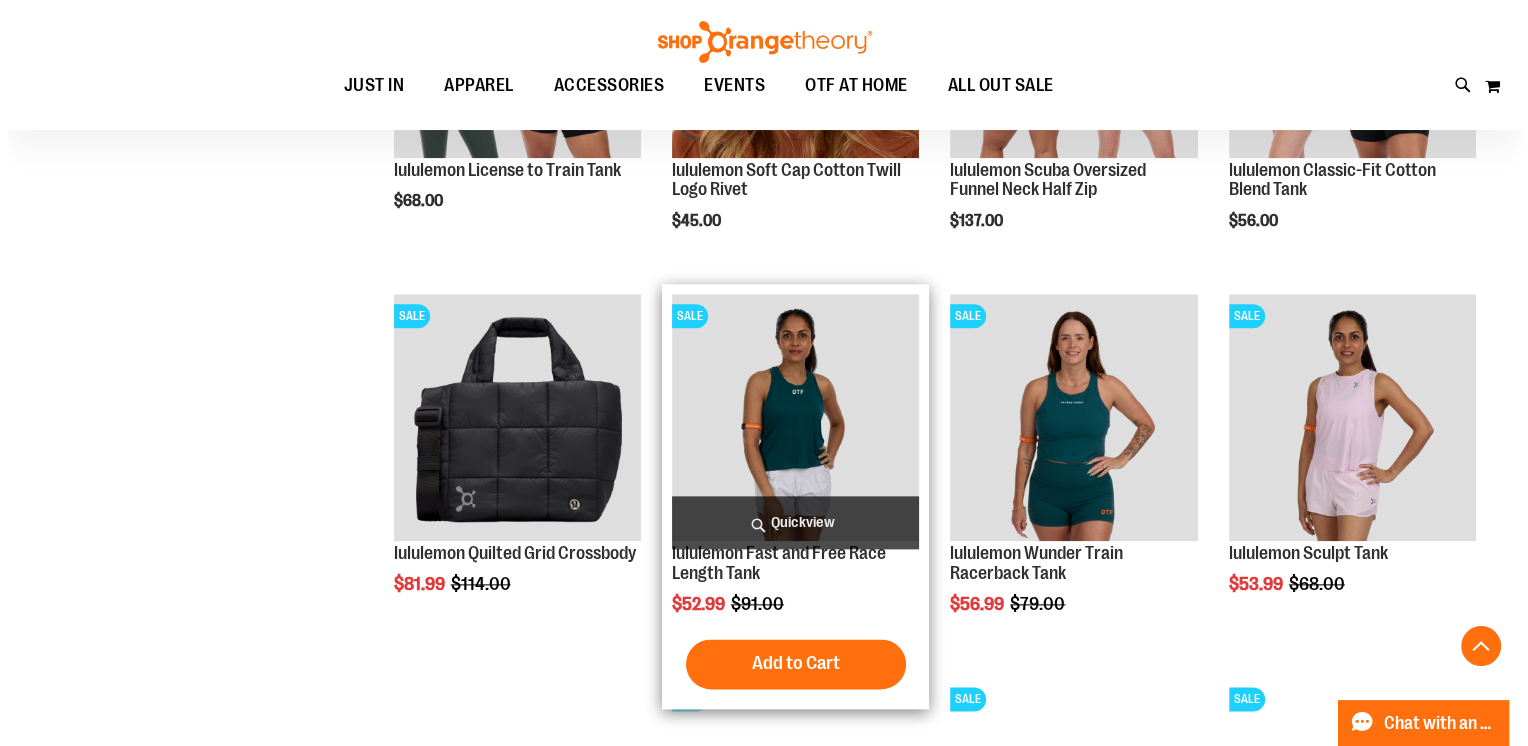 scroll, scrollTop: 2278, scrollLeft: 0, axis: vertical 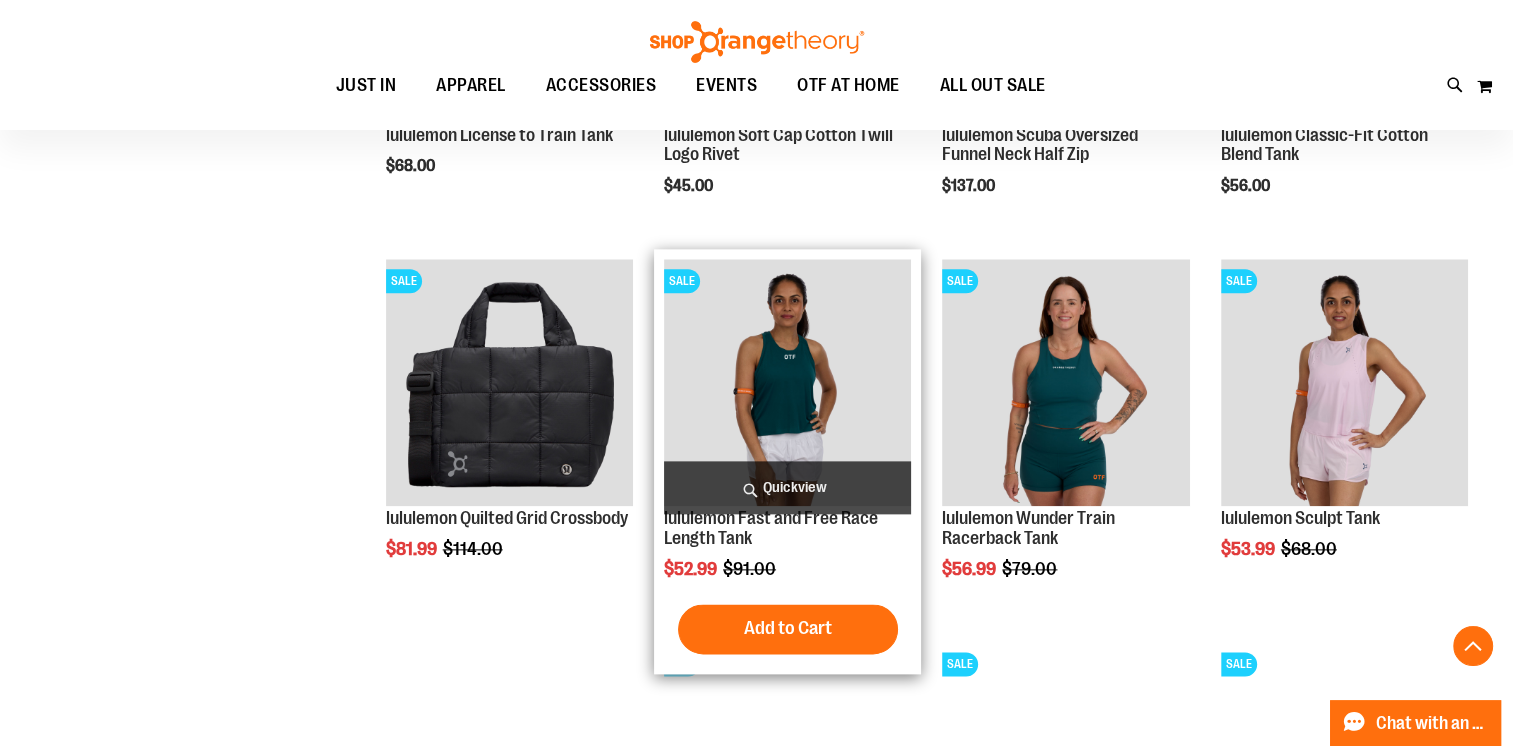 click on "Quickview" at bounding box center [787, 487] 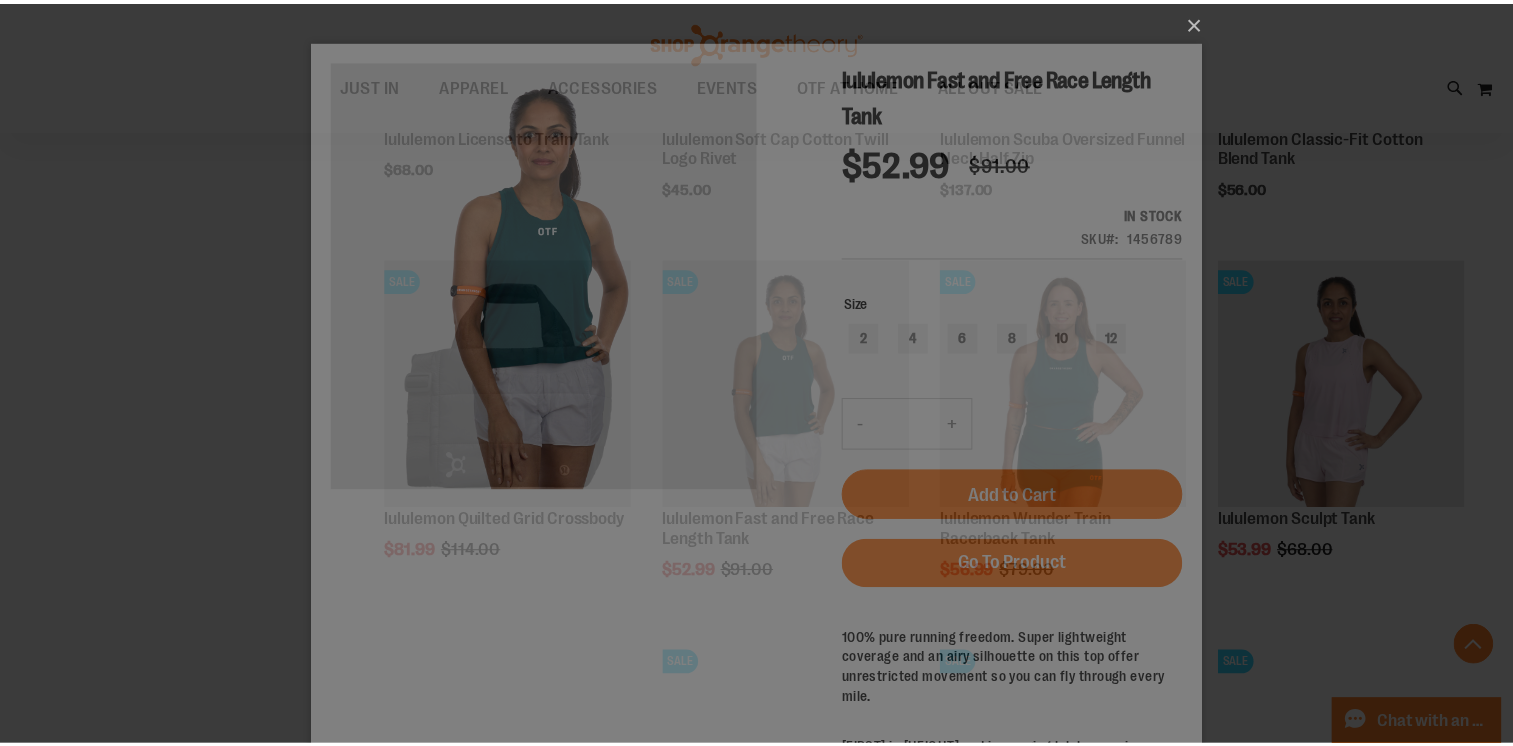 scroll, scrollTop: 0, scrollLeft: 0, axis: both 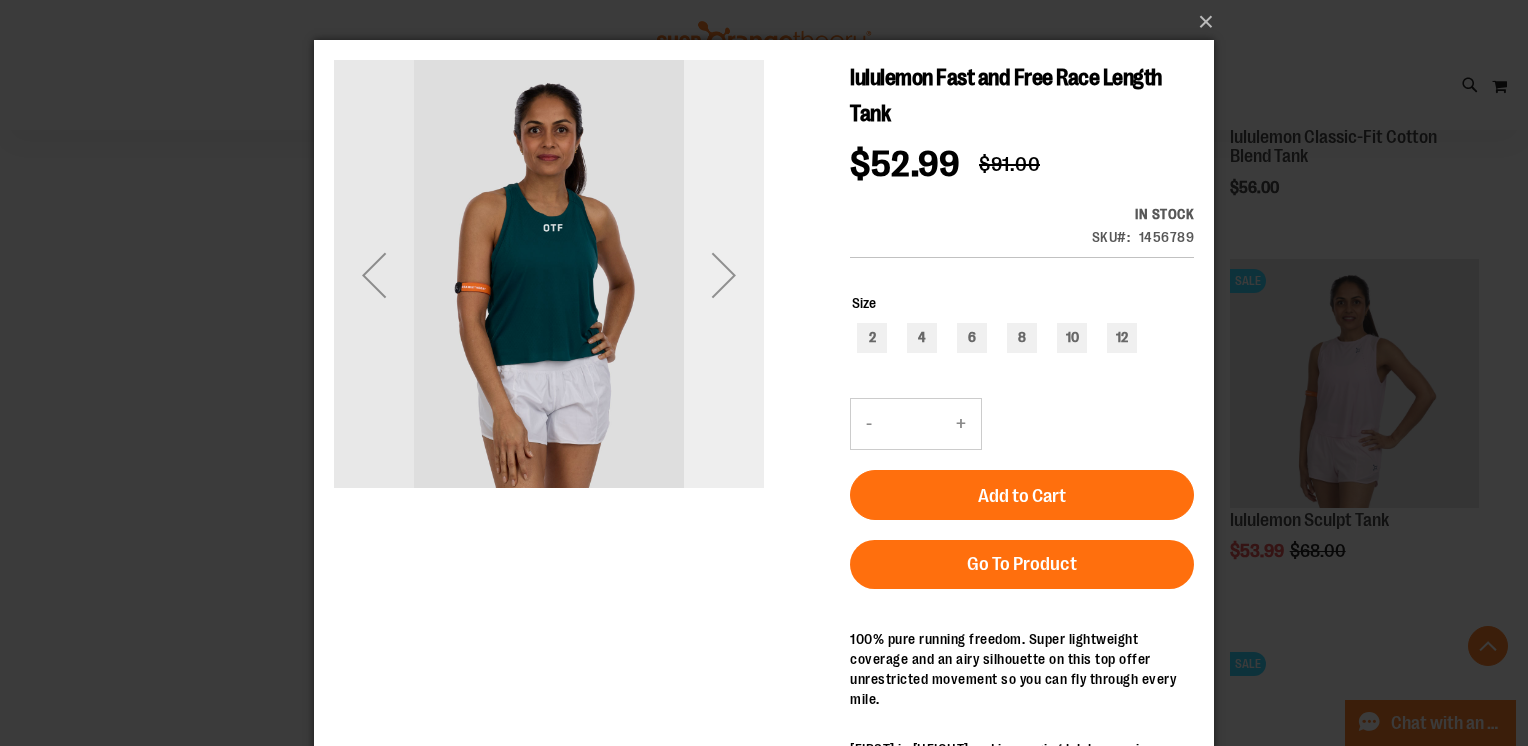 click at bounding box center [724, 275] 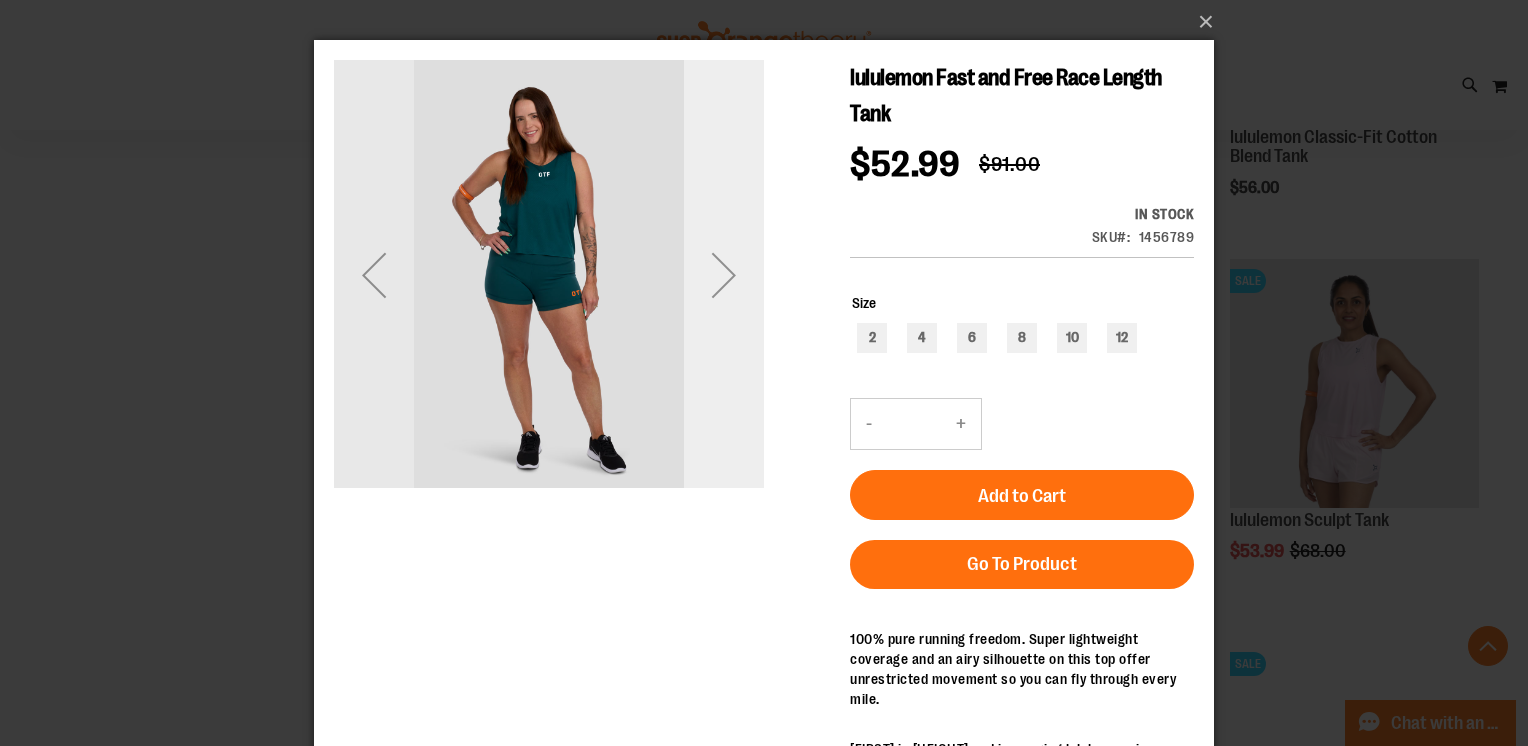 click at bounding box center (724, 275) 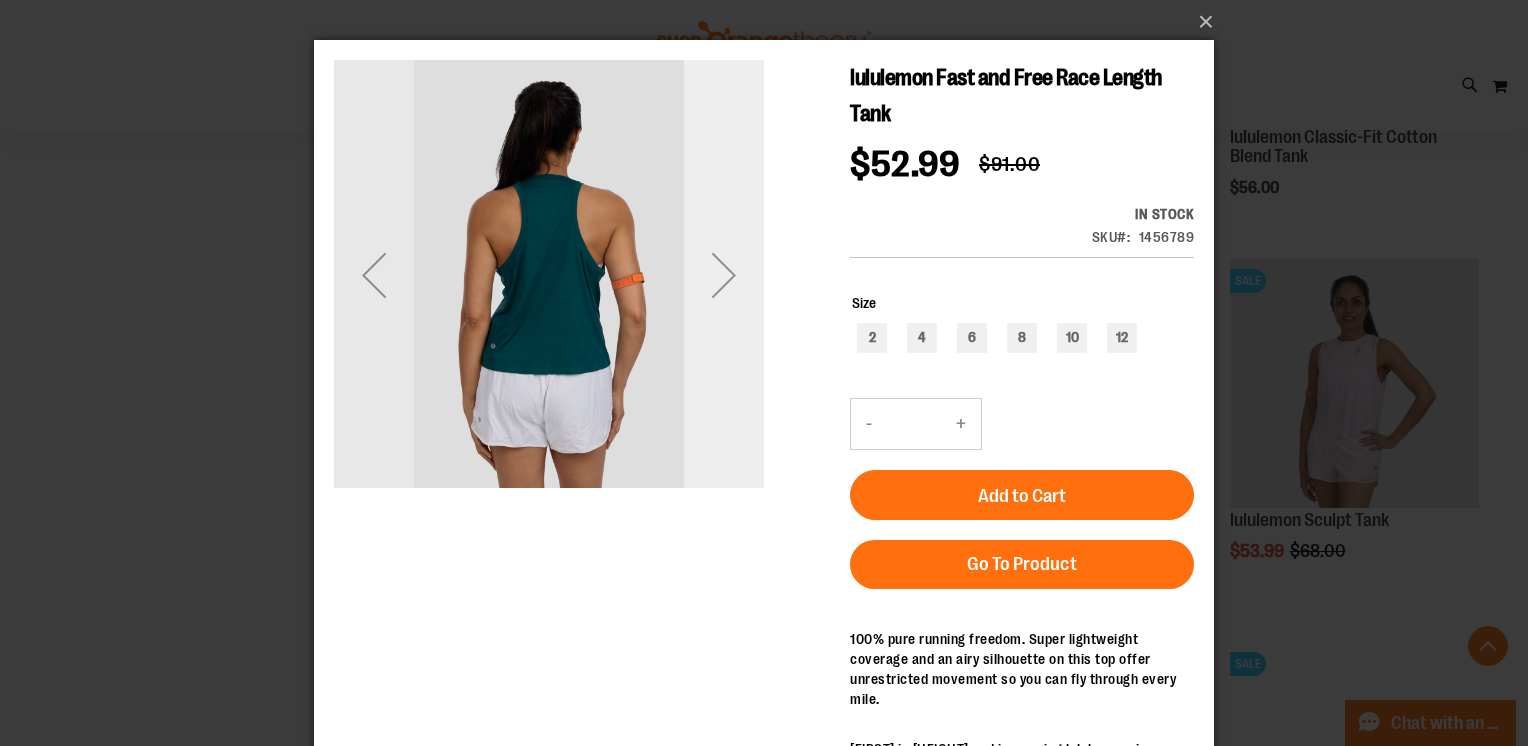 click at bounding box center [724, 275] 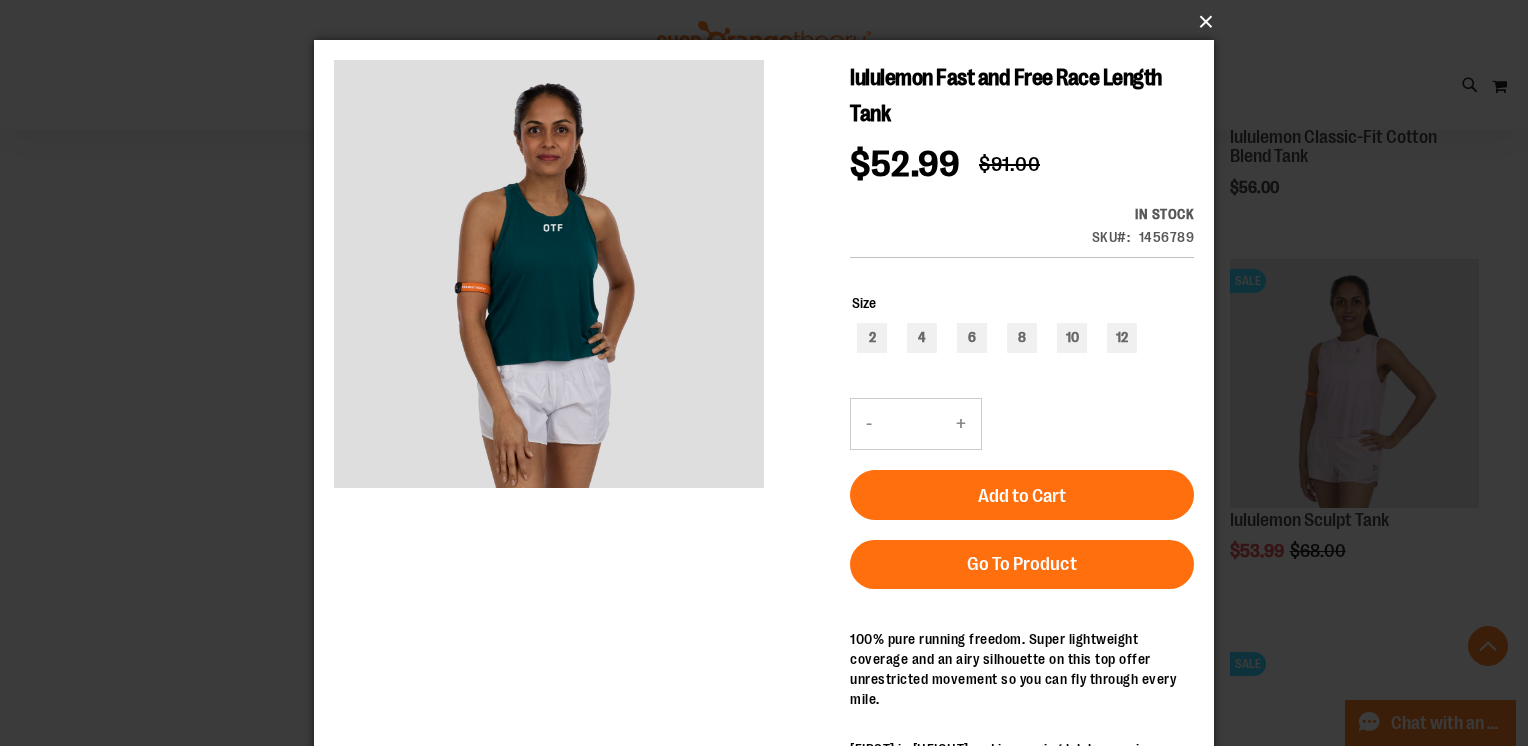 click on "×" at bounding box center [770, 22] 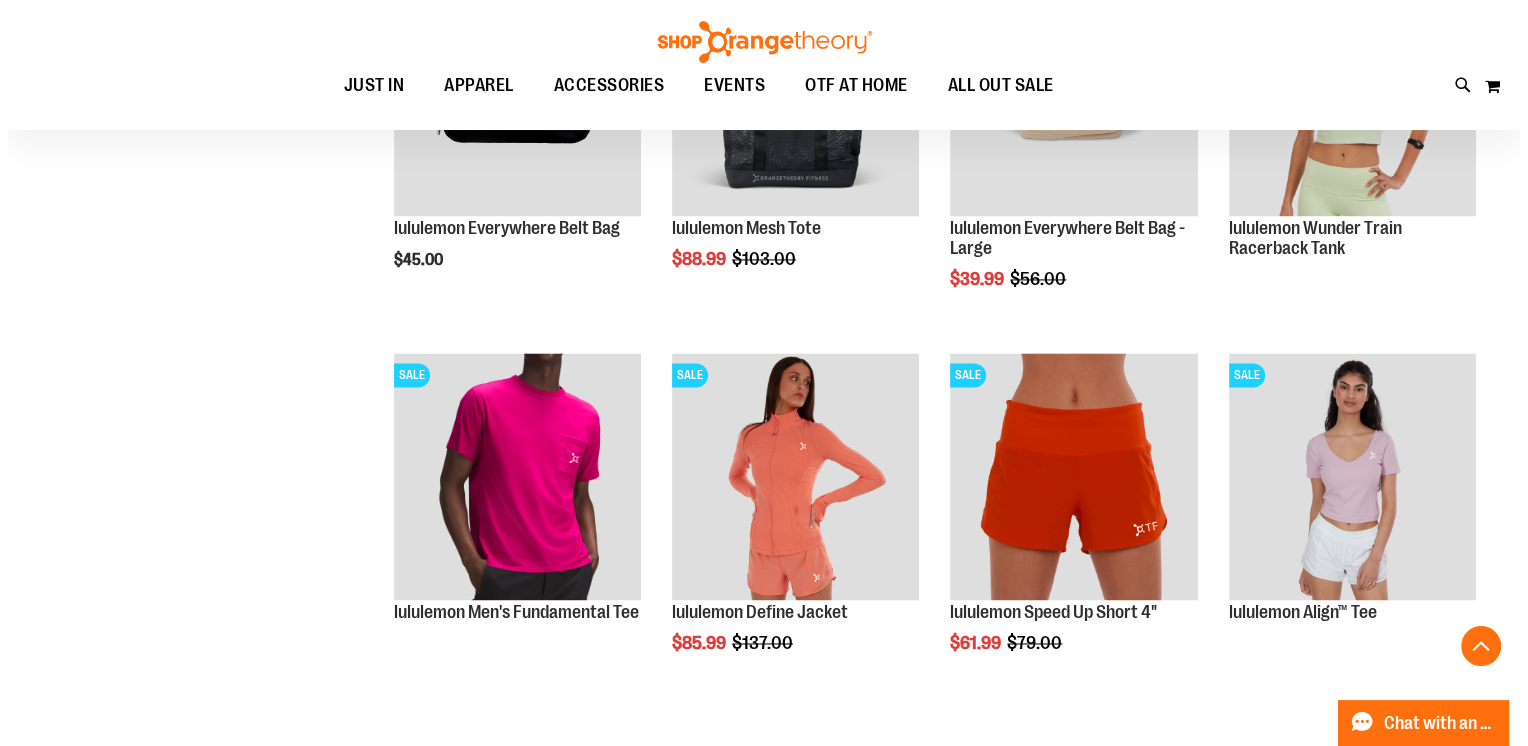 scroll, scrollTop: 2978, scrollLeft: 0, axis: vertical 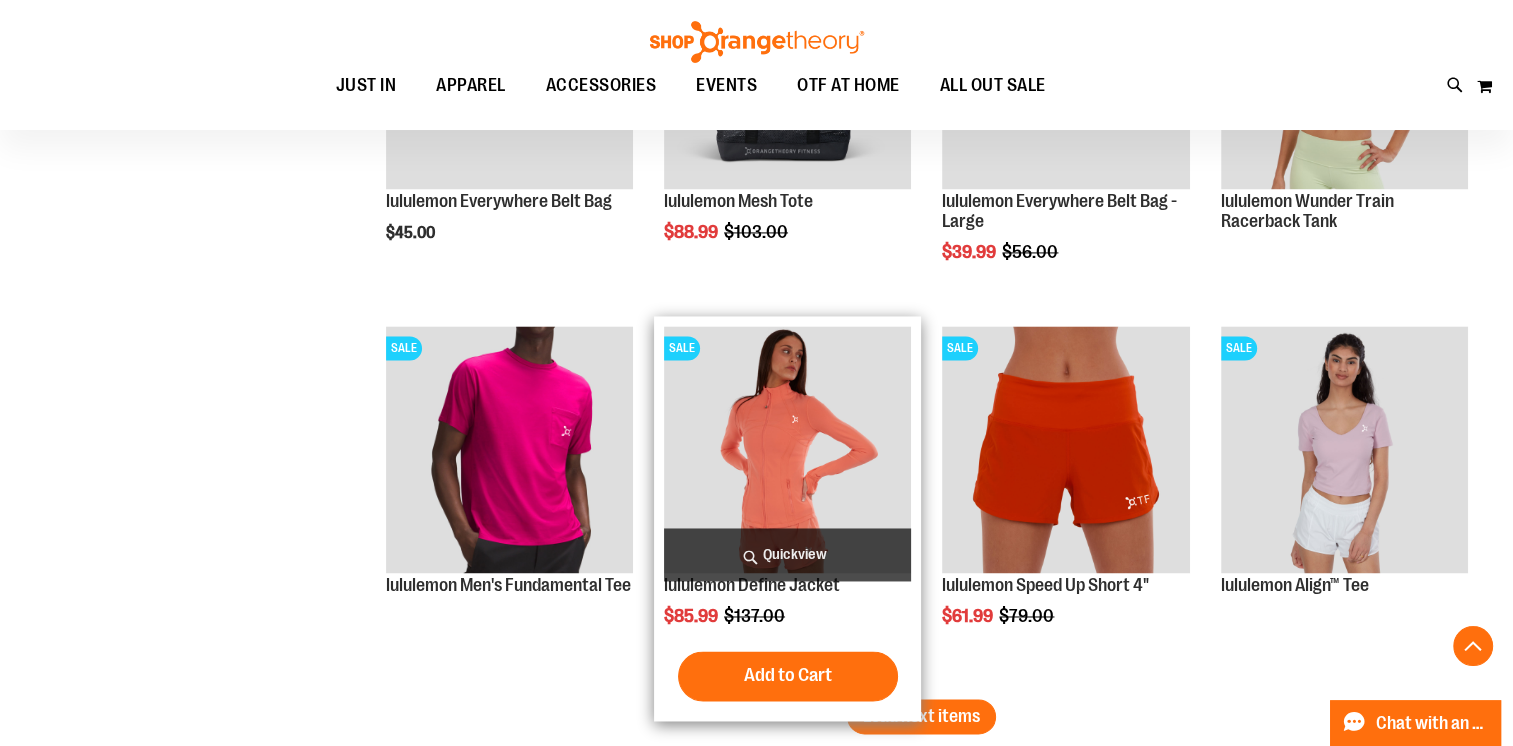 click on "Quickview" at bounding box center [787, 554] 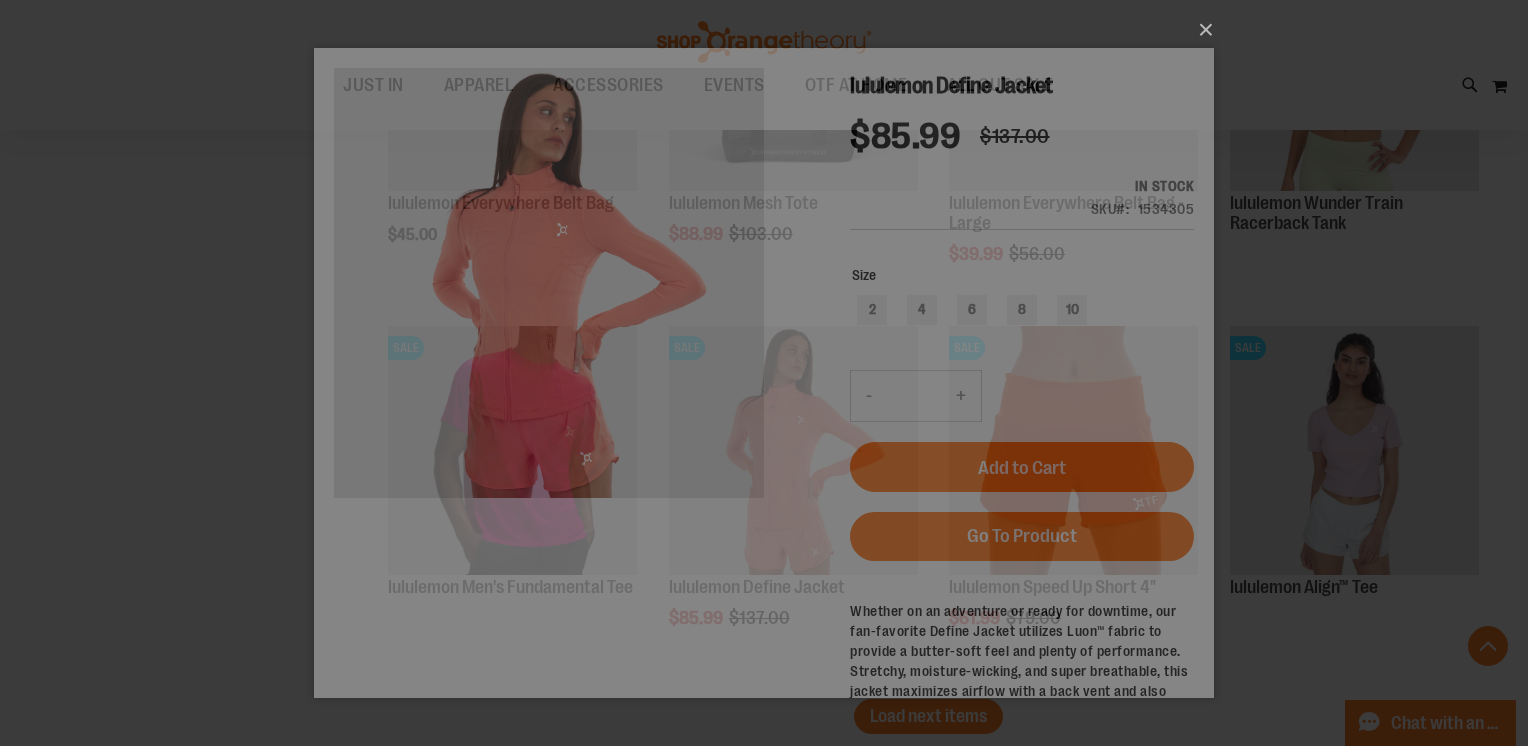 scroll, scrollTop: 0, scrollLeft: 0, axis: both 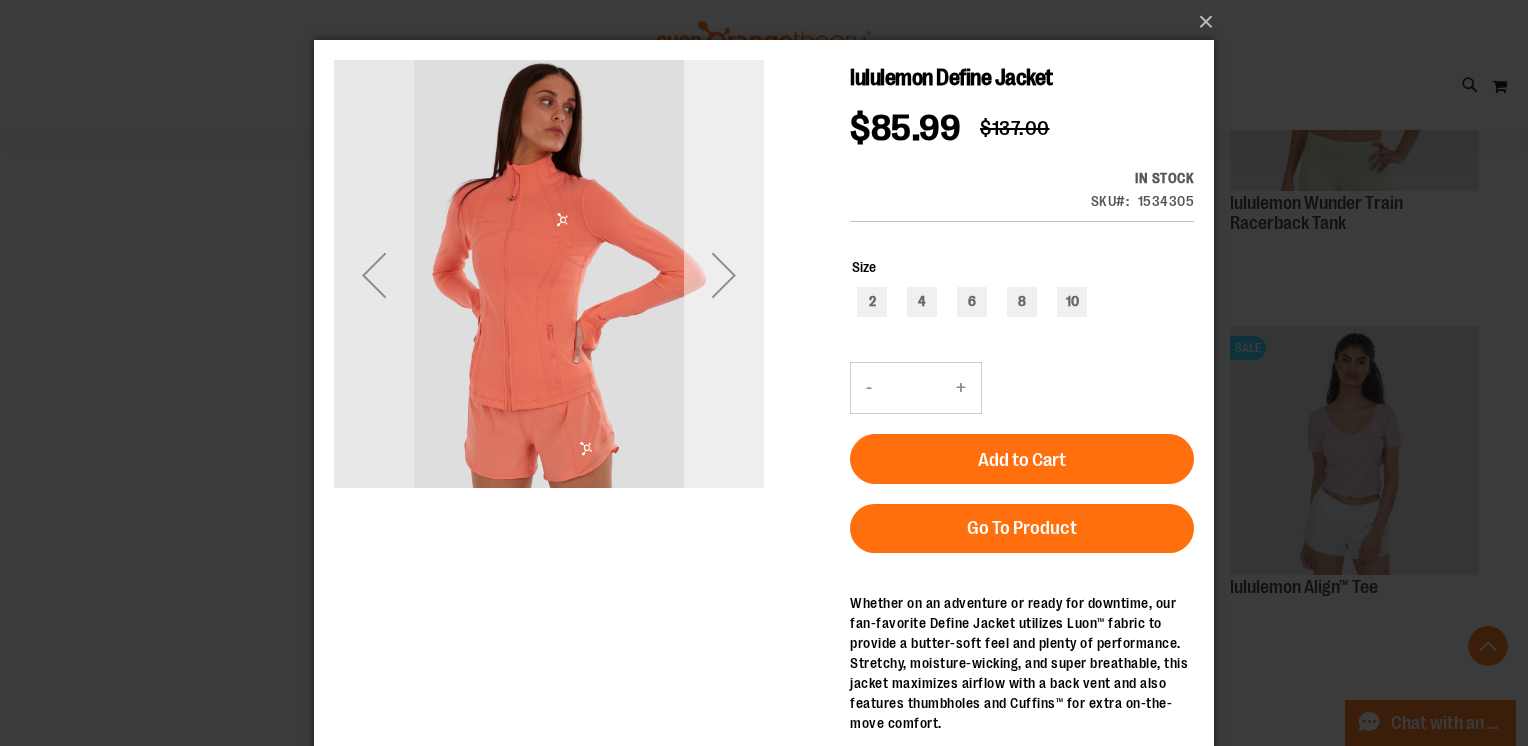 click at bounding box center [724, 275] 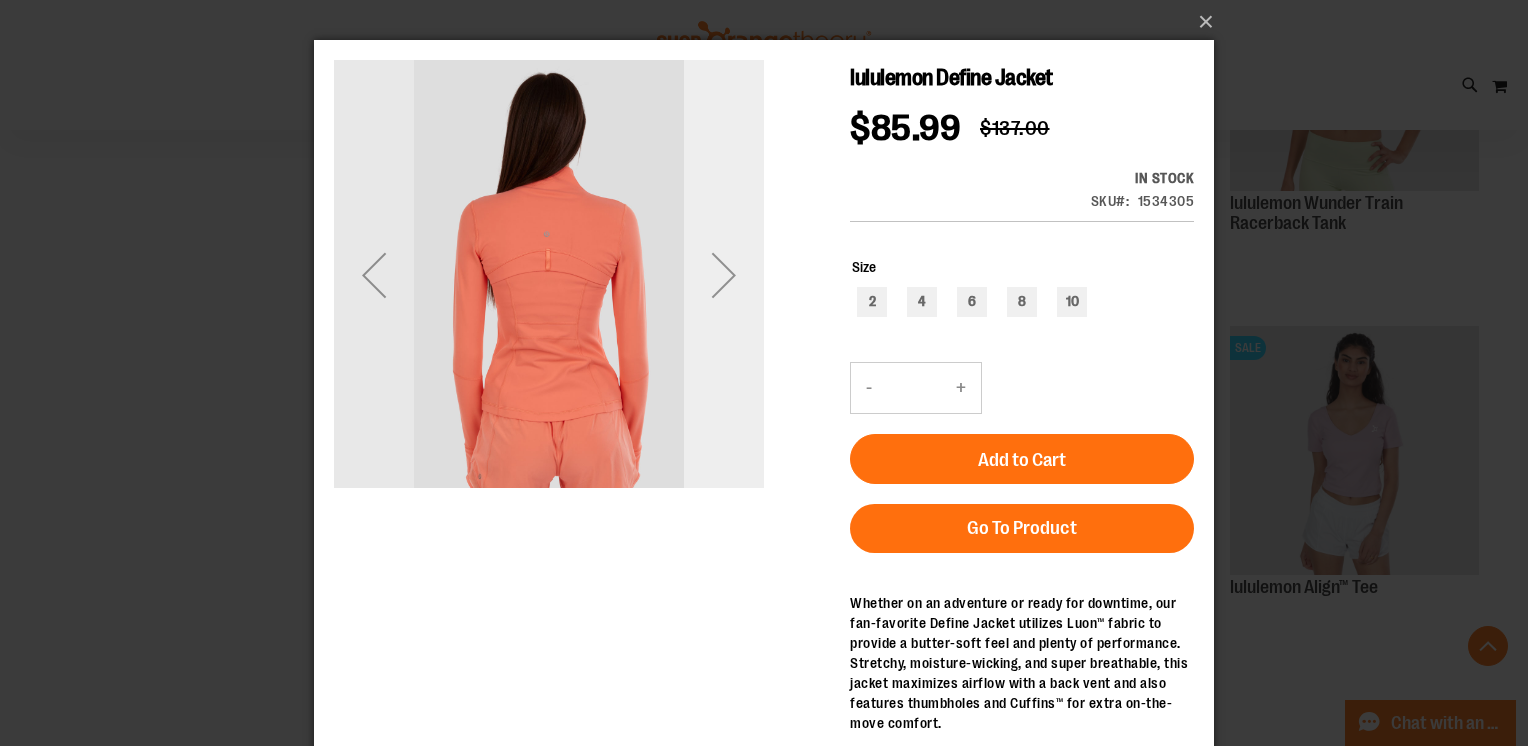 click at bounding box center [724, 275] 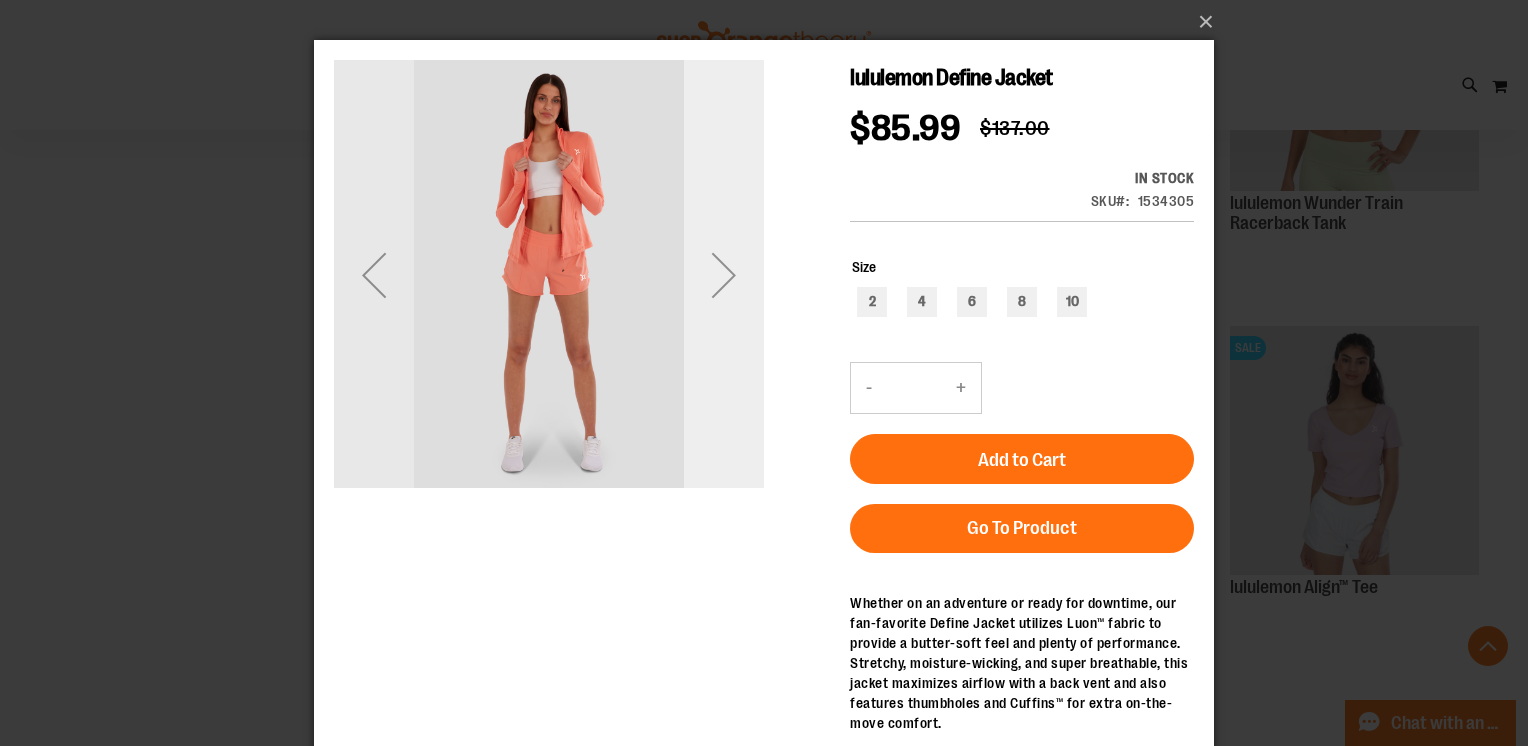 click at bounding box center [724, 275] 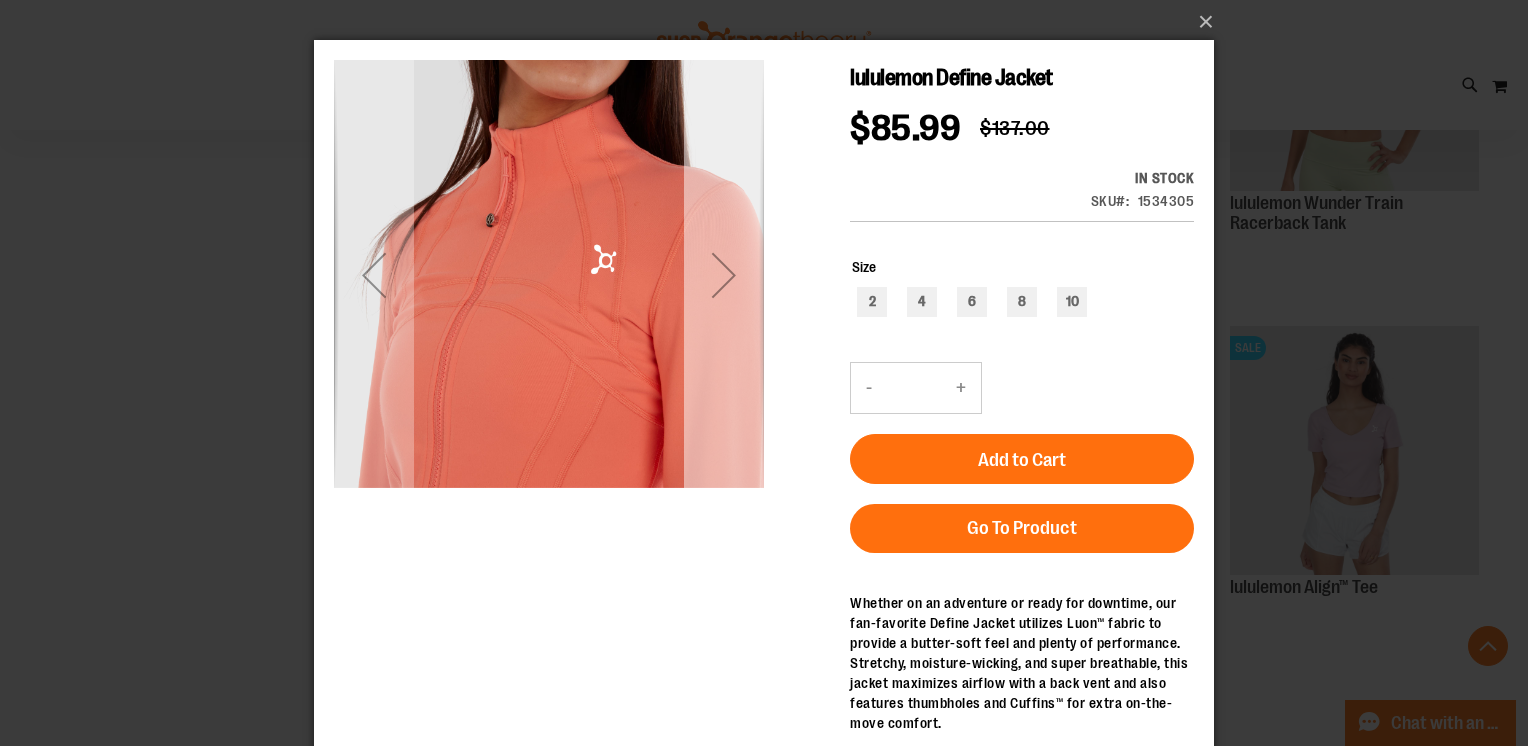 click at bounding box center (724, 275) 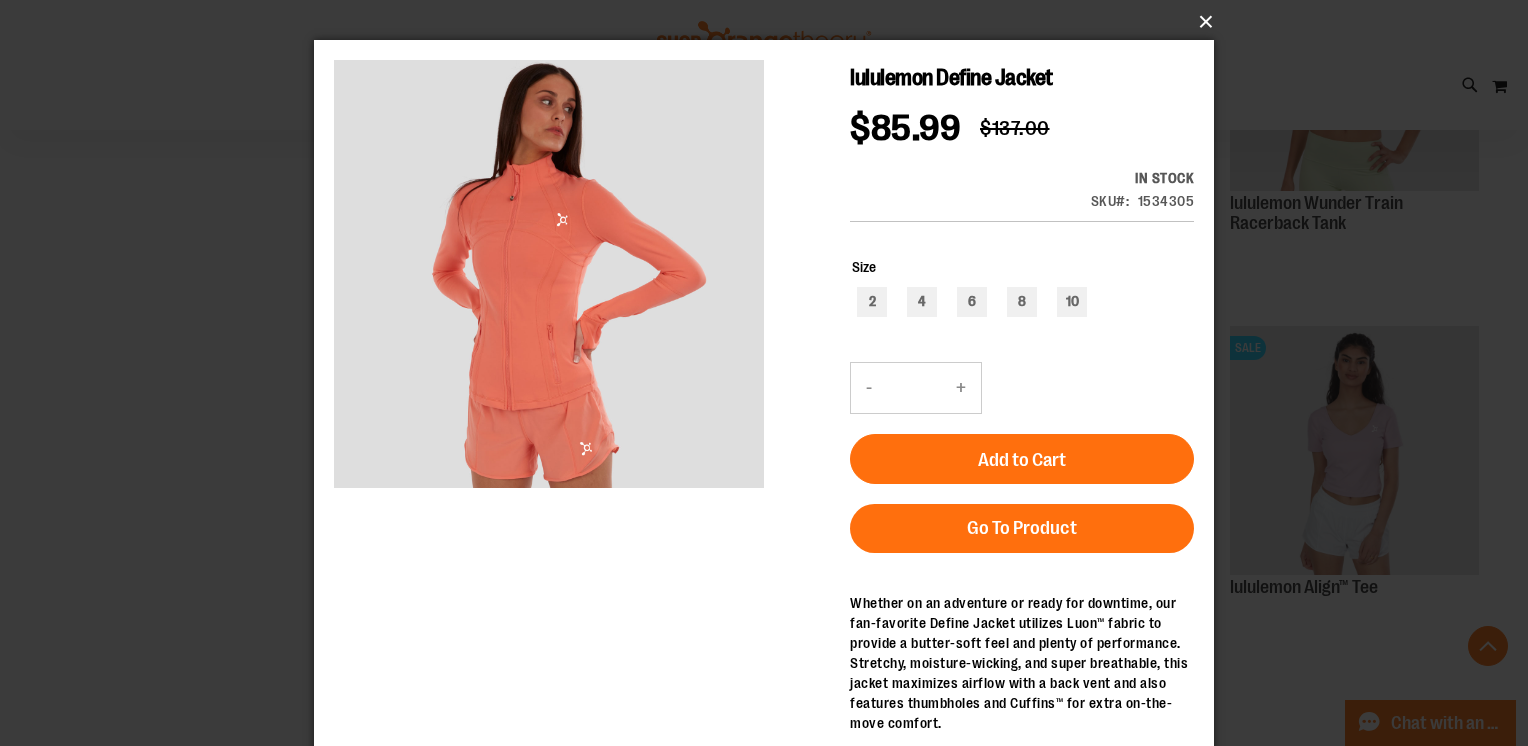 click on "×" at bounding box center (770, 22) 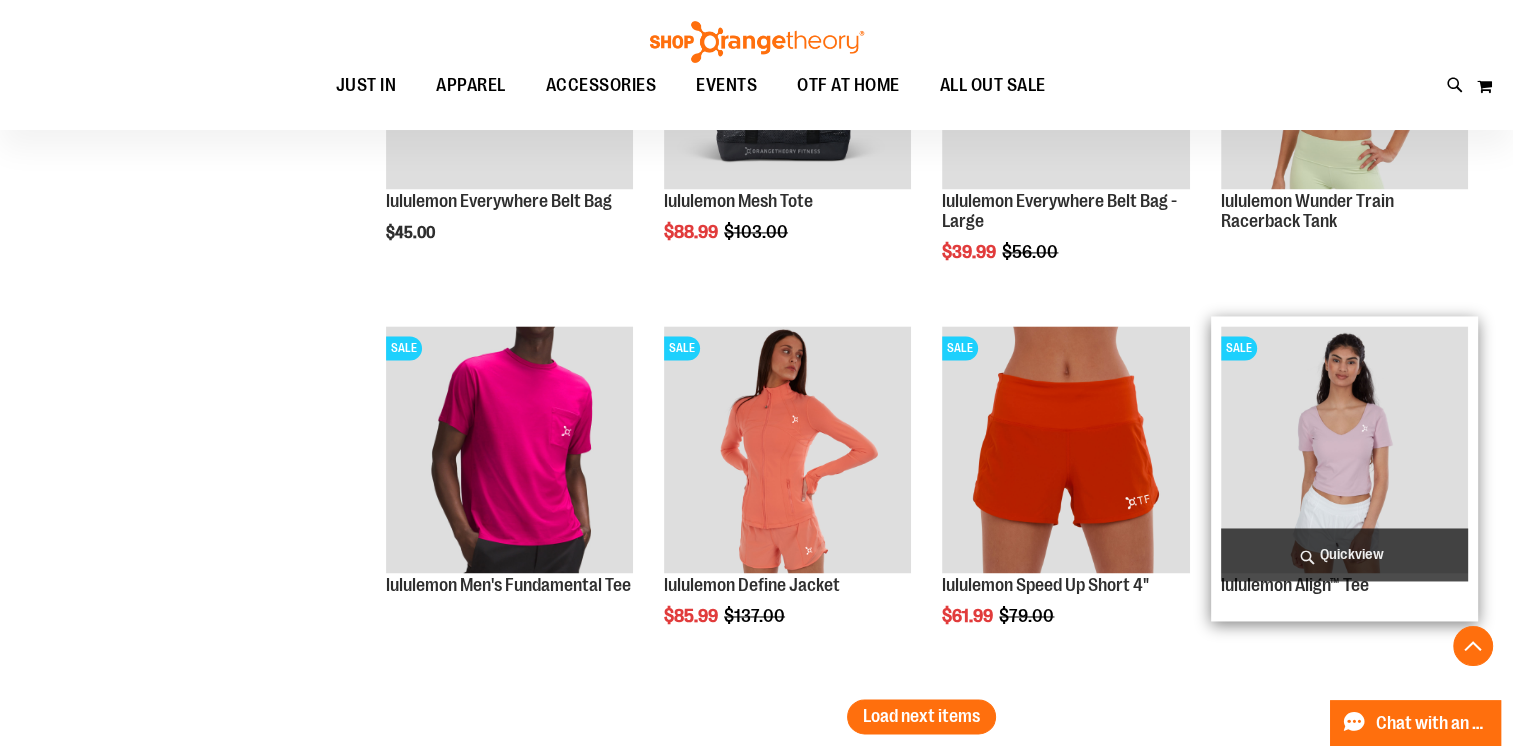 click on "Quickview" at bounding box center [1344, 554] 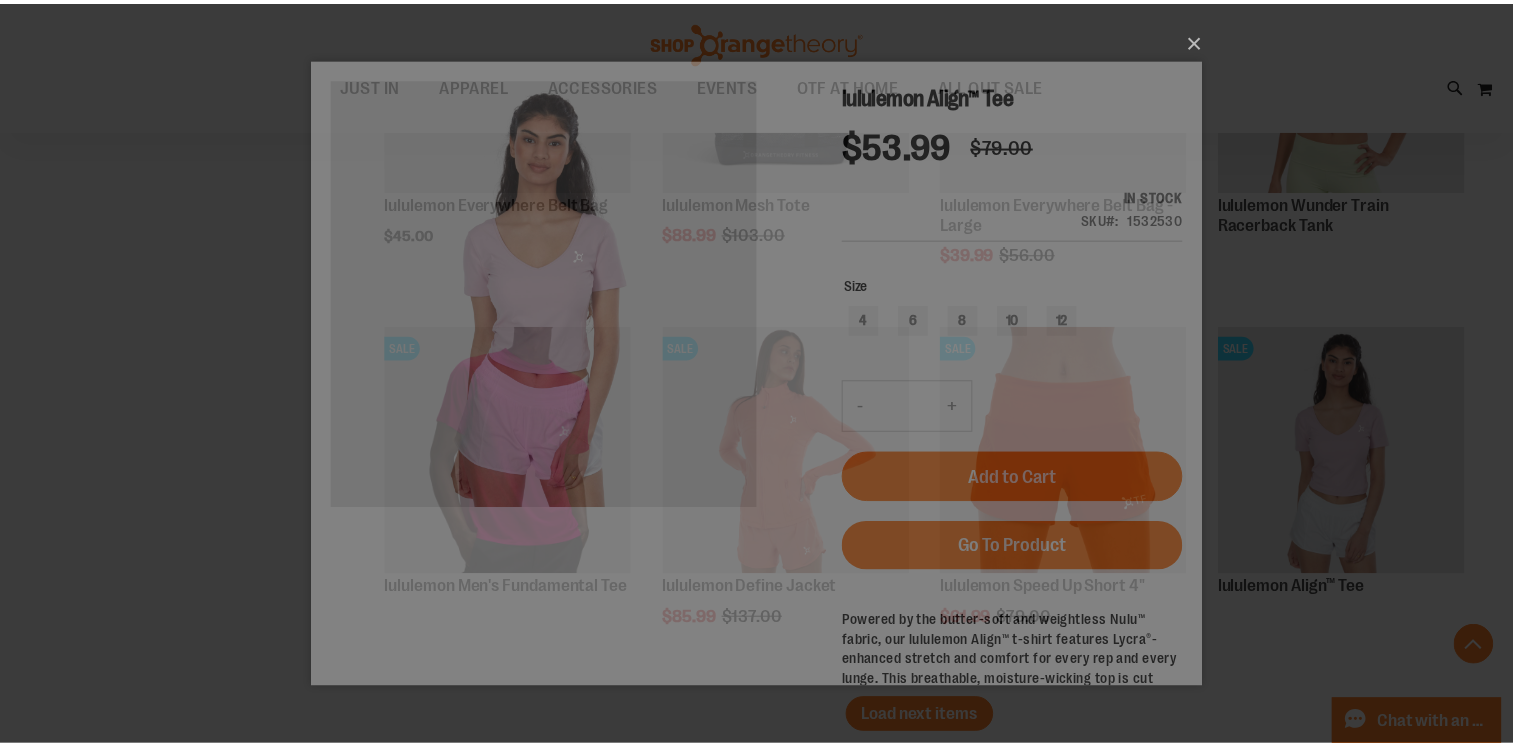 scroll, scrollTop: 0, scrollLeft: 0, axis: both 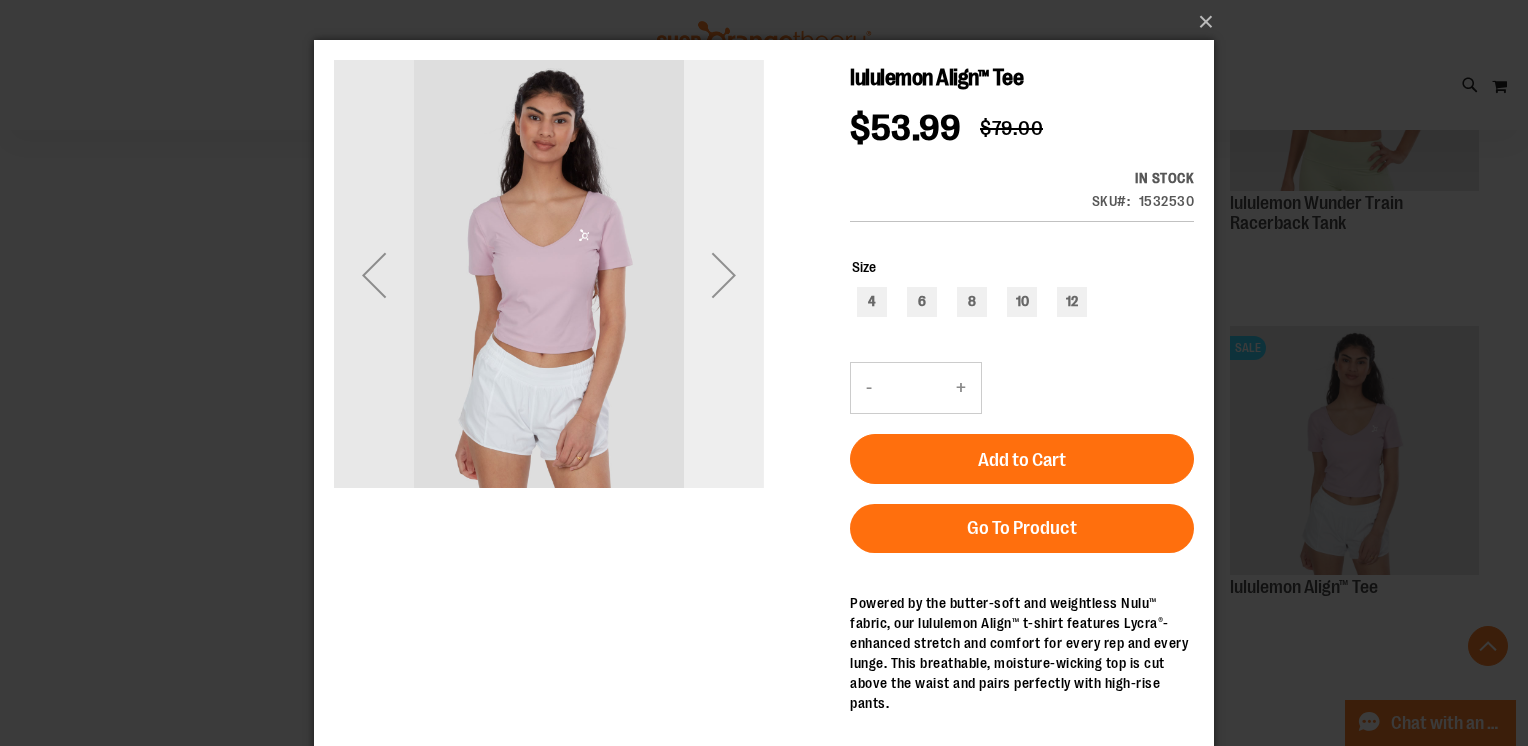 click at bounding box center (724, 275) 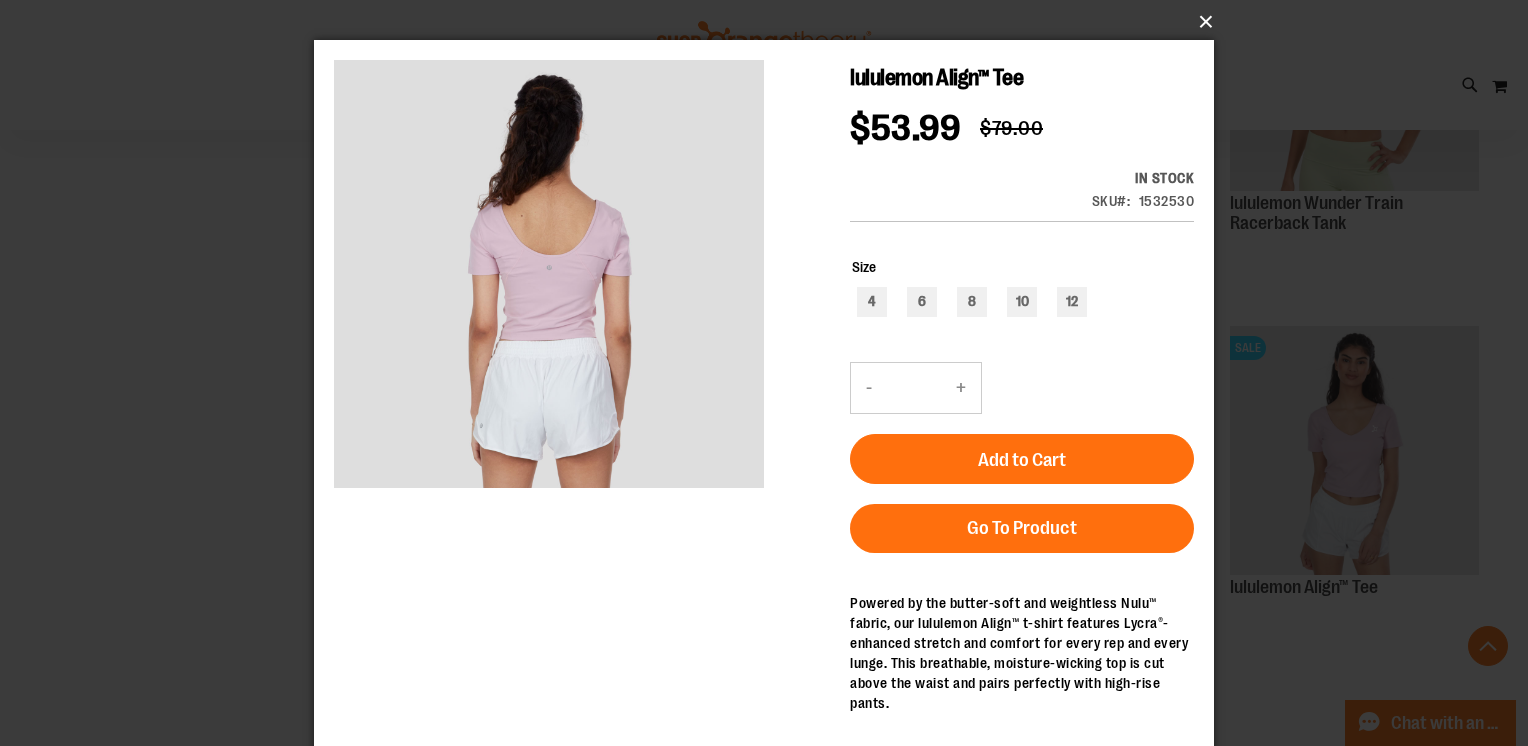 click on "×" at bounding box center [770, 22] 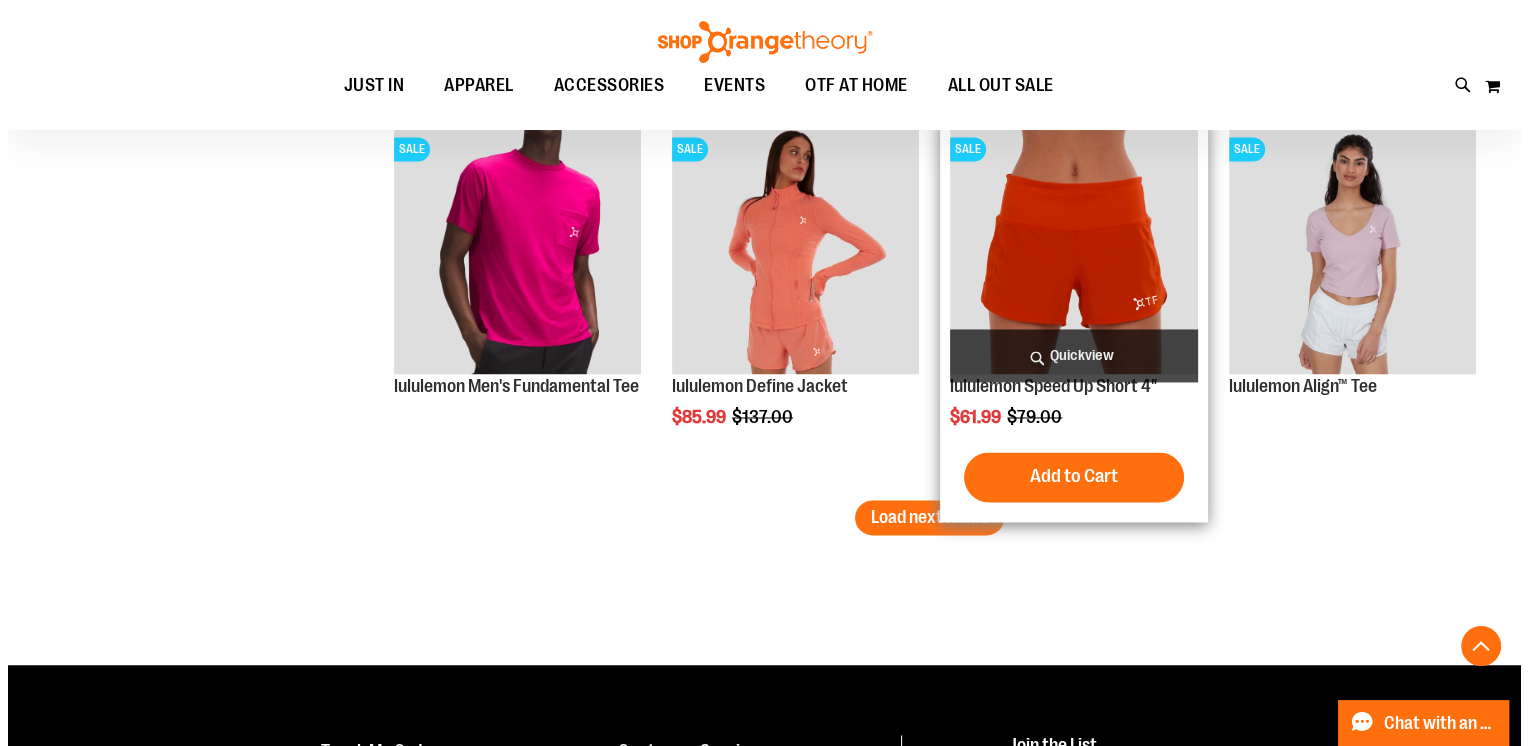 scroll, scrollTop: 3178, scrollLeft: 0, axis: vertical 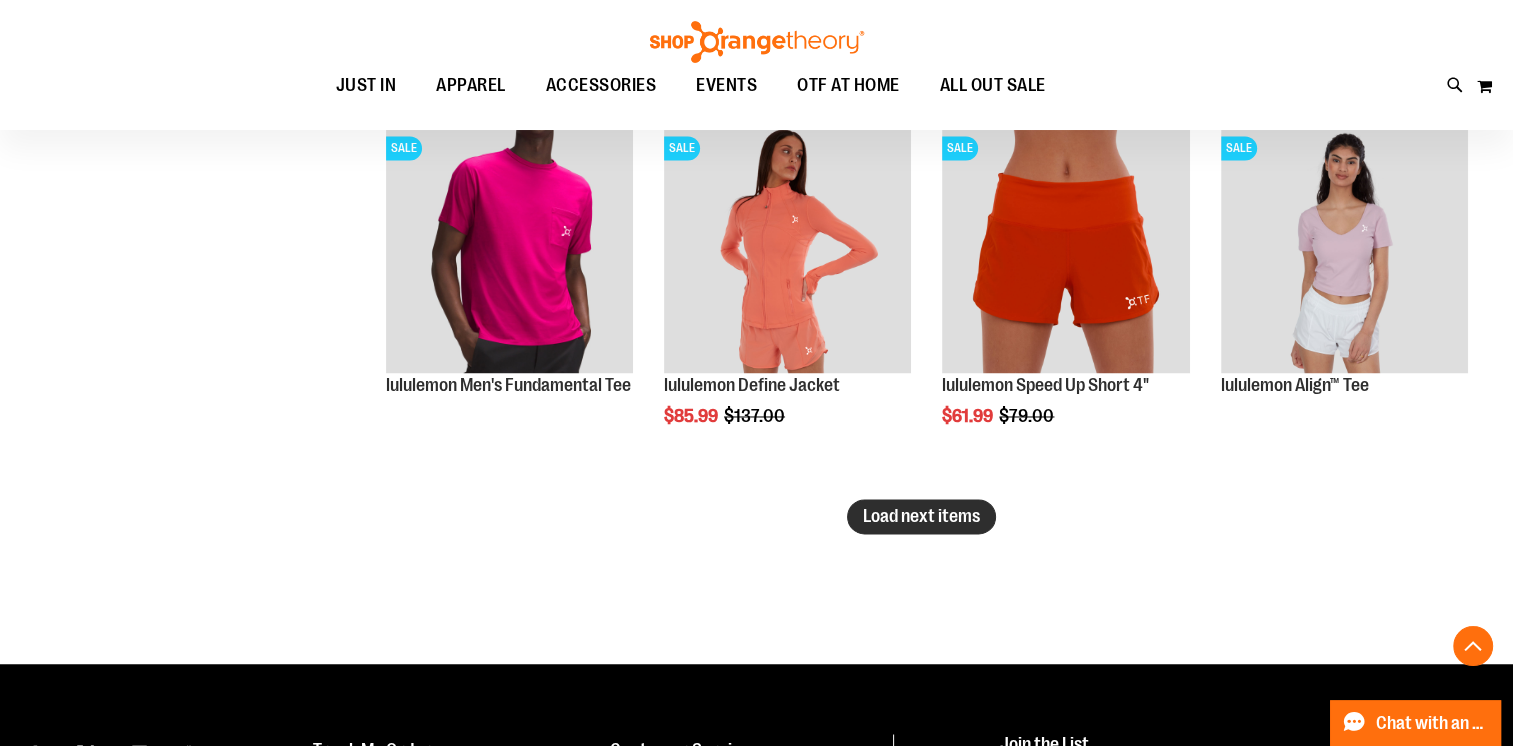 click on "Load next items" at bounding box center [921, 516] 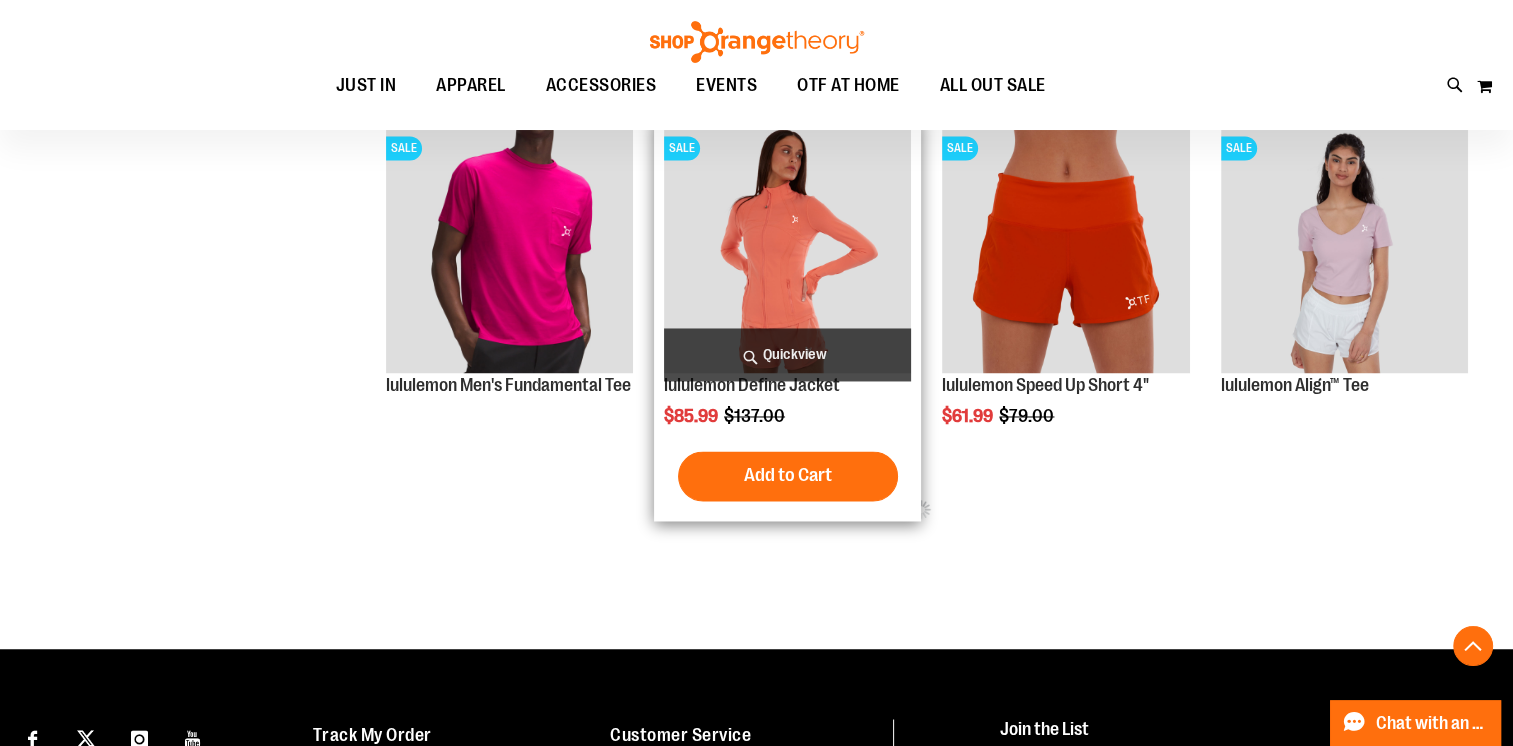 click on "Quickview" at bounding box center (787, 354) 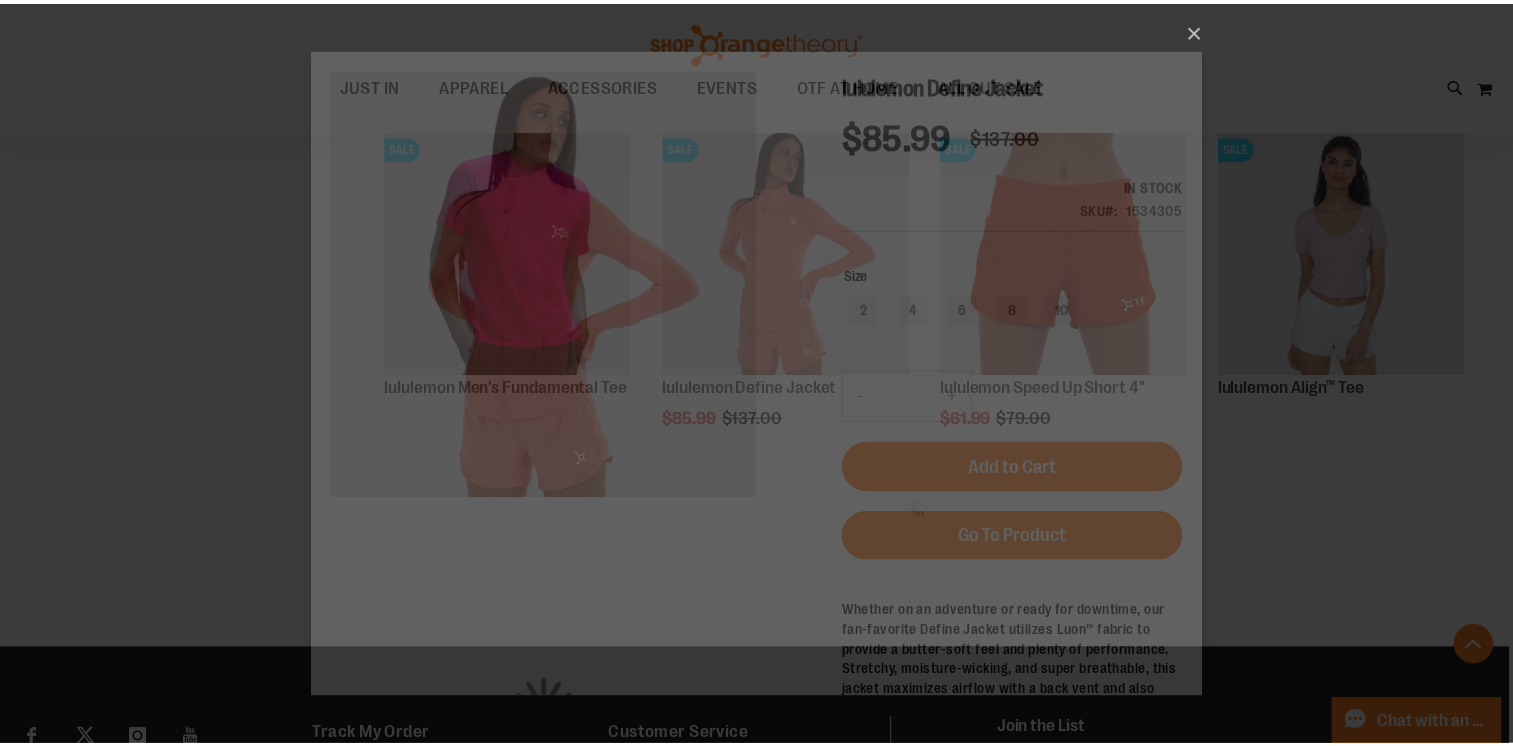 scroll, scrollTop: 0, scrollLeft: 0, axis: both 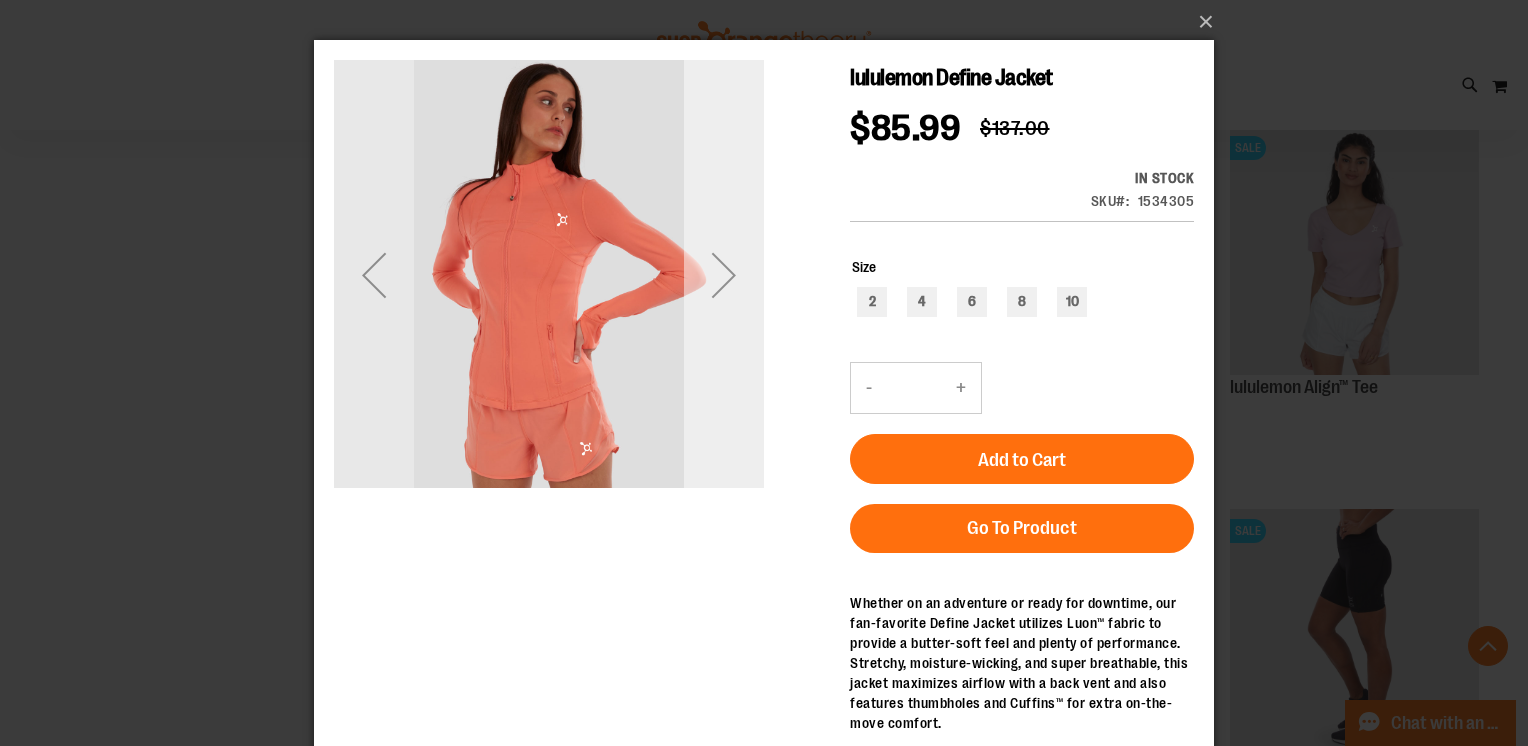 click at bounding box center [724, 275] 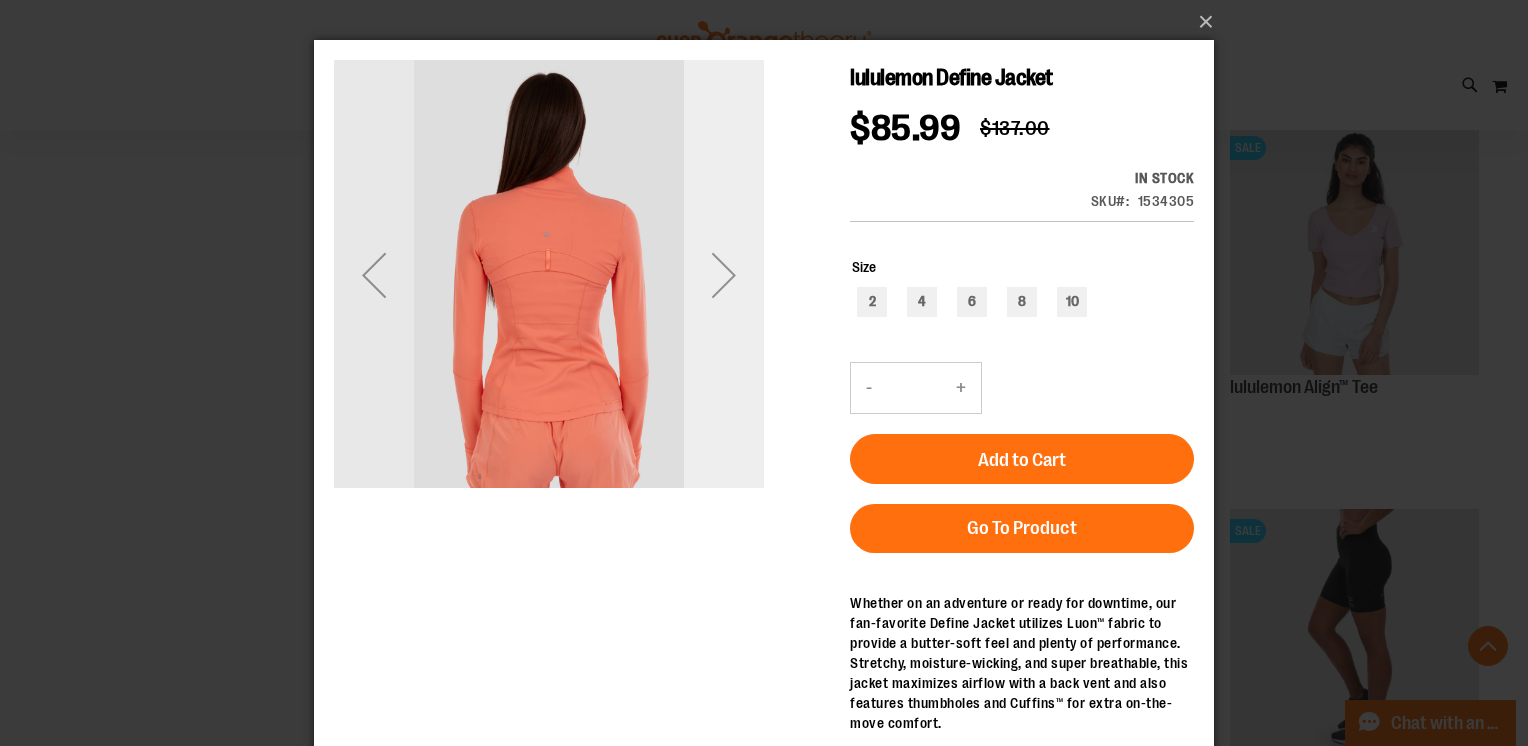 click at bounding box center (724, 275) 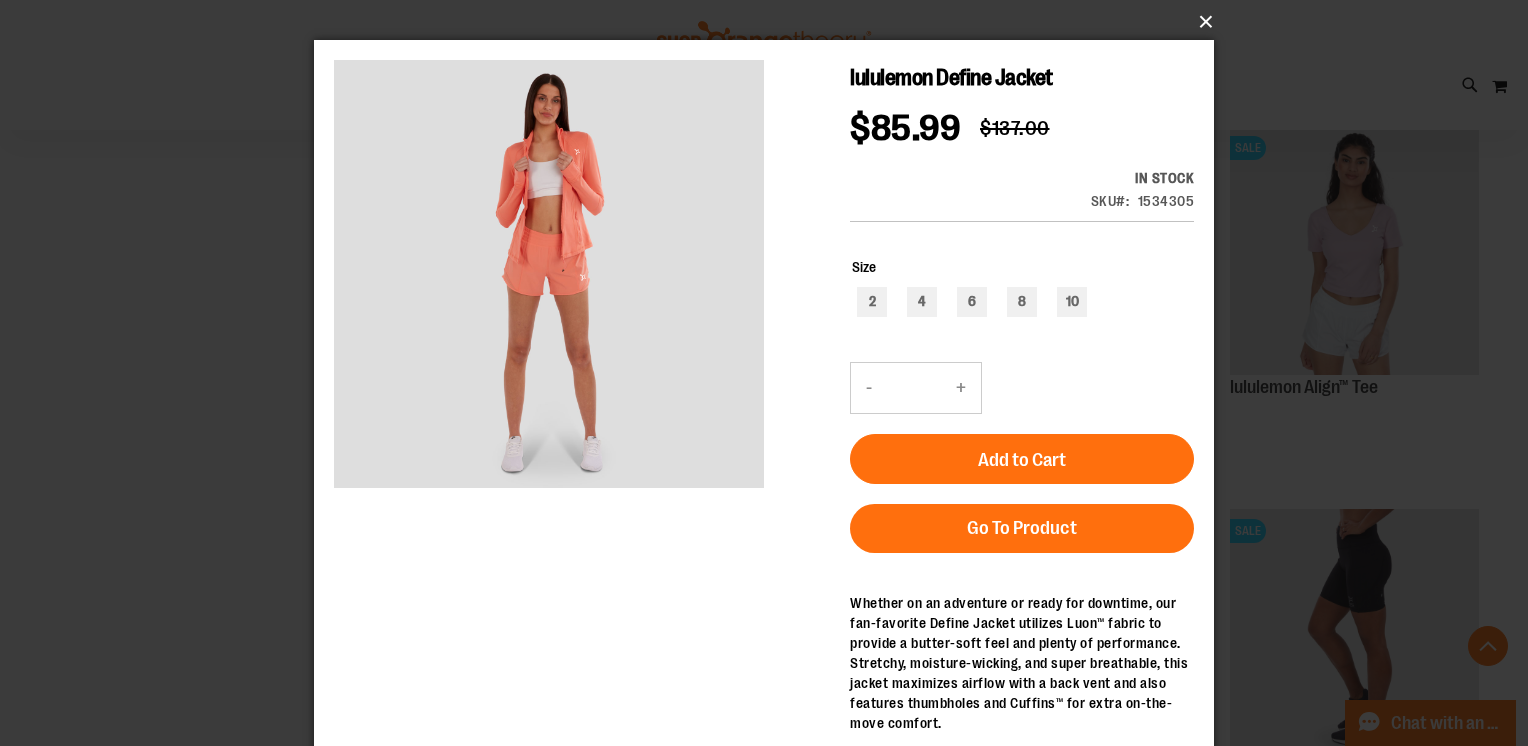 click on "×" at bounding box center [770, 22] 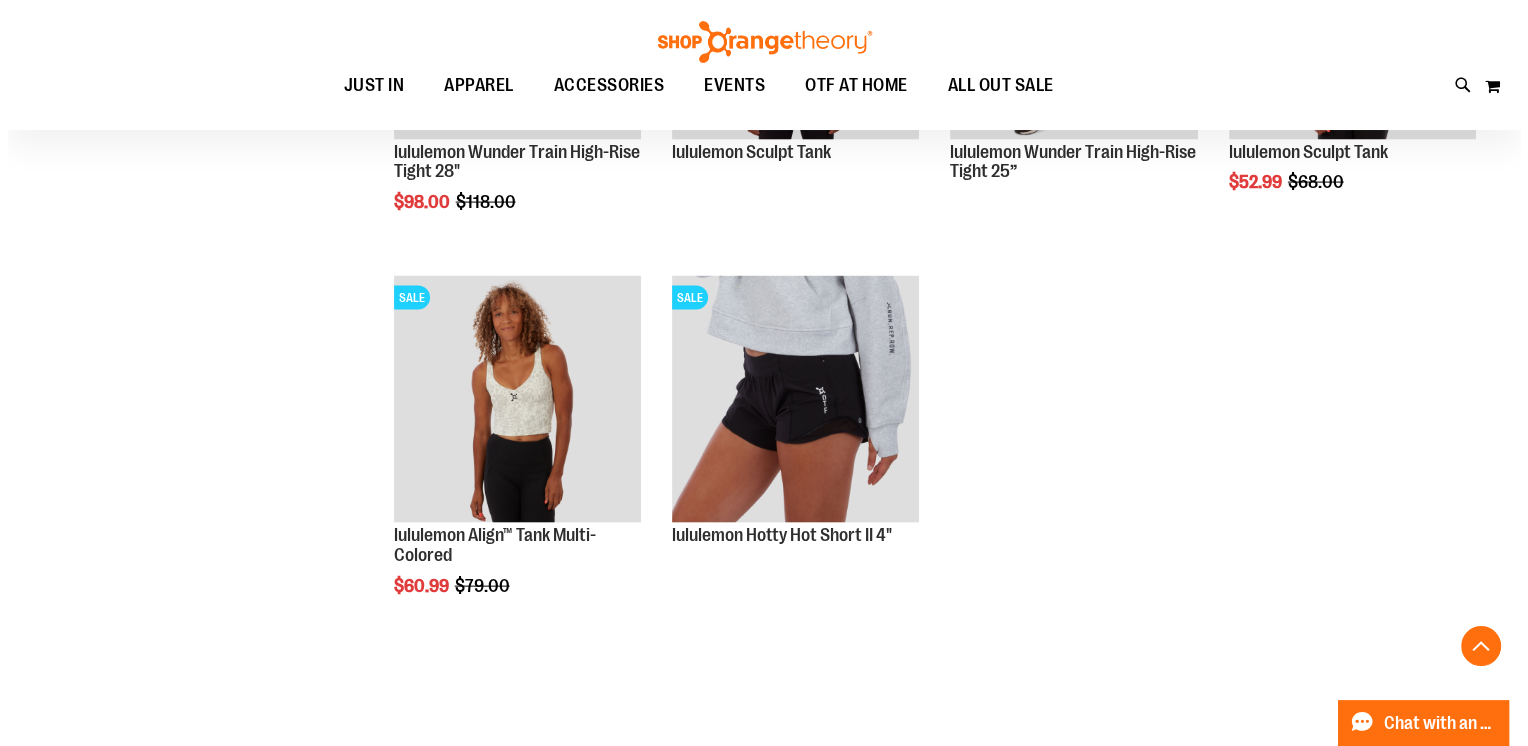scroll, scrollTop: 4278, scrollLeft: 0, axis: vertical 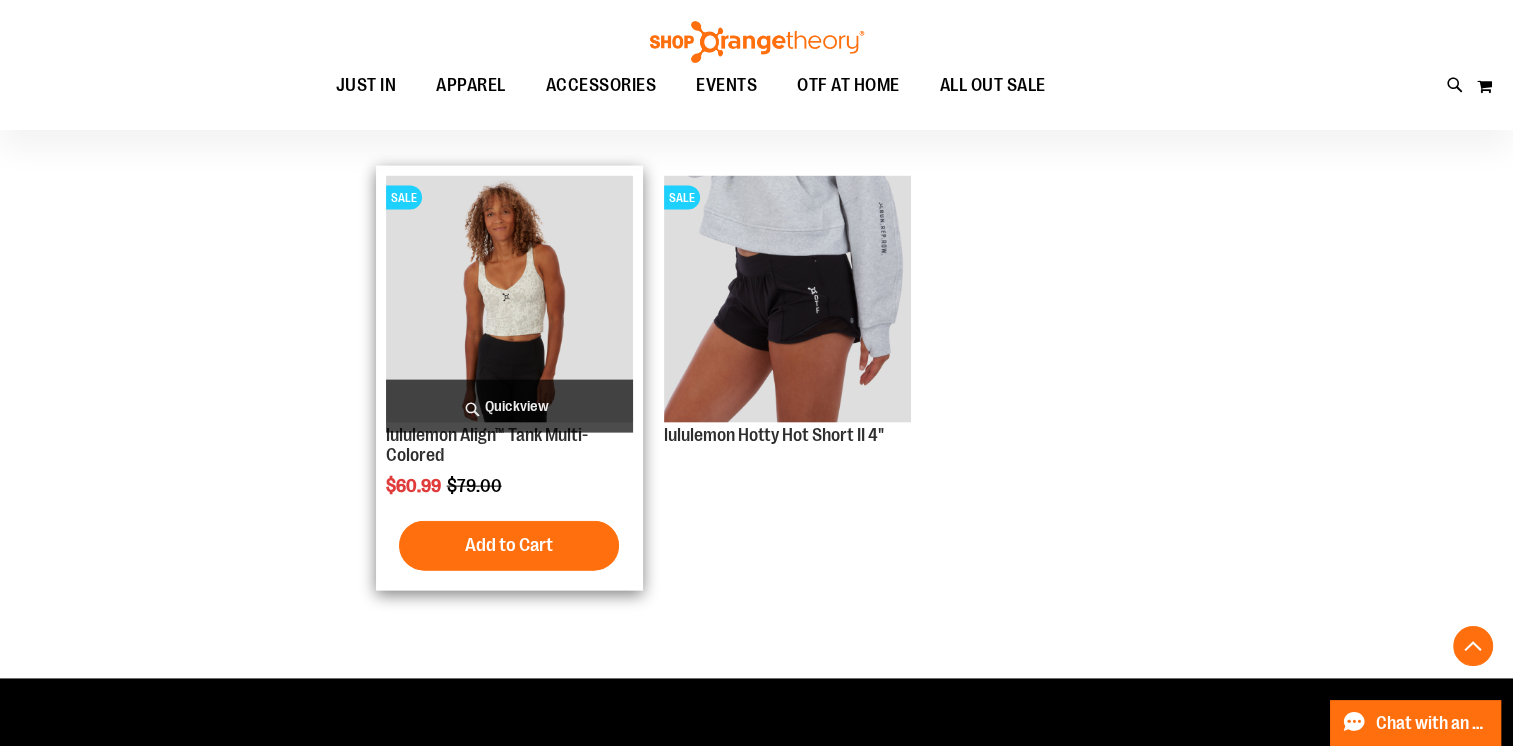 click on "Quickview" at bounding box center (509, 406) 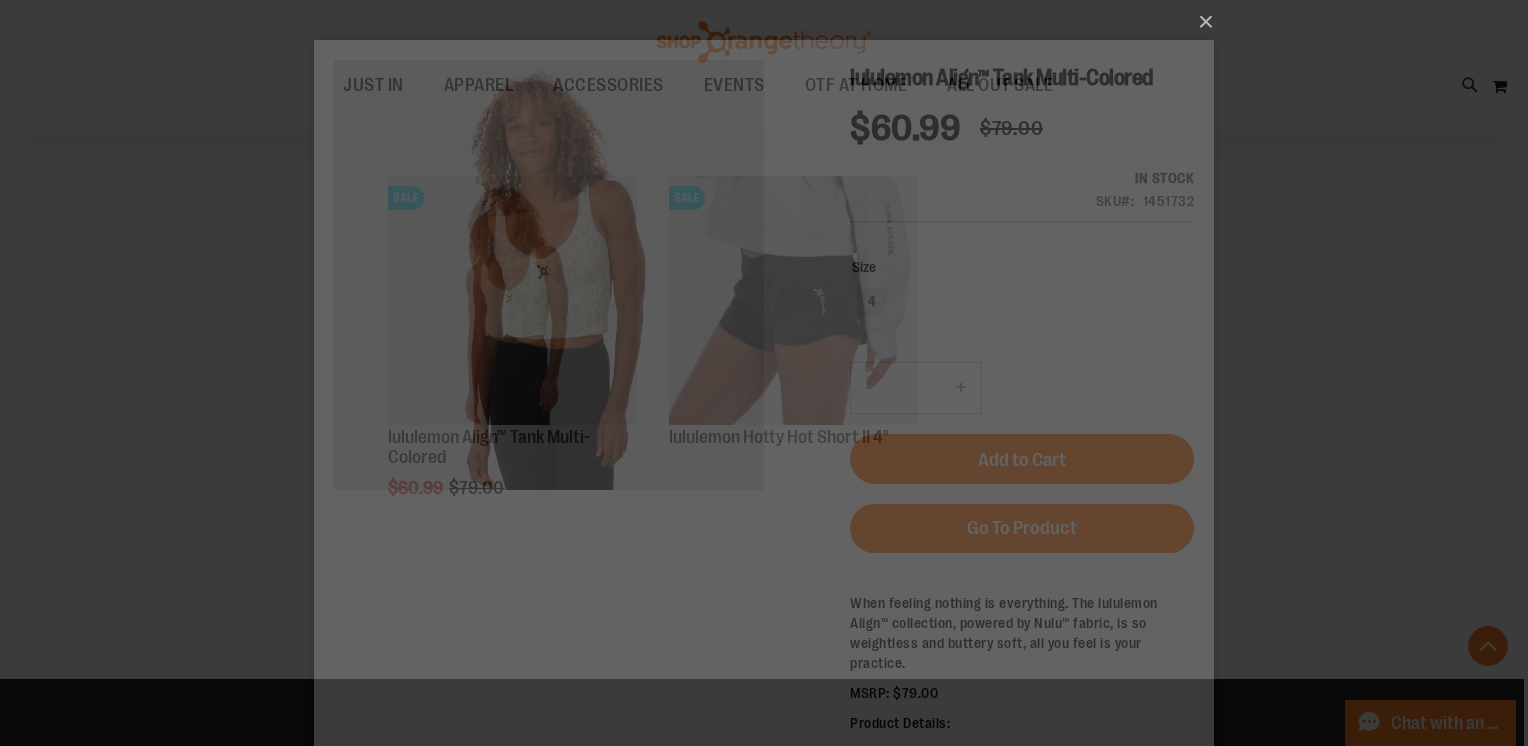 scroll, scrollTop: 0, scrollLeft: 0, axis: both 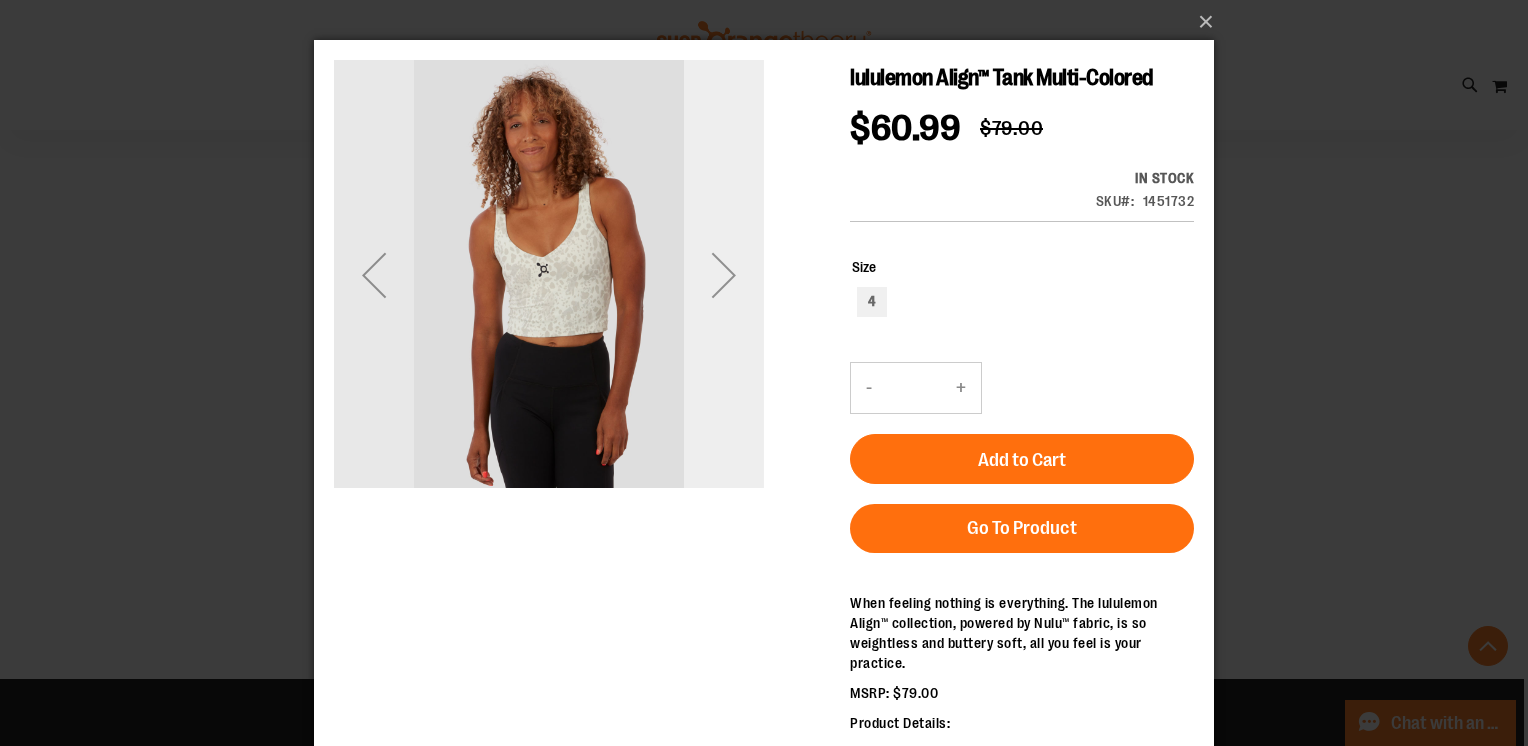 click at bounding box center (724, 275) 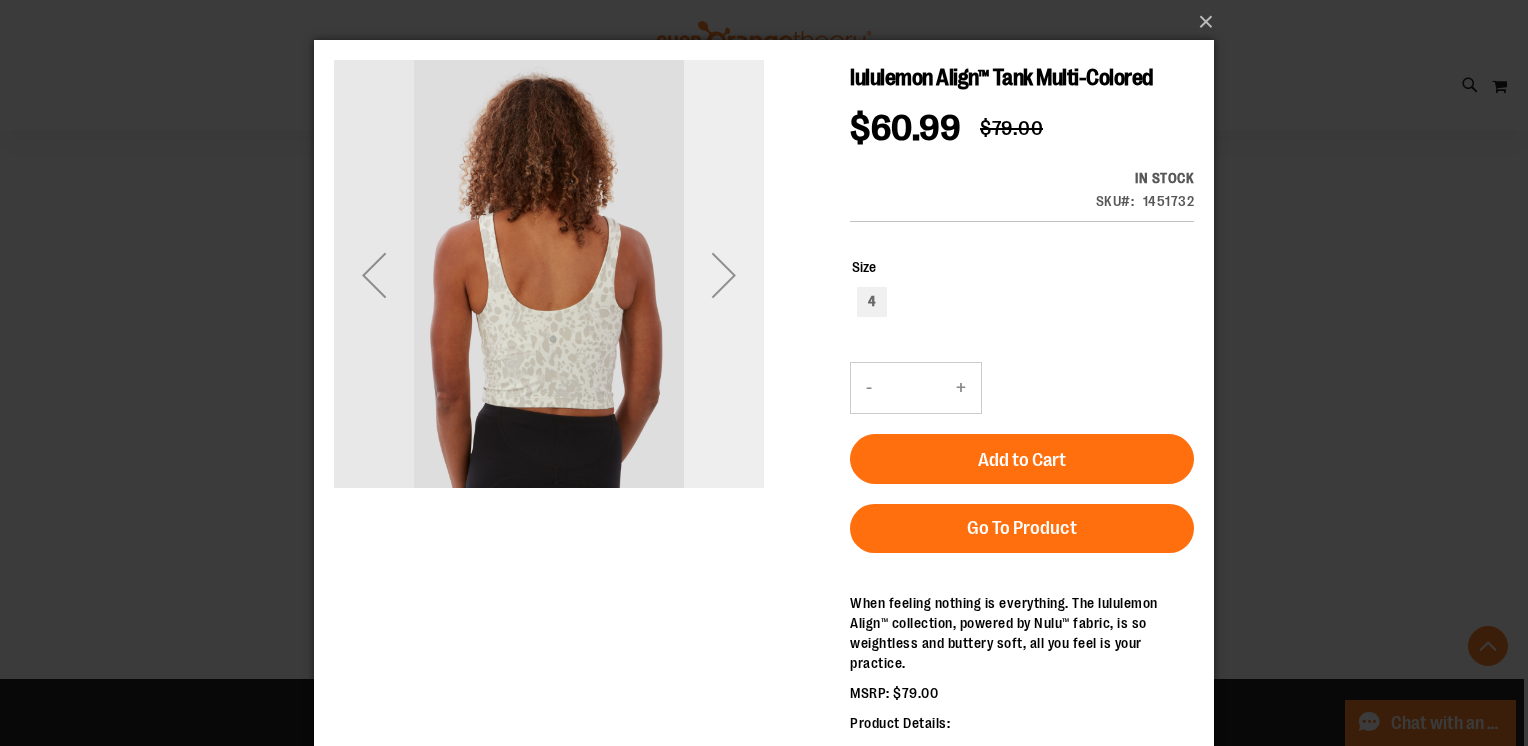click at bounding box center (724, 275) 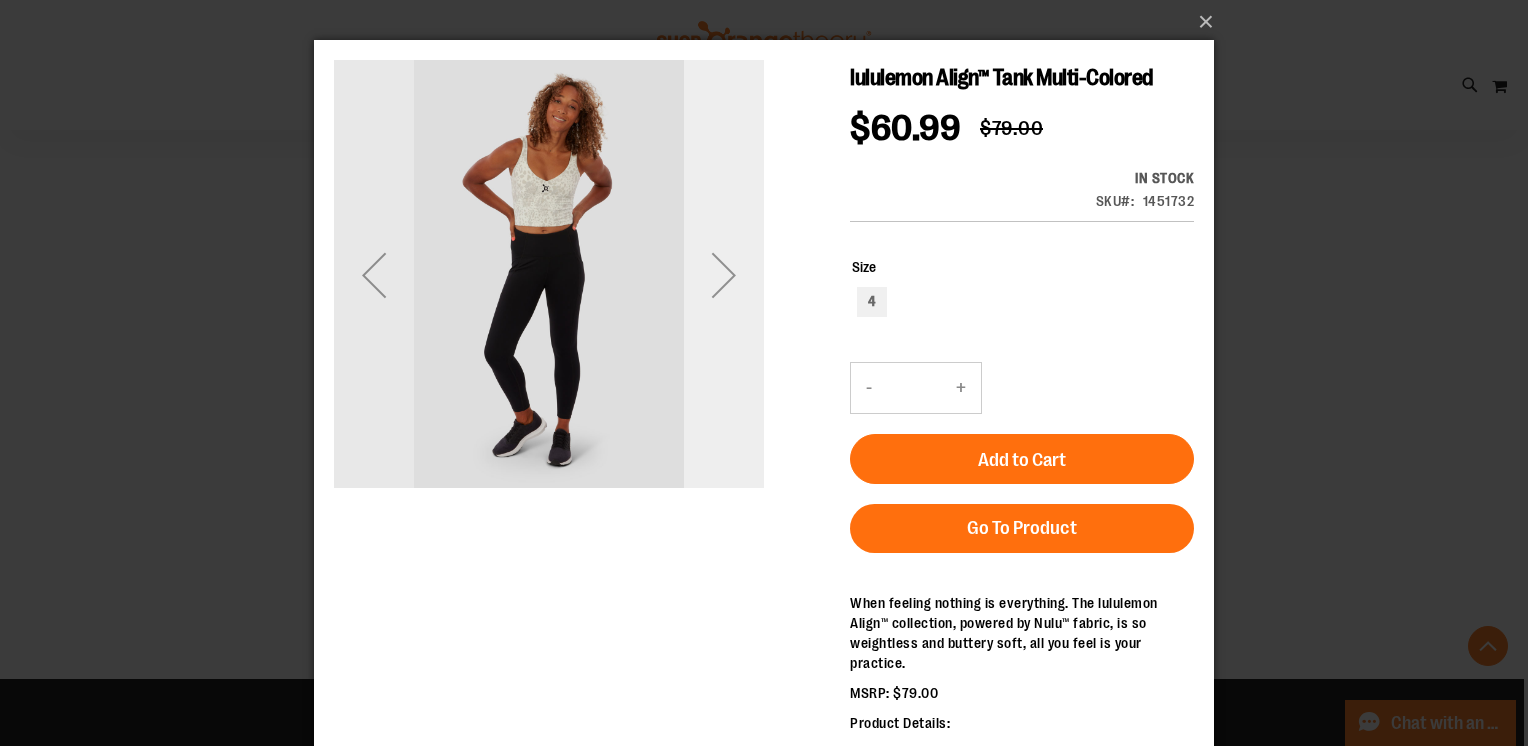 click at bounding box center [724, 275] 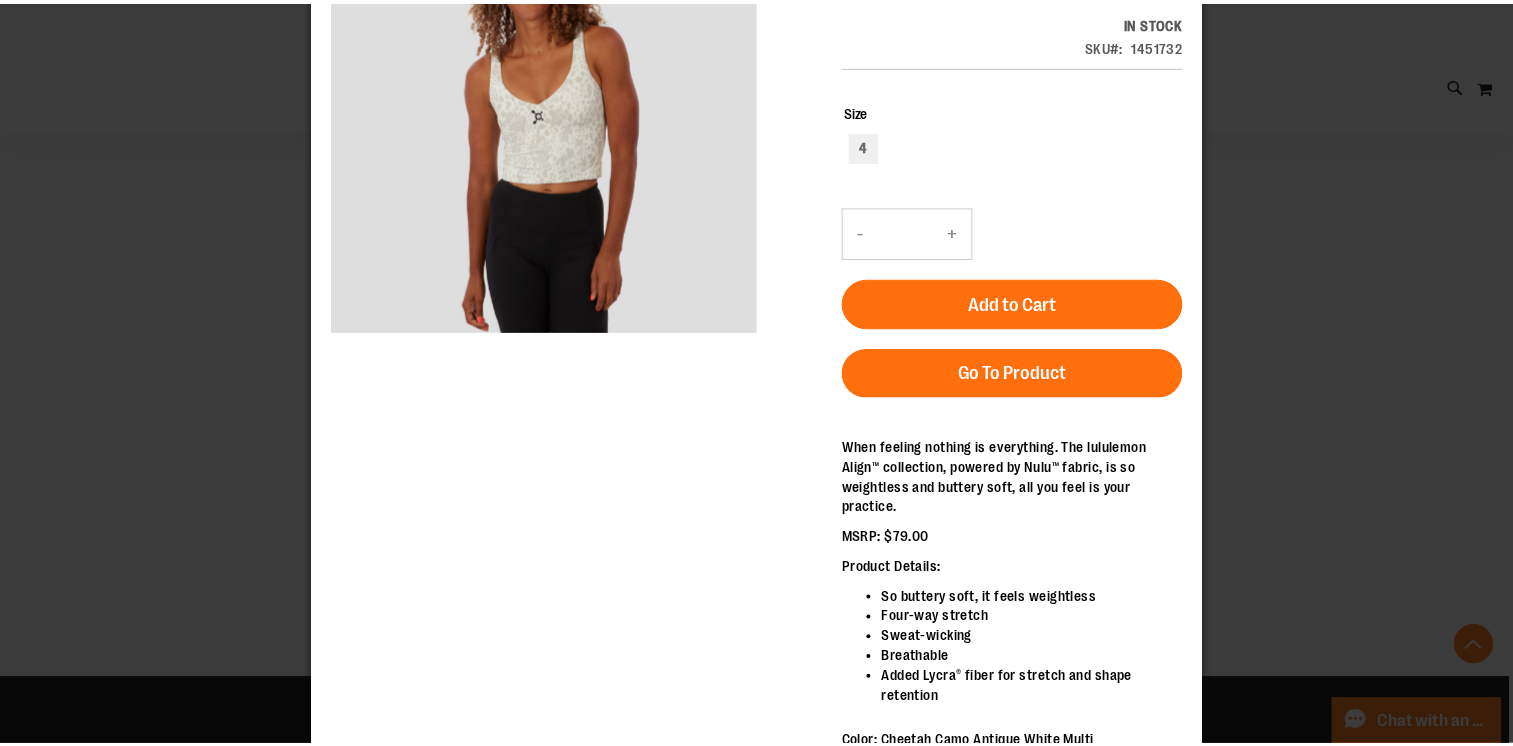 scroll, scrollTop: 0, scrollLeft: 0, axis: both 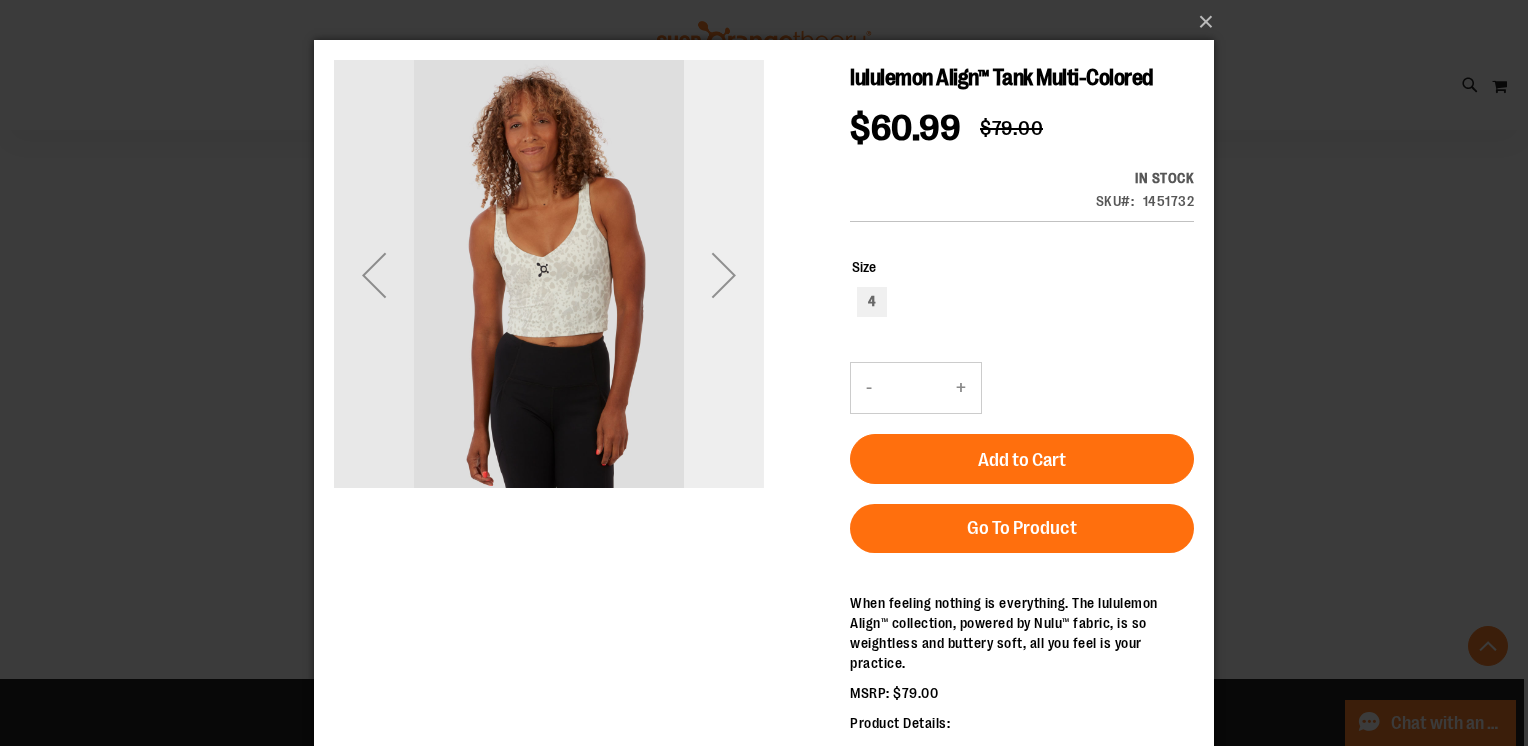 click at bounding box center [724, 275] 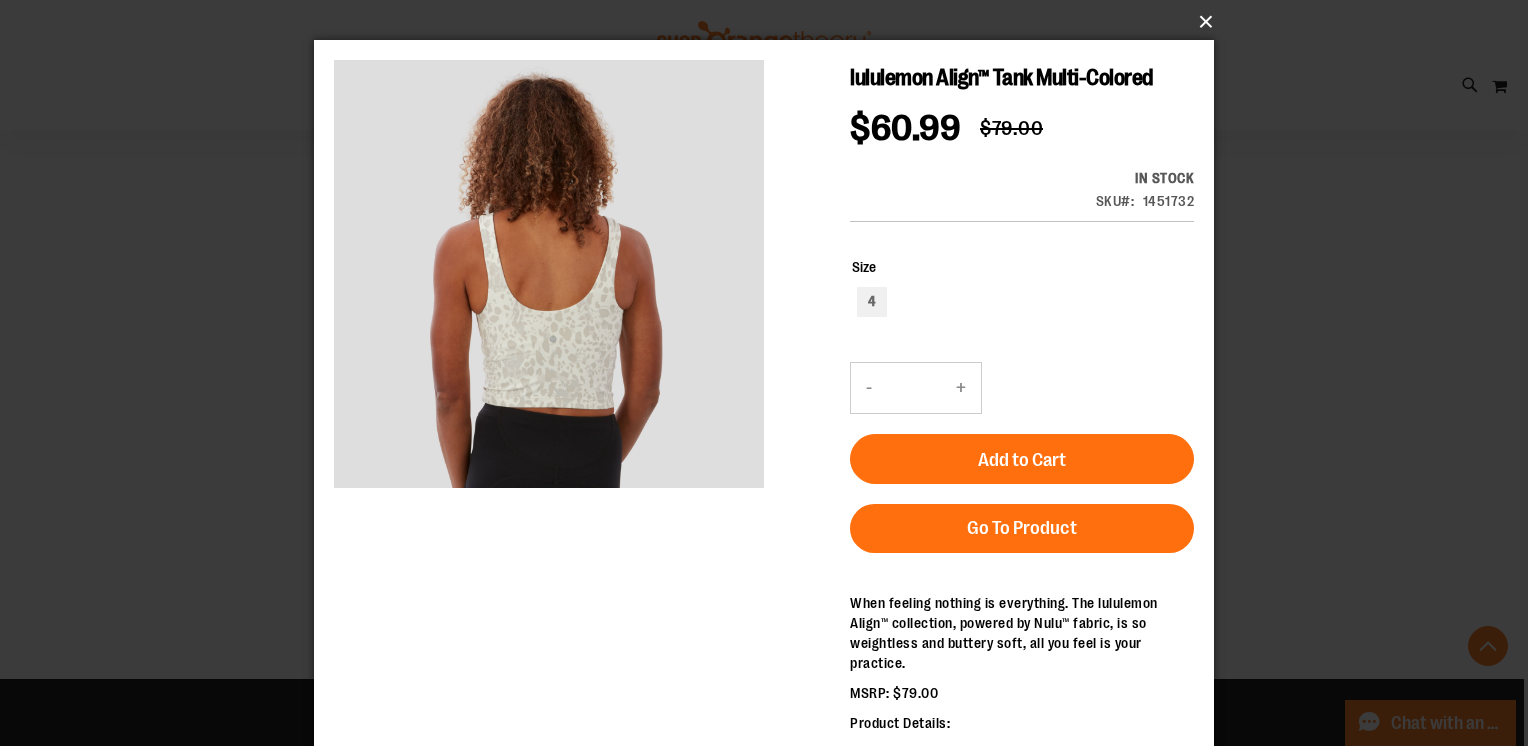click on "×" at bounding box center (770, 22) 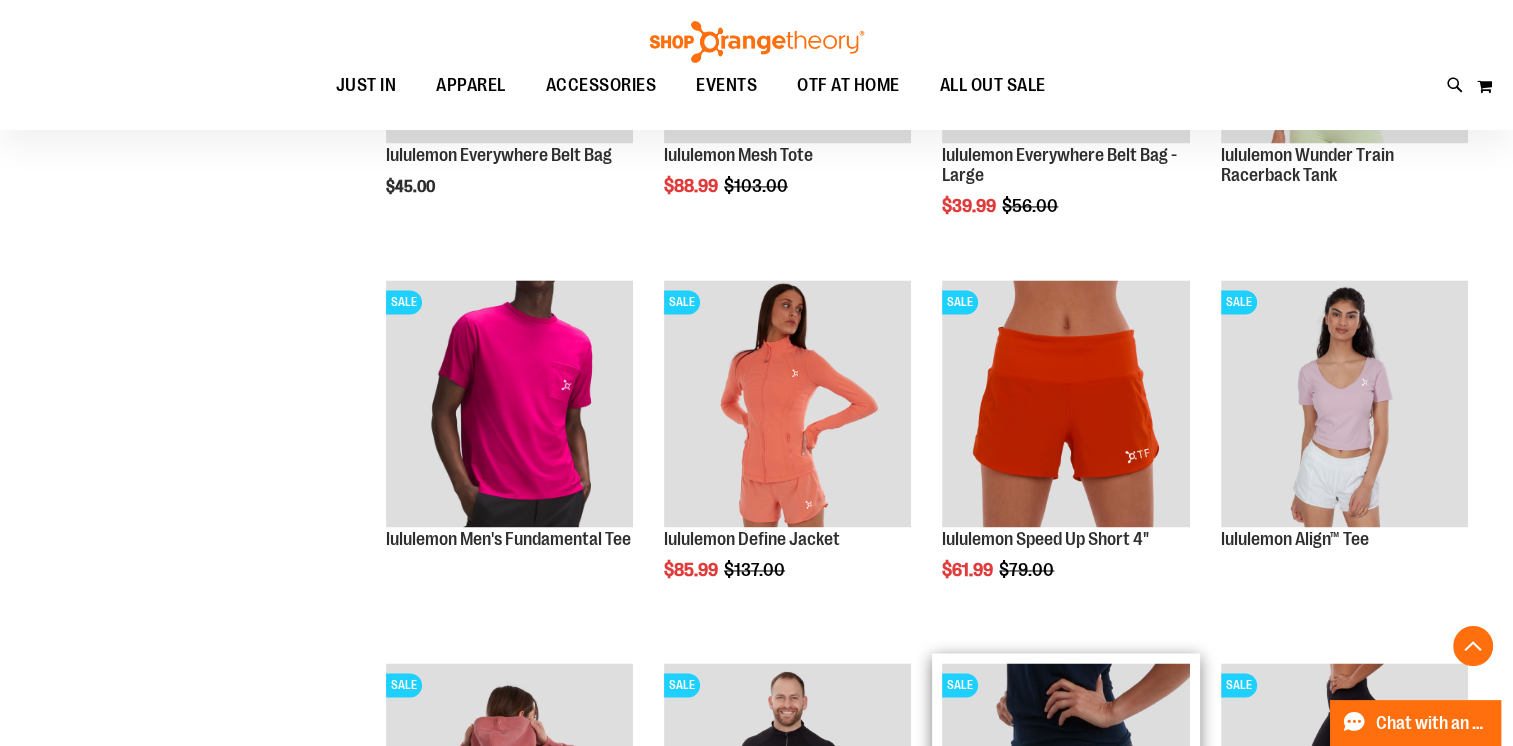 scroll, scrollTop: 2978, scrollLeft: 0, axis: vertical 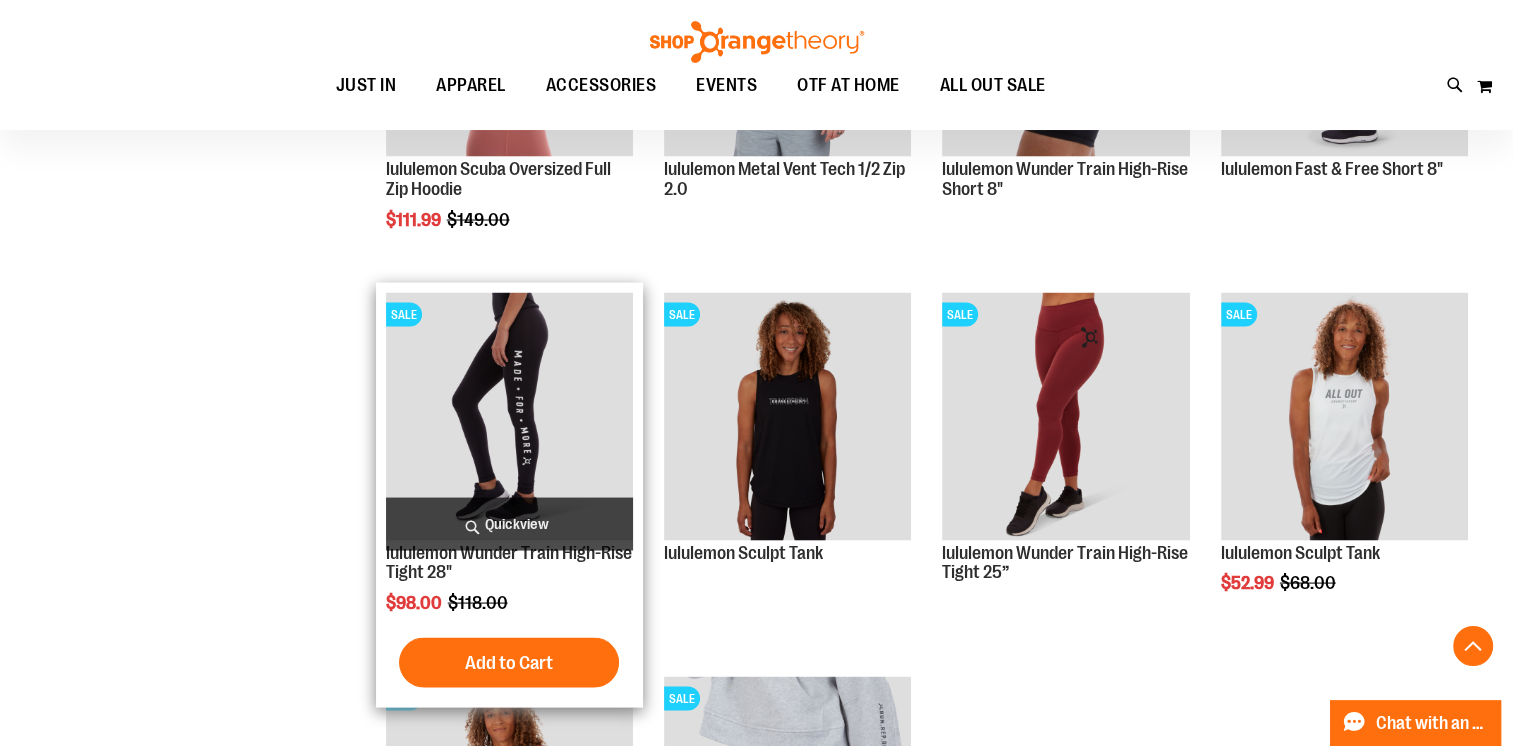 click on "Quickview" at bounding box center (509, 523) 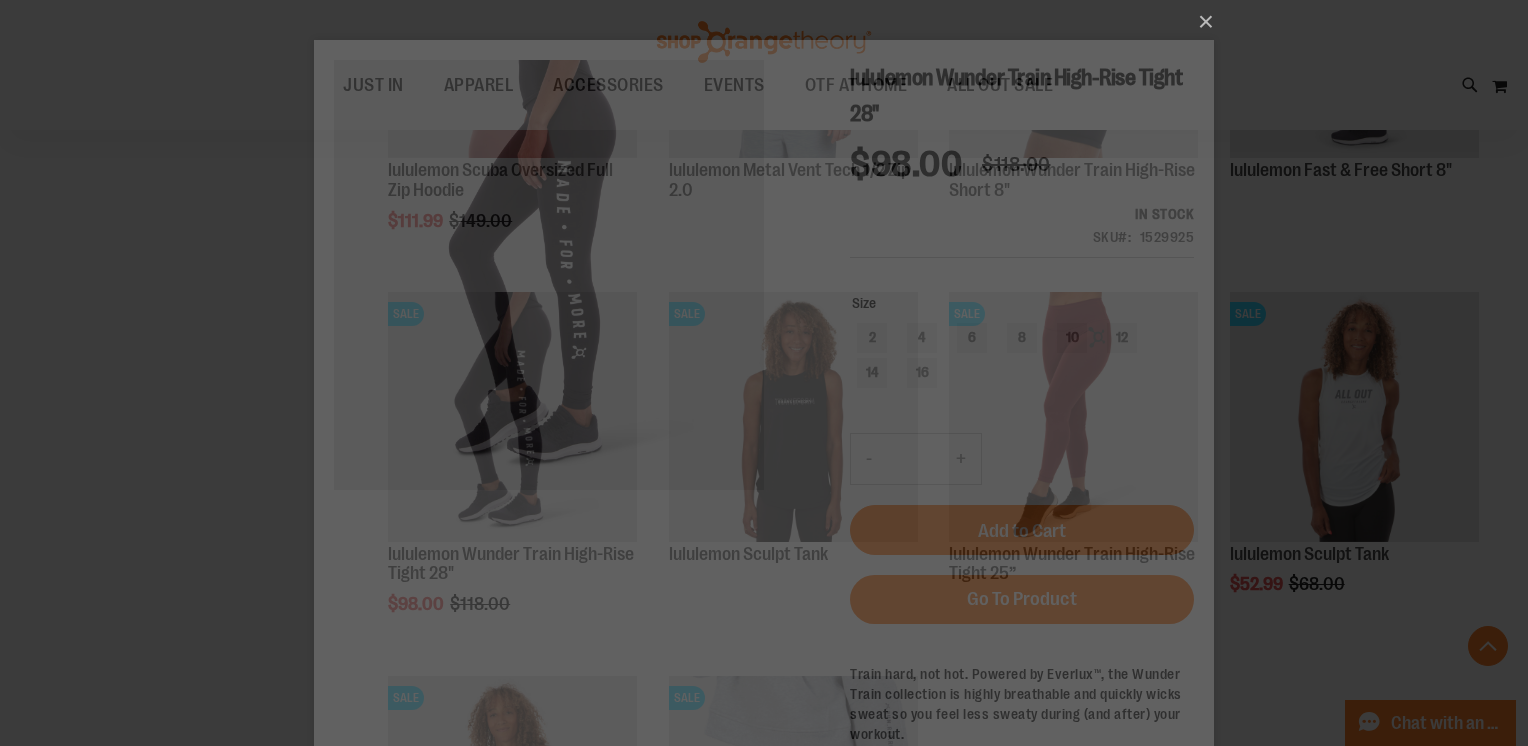 scroll, scrollTop: 0, scrollLeft: 0, axis: both 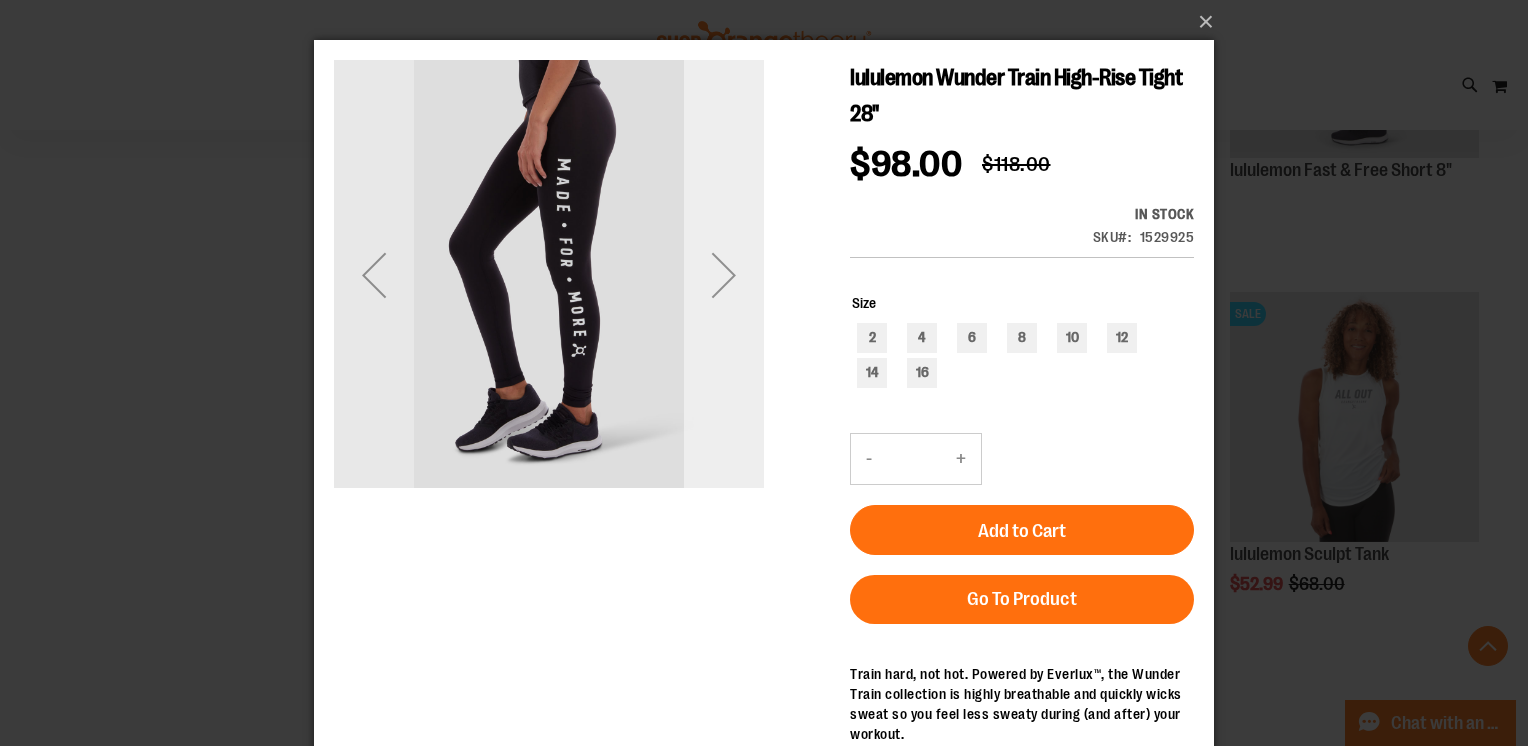 click at bounding box center (724, 275) 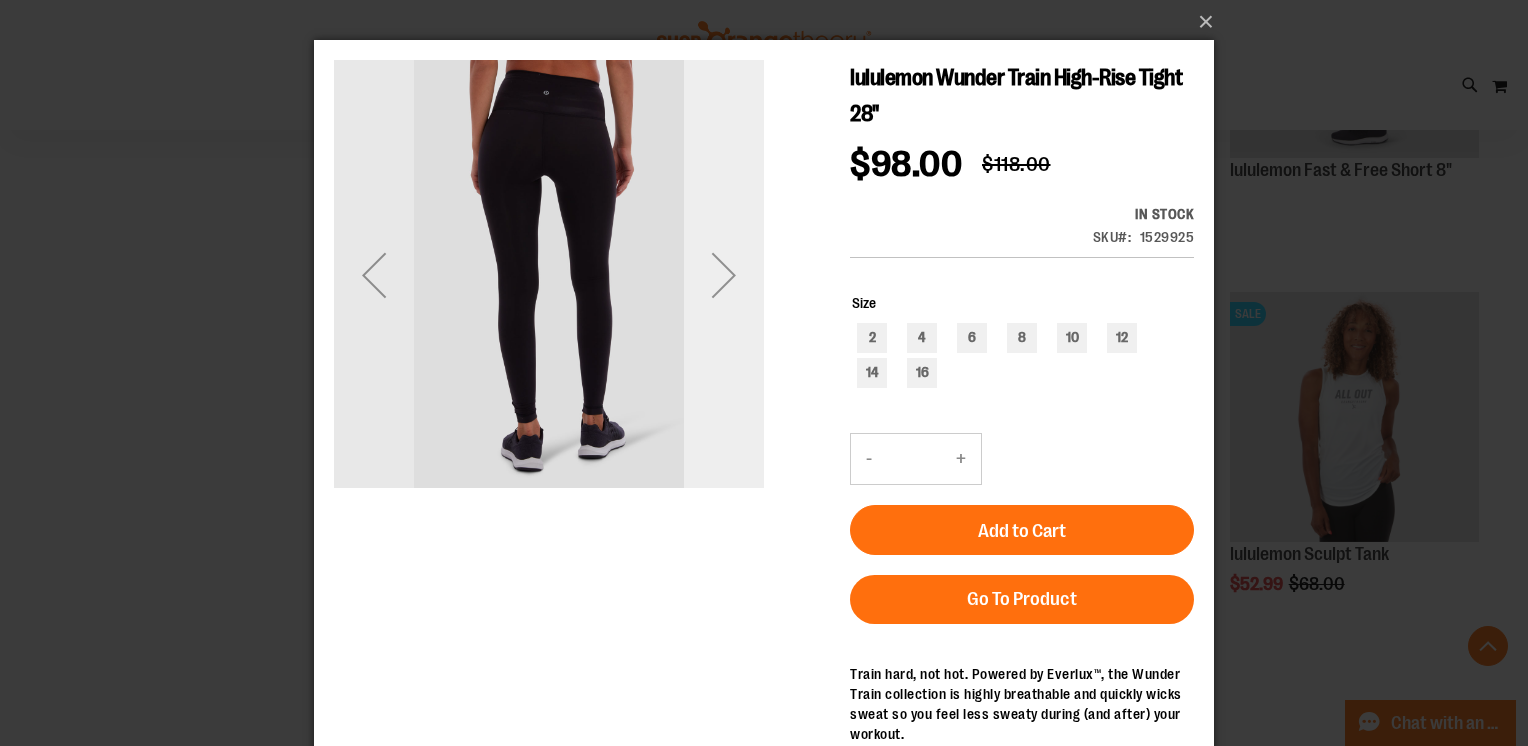 click at bounding box center (724, 275) 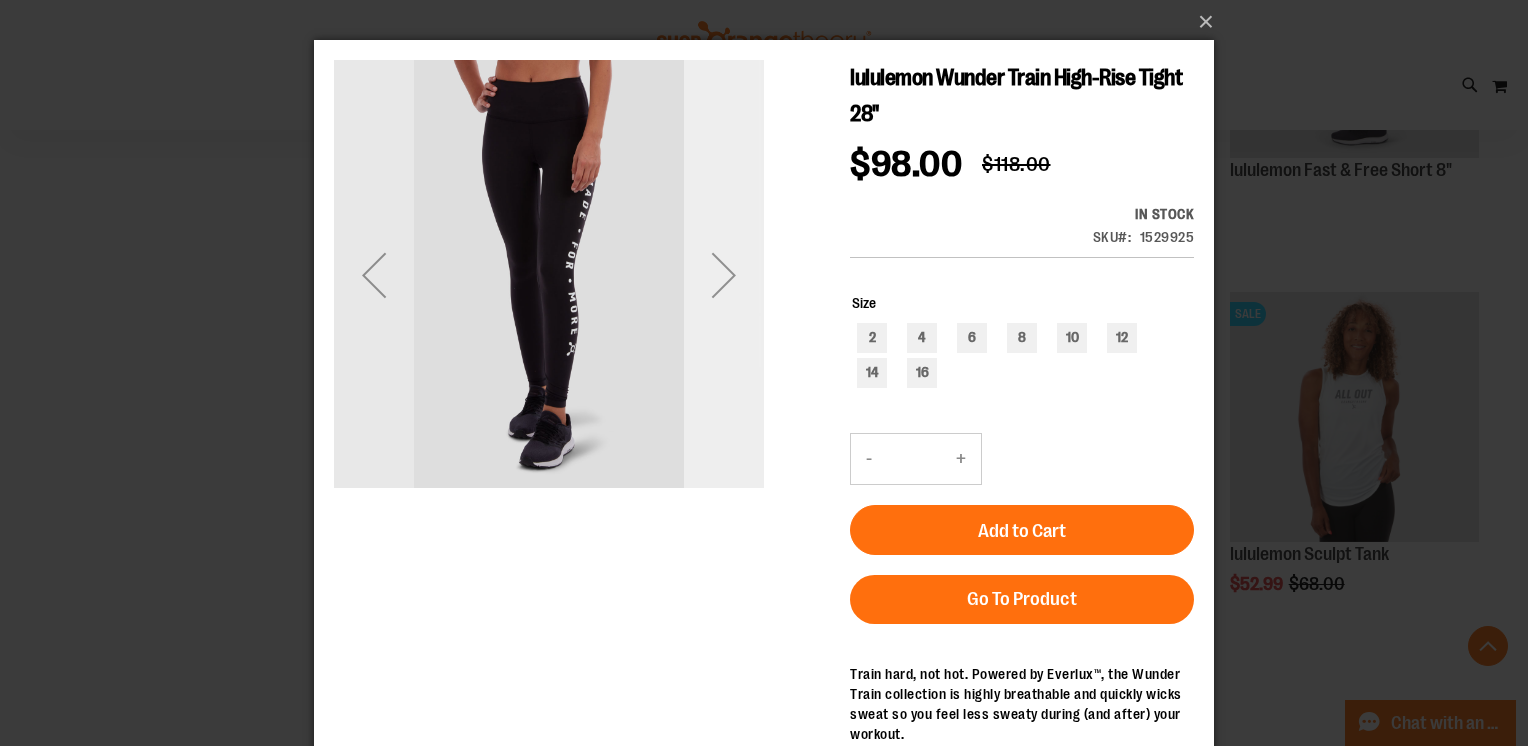 click at bounding box center [724, 275] 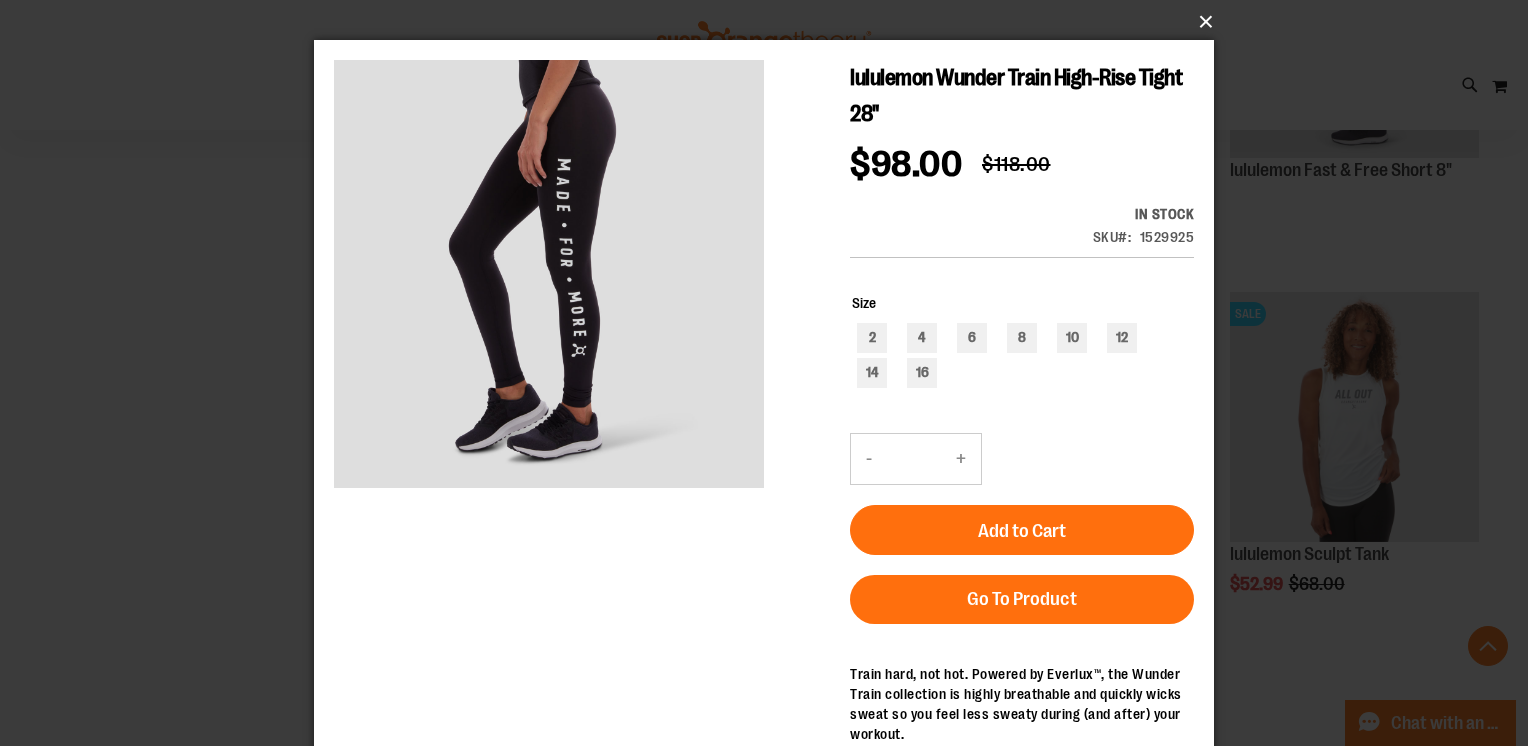 click on "×" at bounding box center [770, 22] 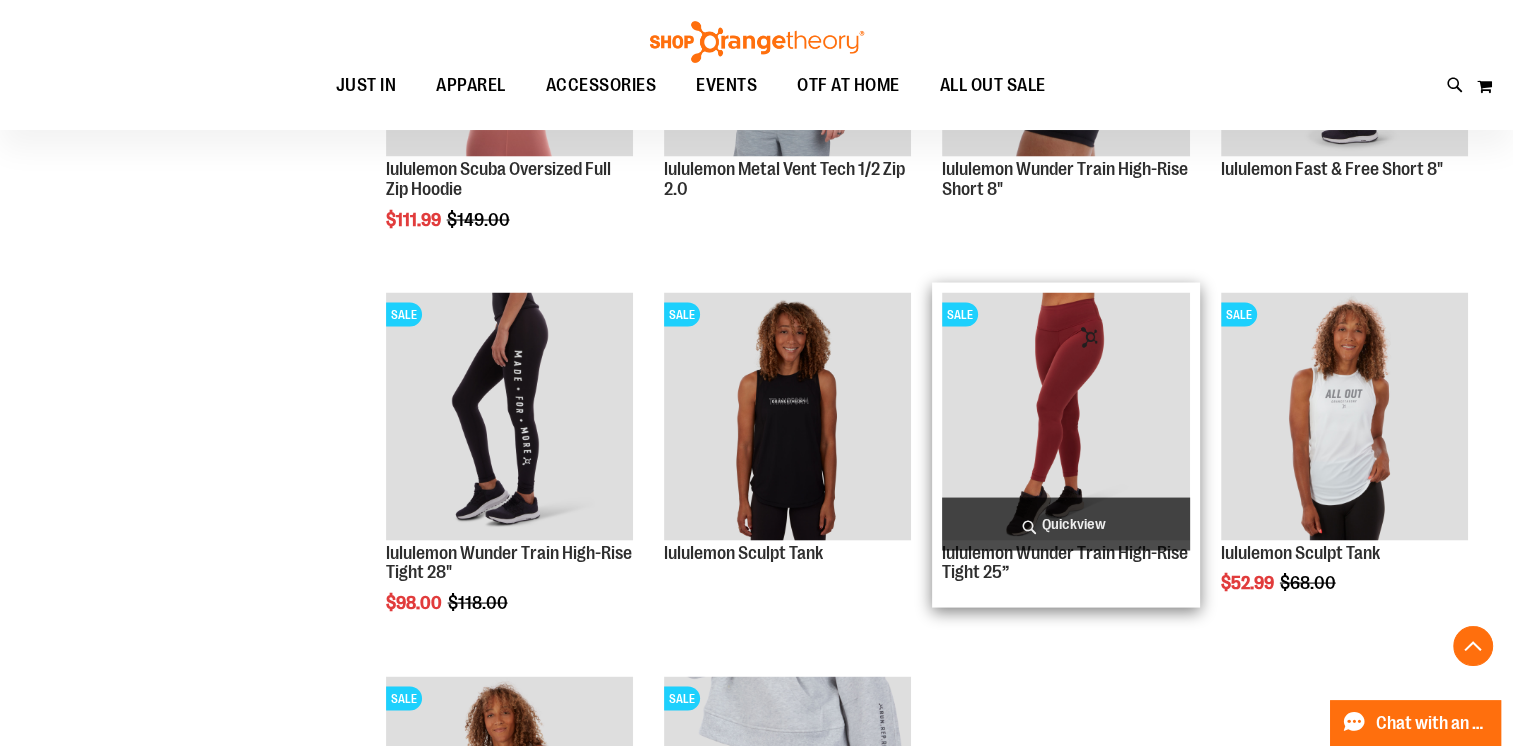 click on "Quickview" at bounding box center (1065, 523) 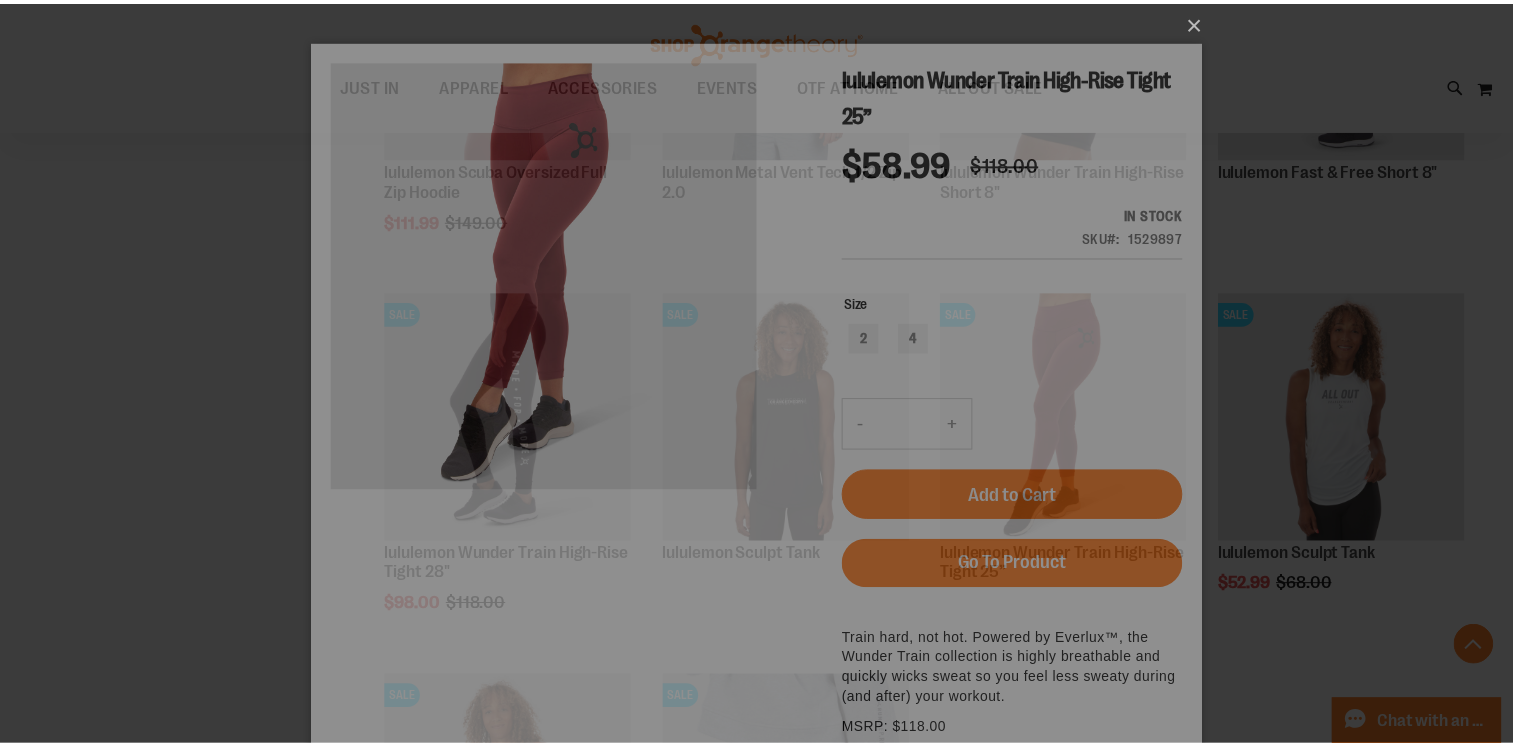 scroll, scrollTop: 0, scrollLeft: 0, axis: both 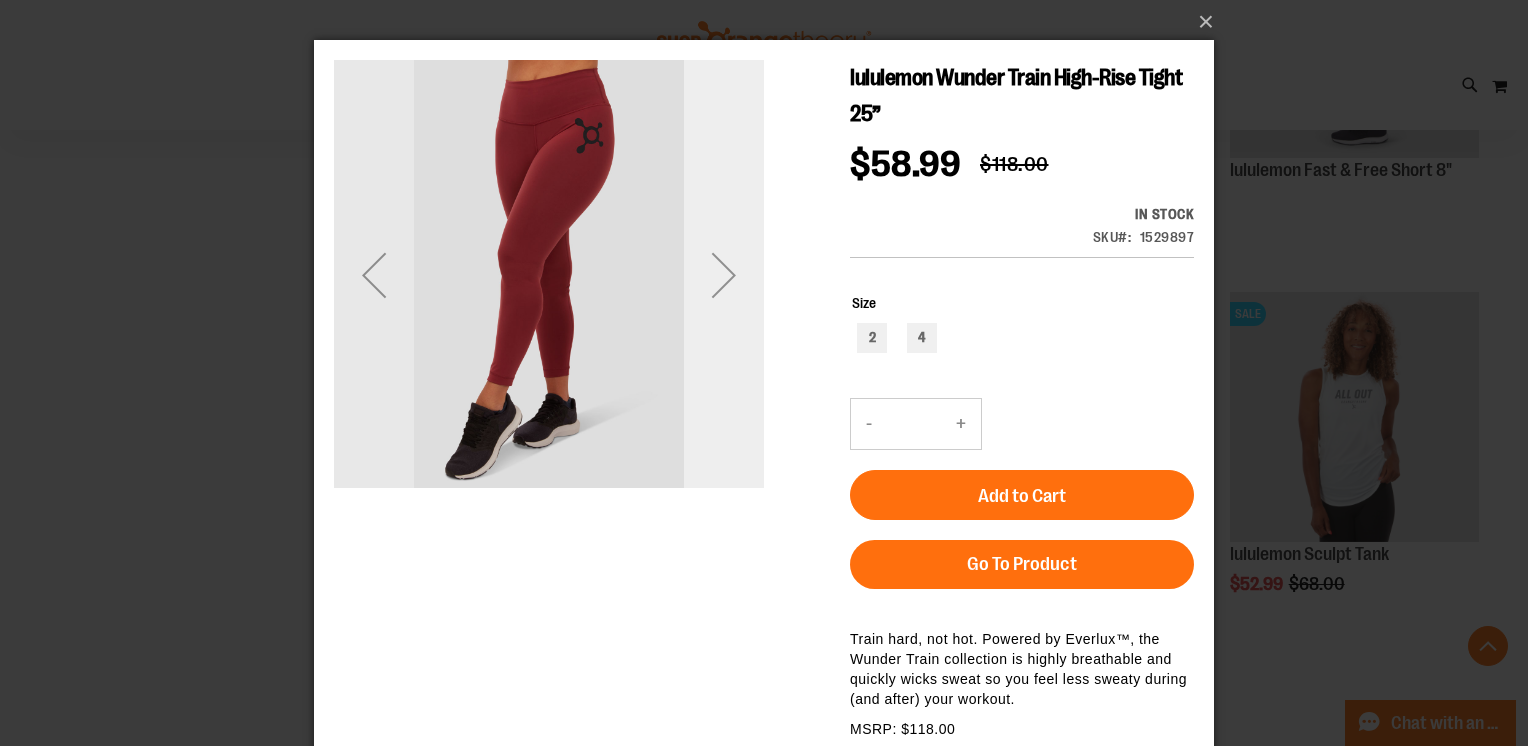click at bounding box center [724, 275] 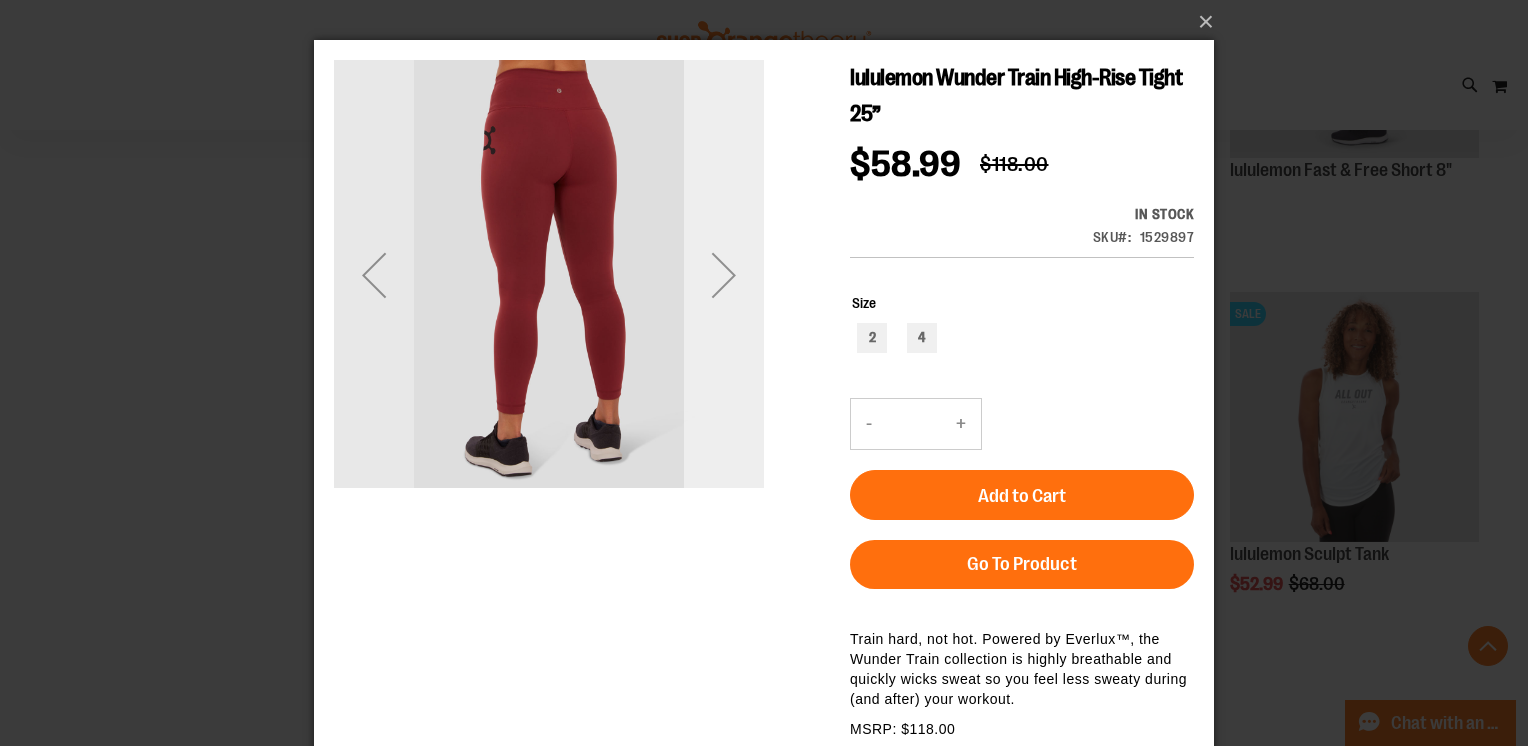 click at bounding box center (724, 275) 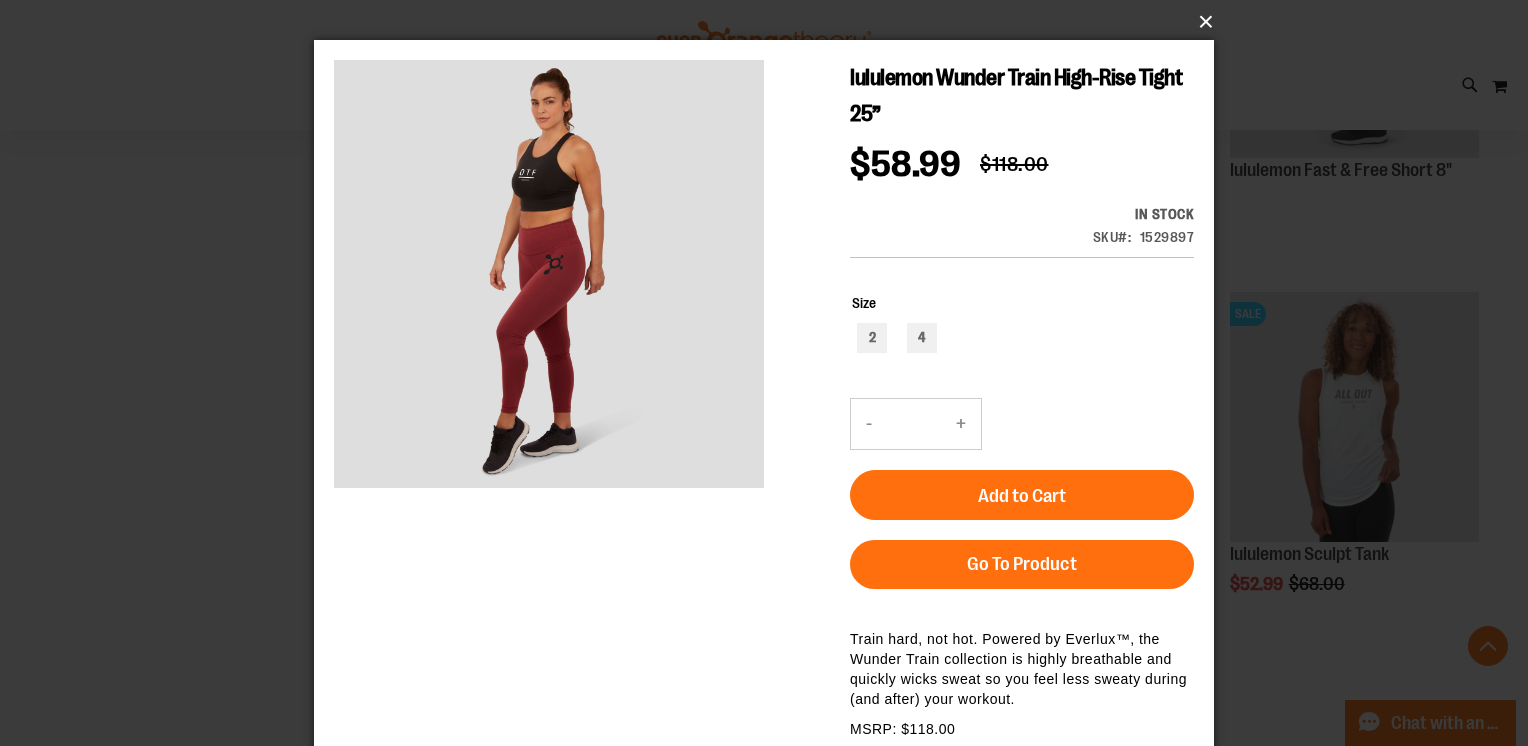 click on "×" at bounding box center (770, 22) 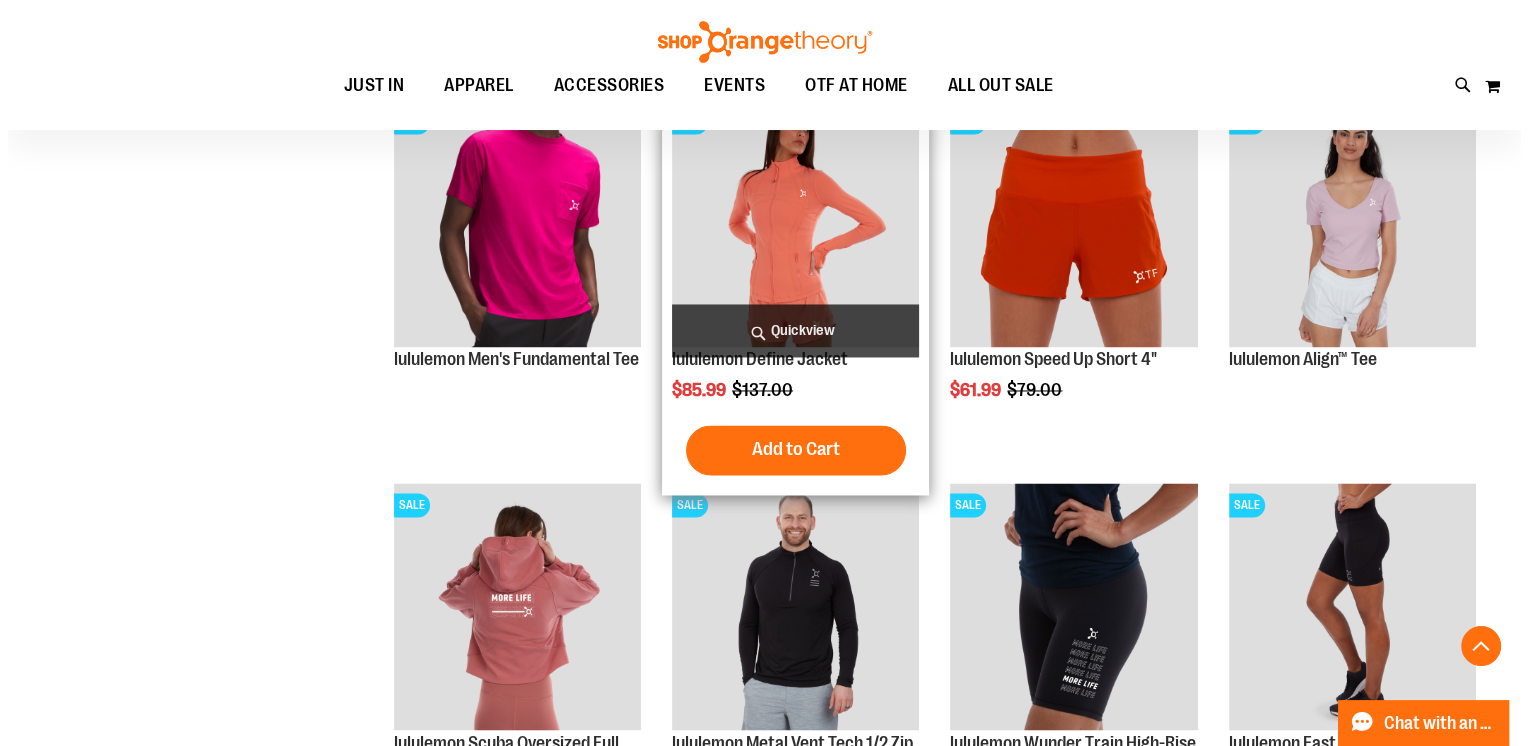 scroll, scrollTop: 3178, scrollLeft: 0, axis: vertical 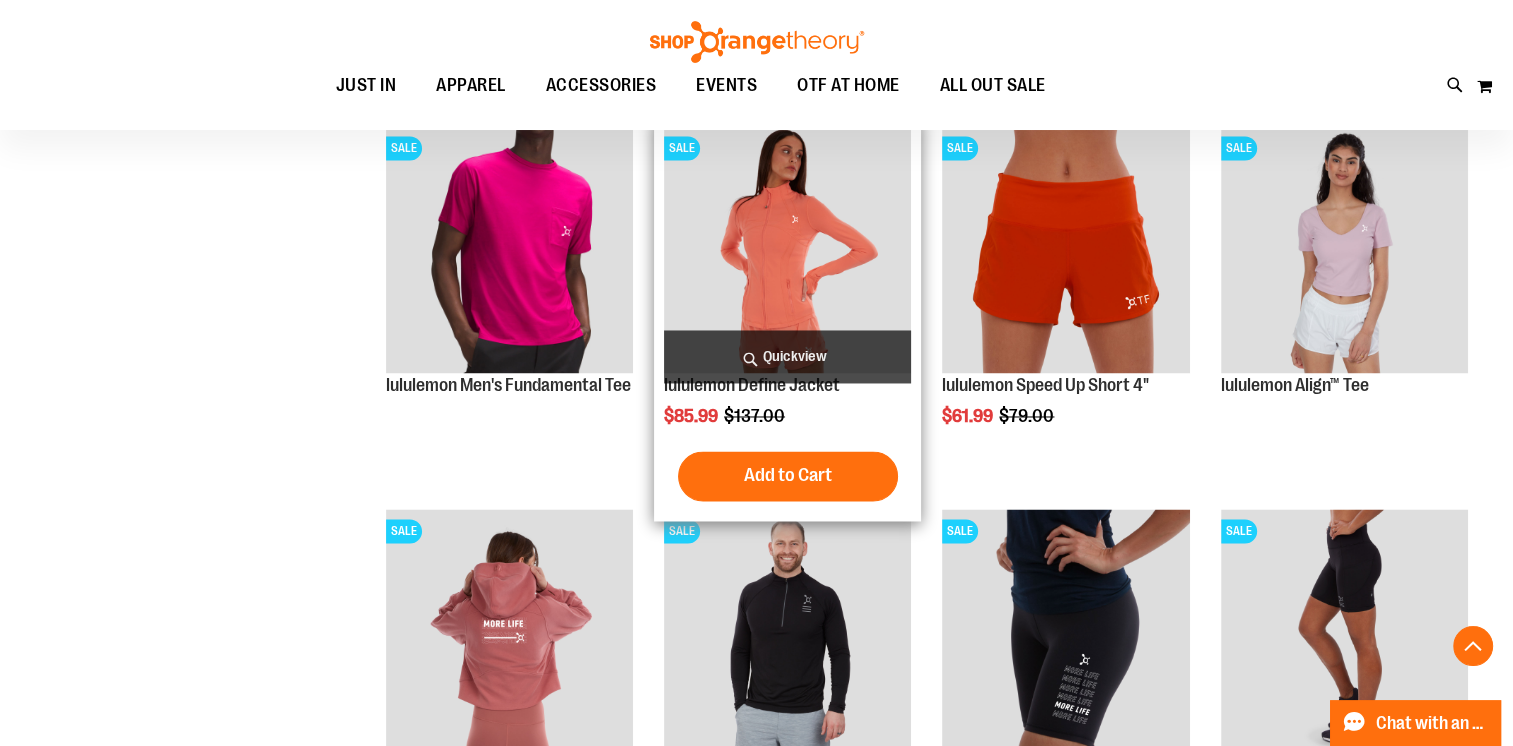 click on "Quickview" at bounding box center [787, 356] 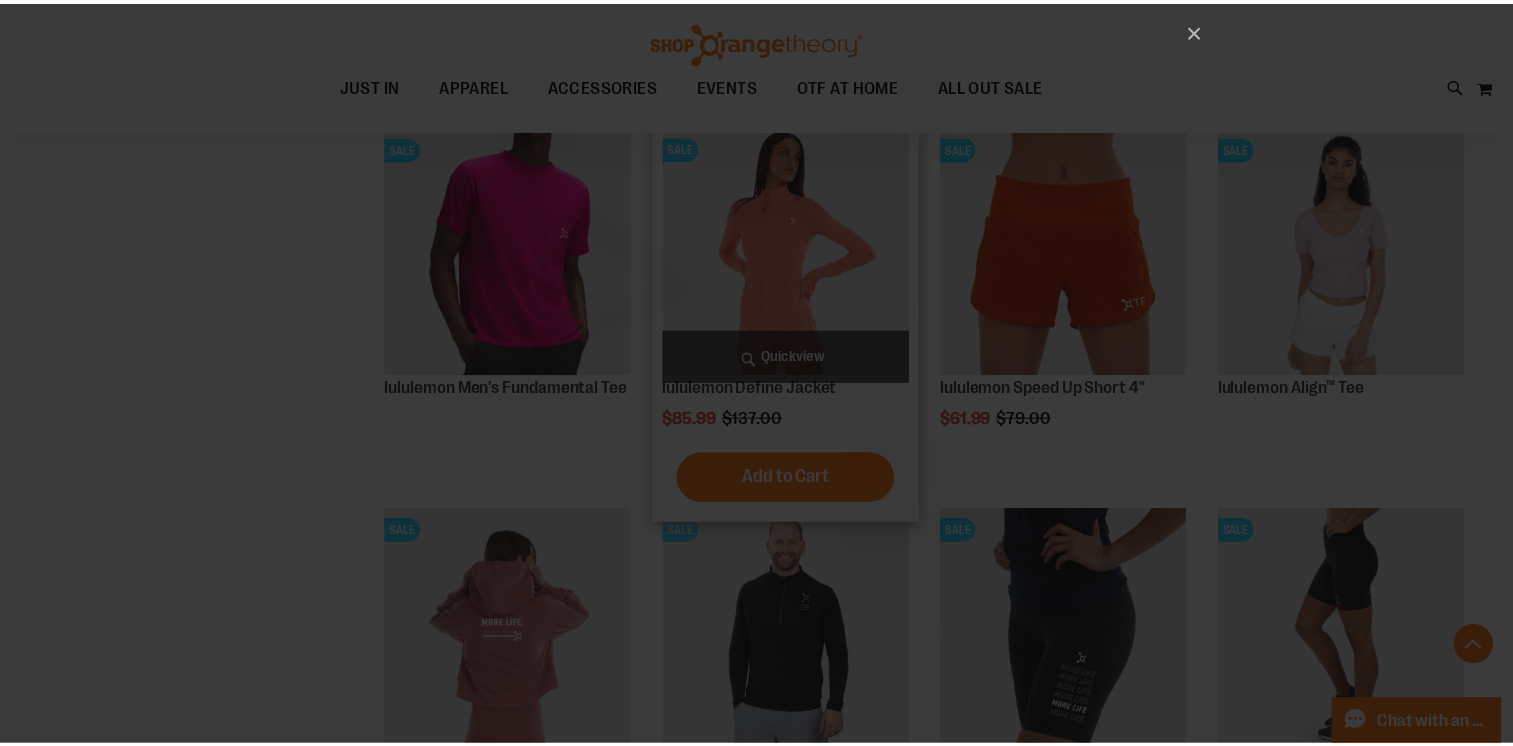 scroll, scrollTop: 0, scrollLeft: 0, axis: both 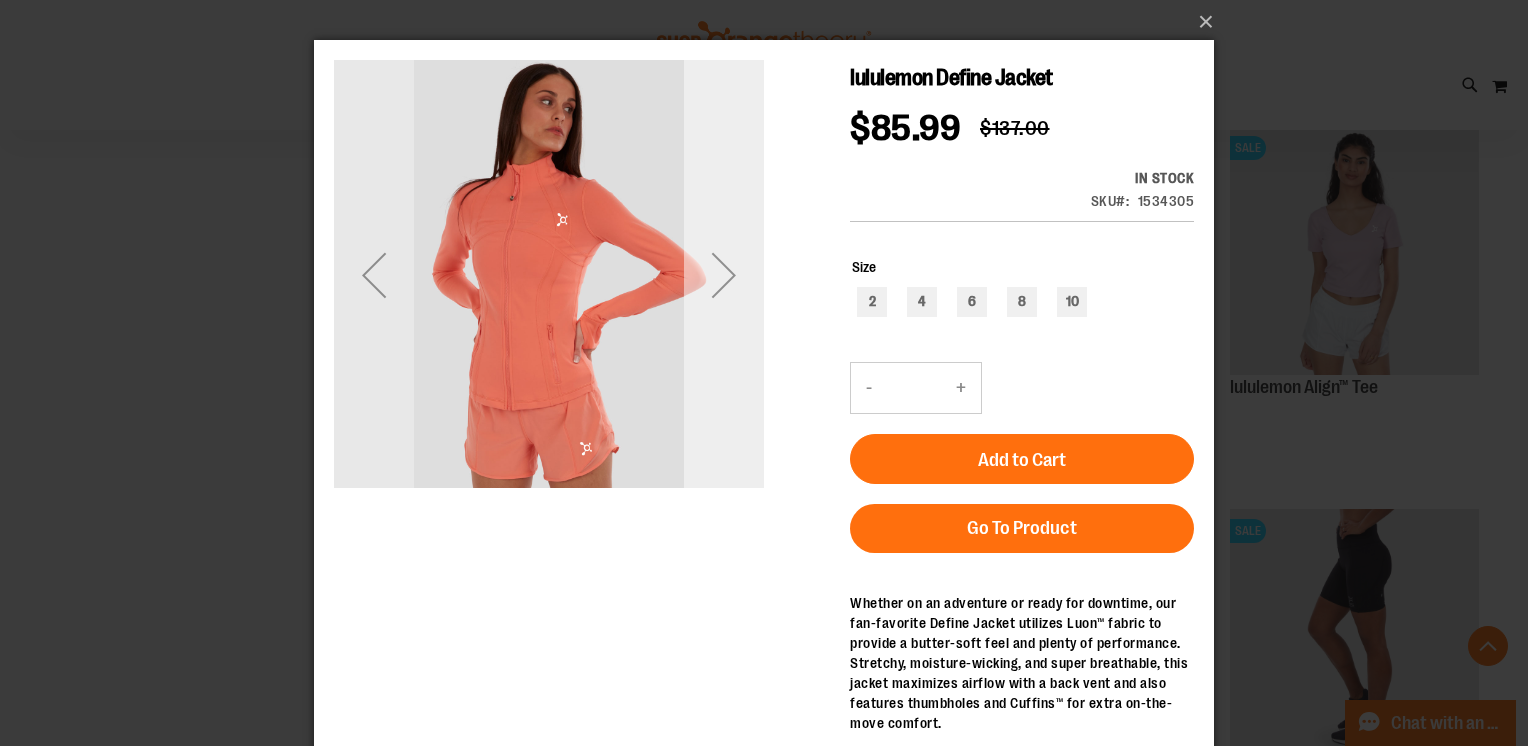 click at bounding box center (724, 275) 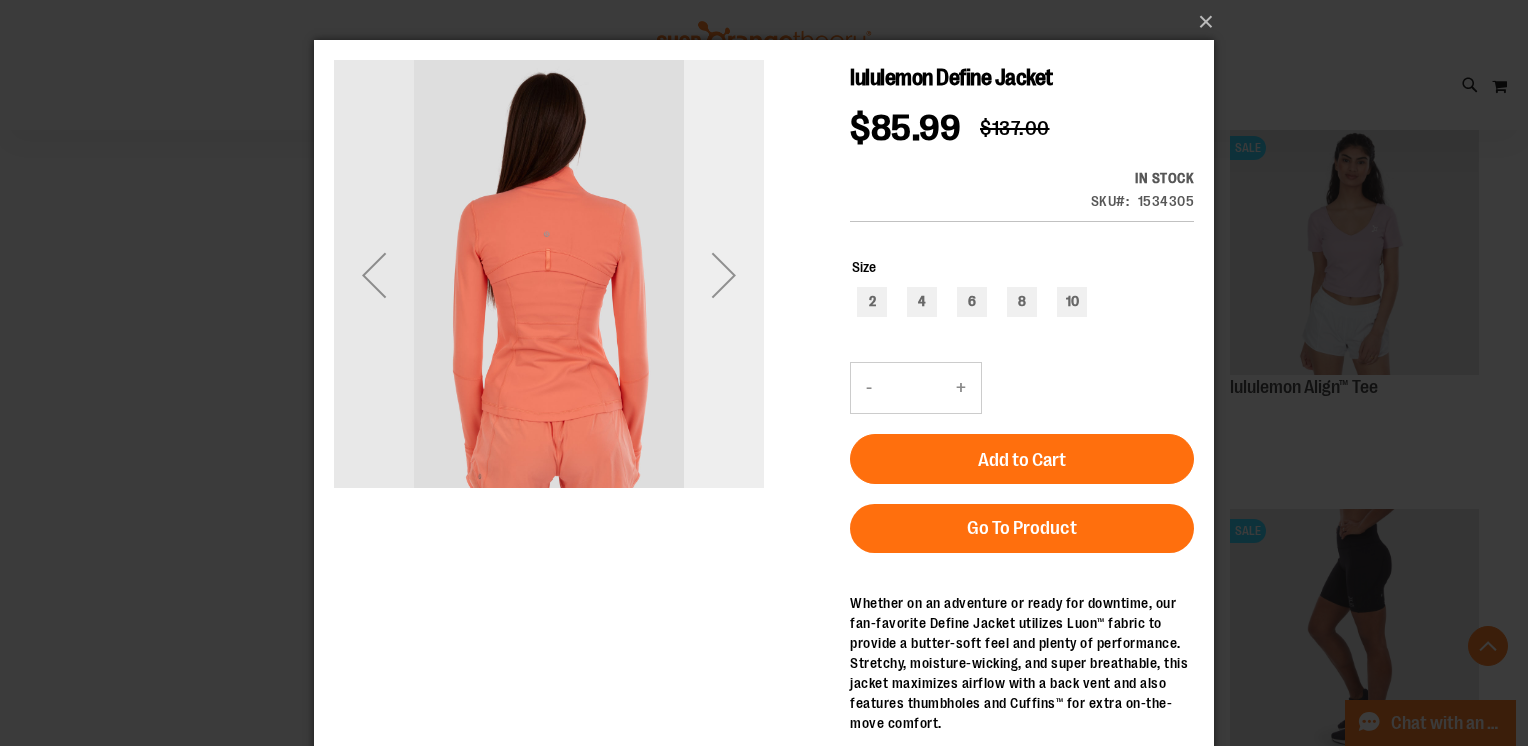 click at bounding box center [724, 275] 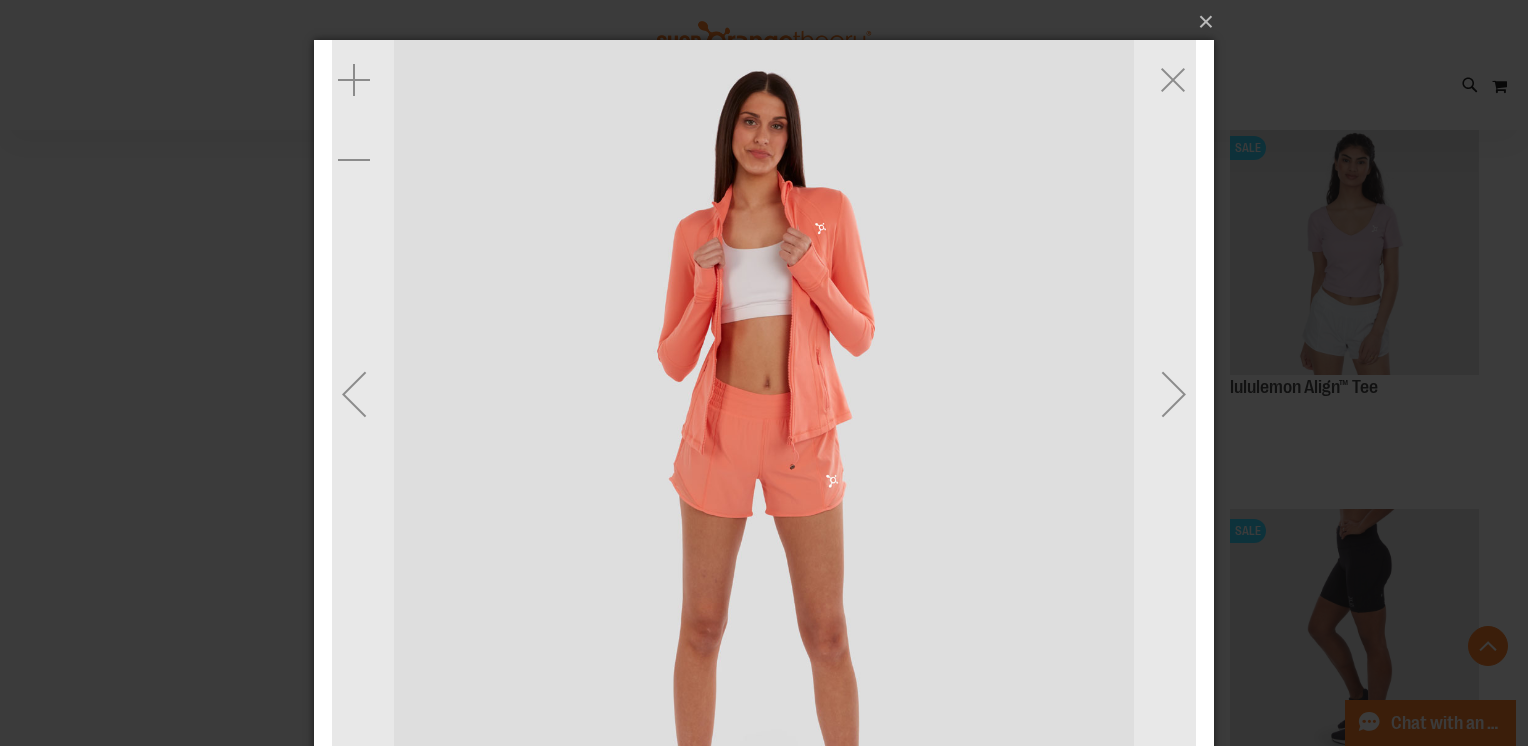 drag, startPoint x: 770, startPoint y: 316, endPoint x: 756, endPoint y: 517, distance: 201.48697 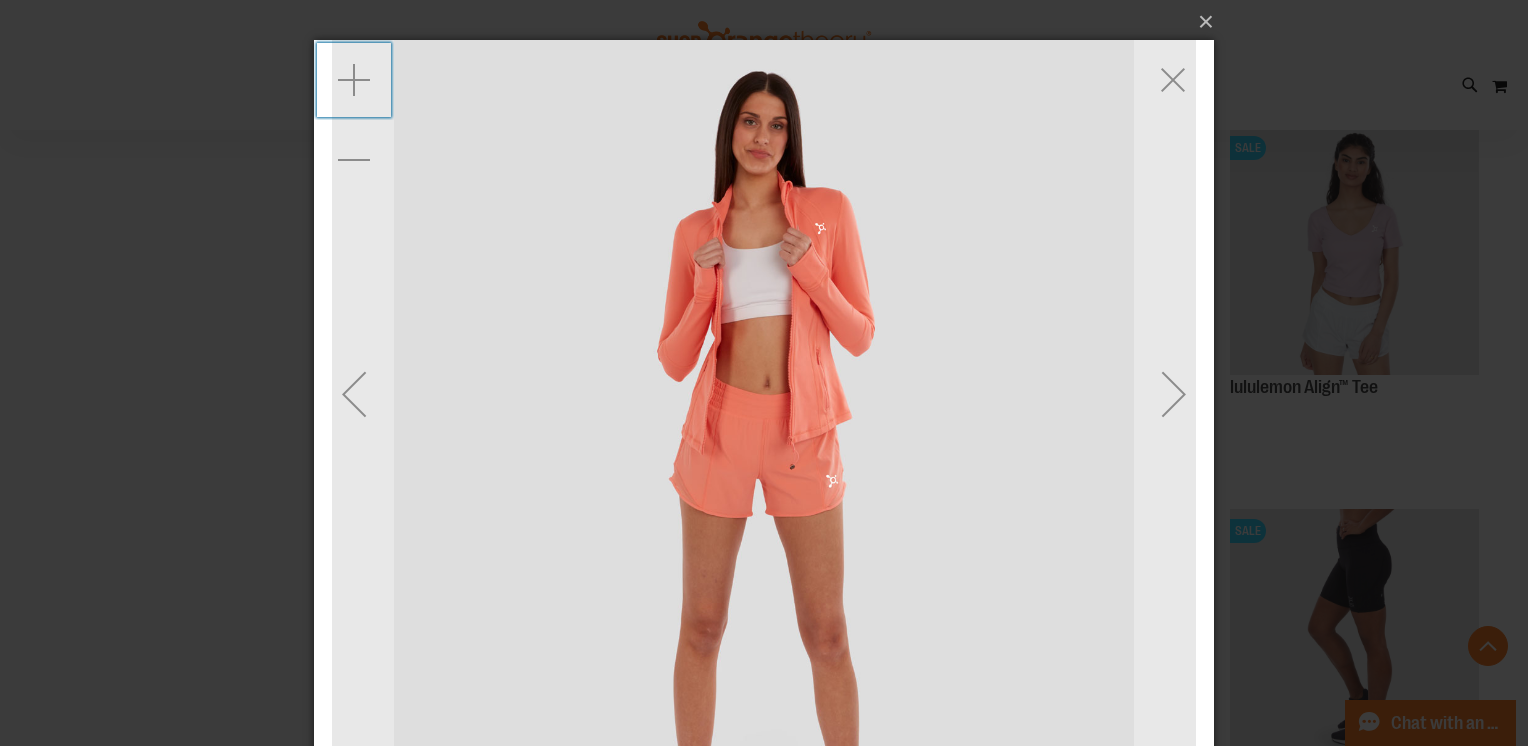 click at bounding box center (354, 80) 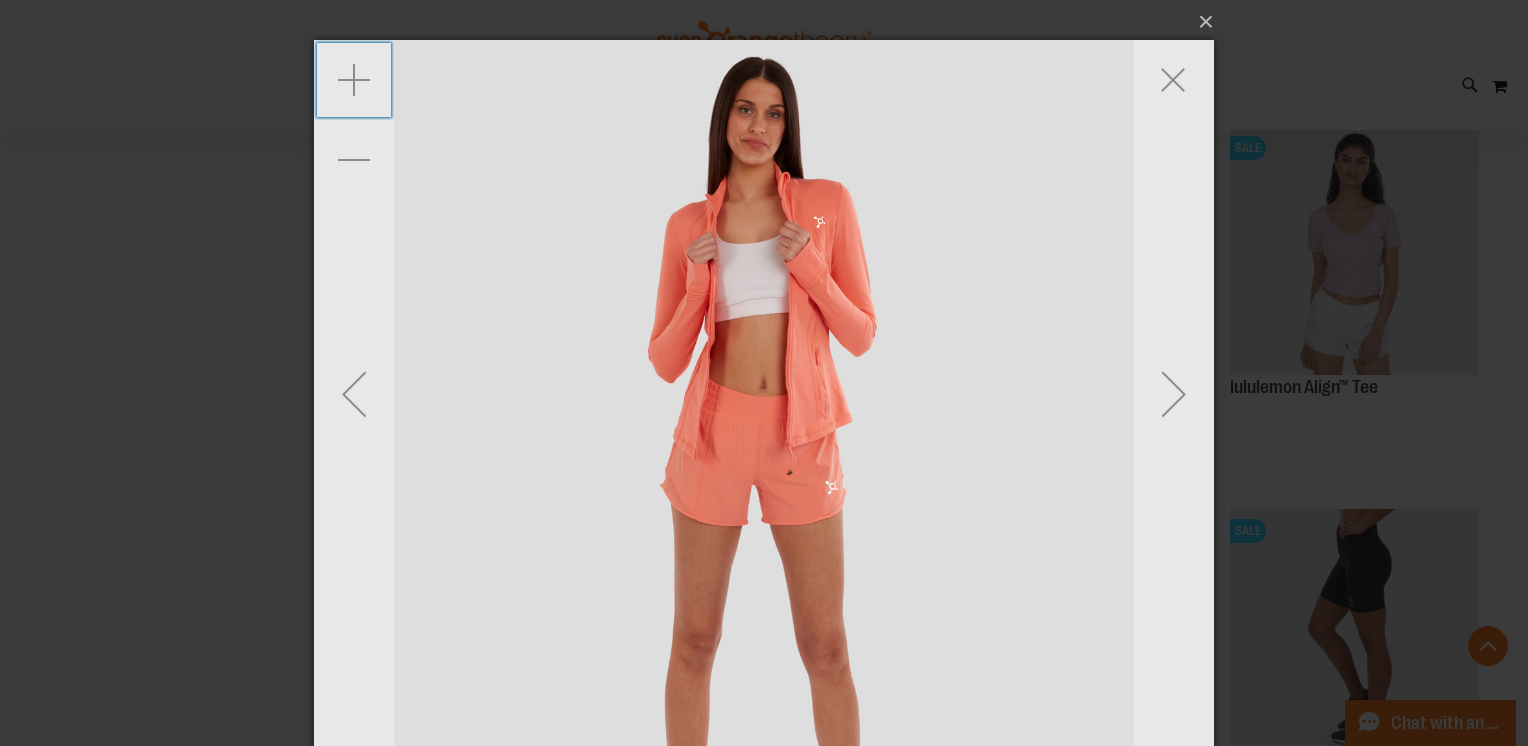click at bounding box center [354, 80] 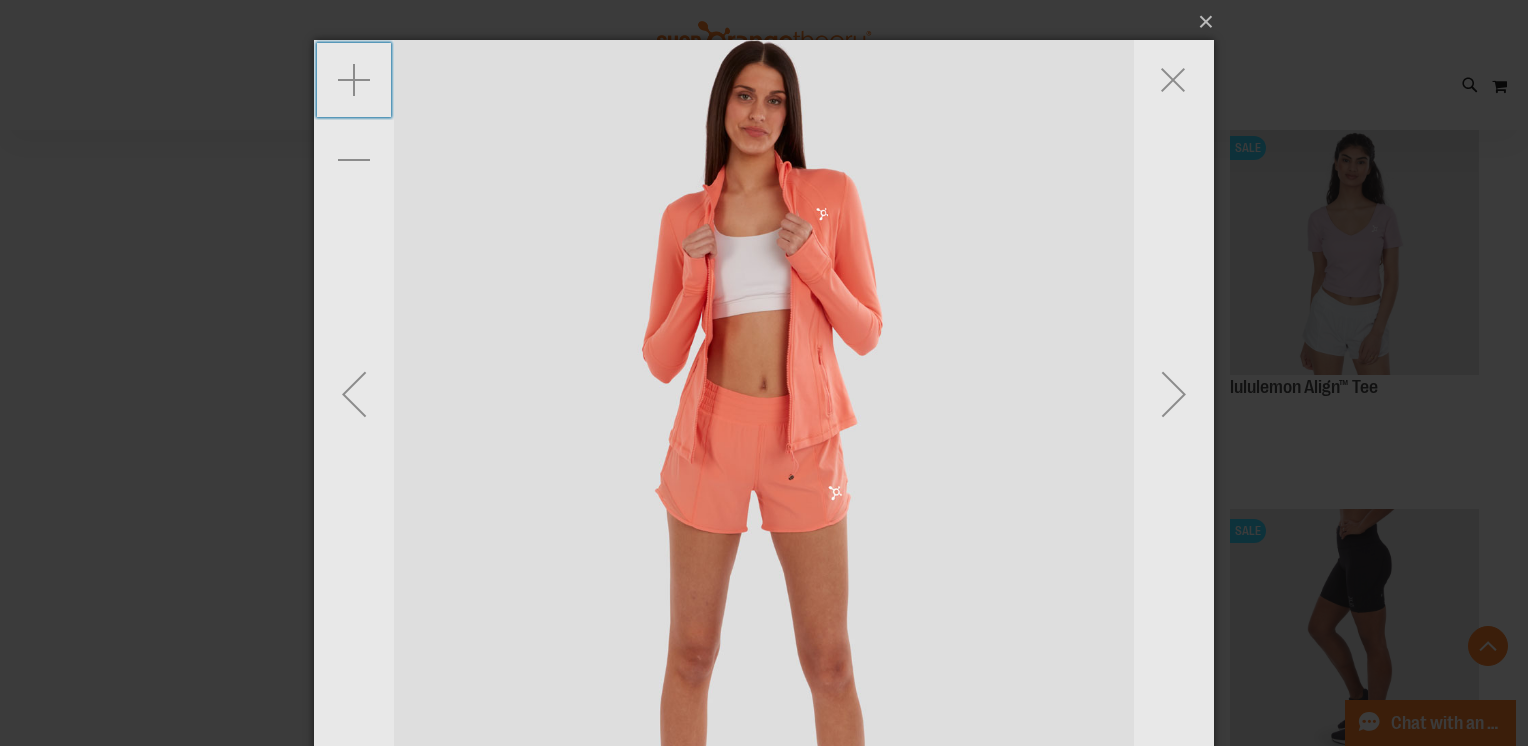 click at bounding box center (354, 80) 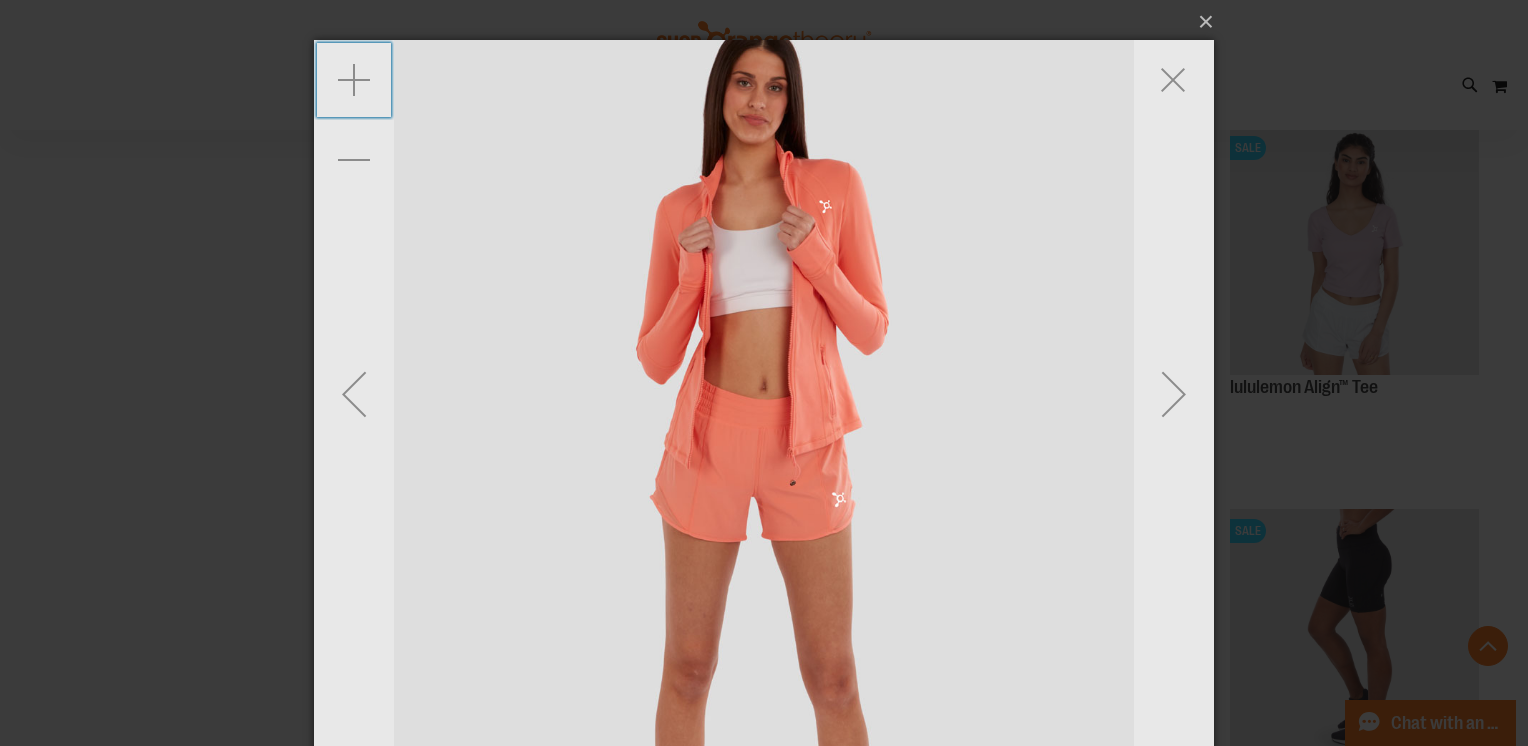 click at bounding box center [354, 80] 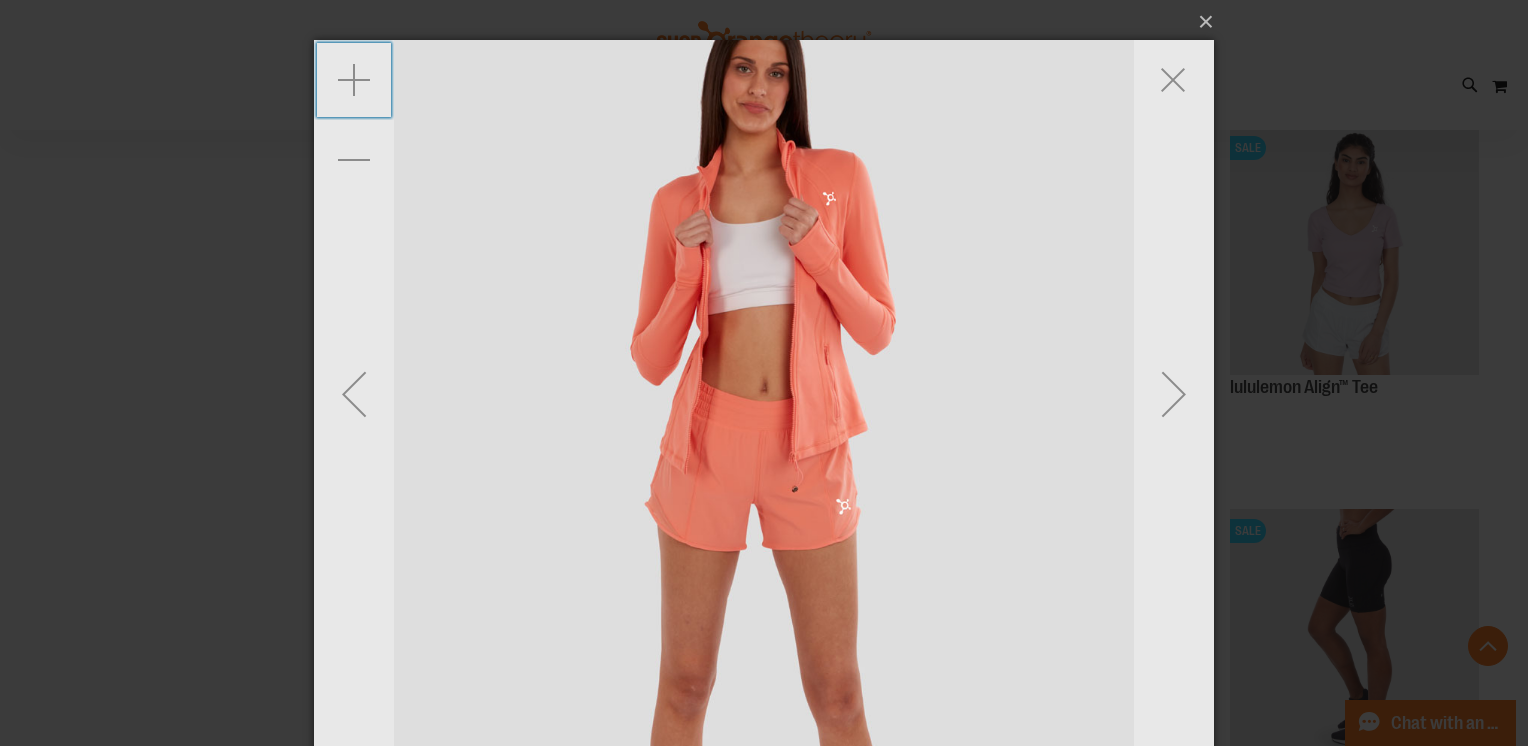 click at bounding box center (354, 80) 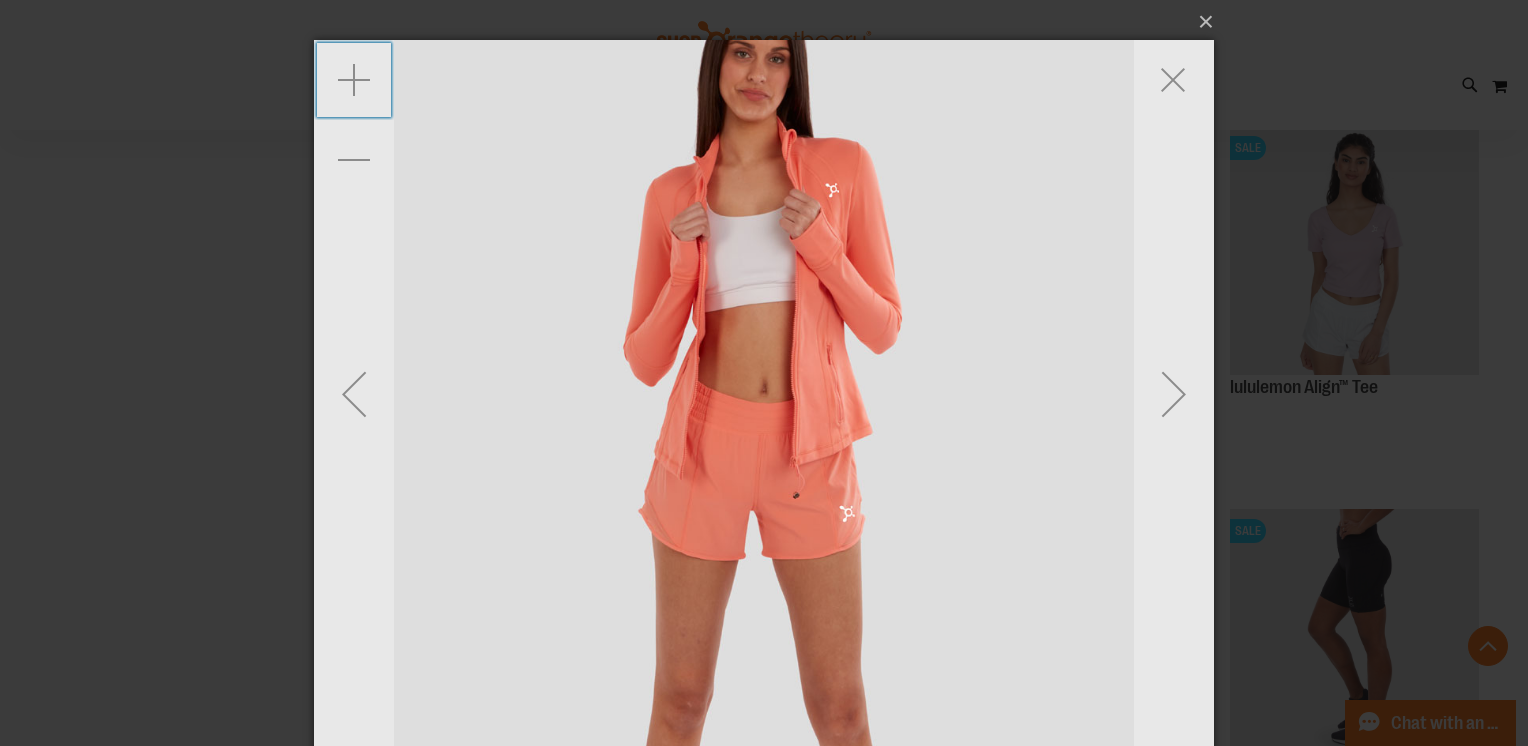 click at bounding box center [354, 80] 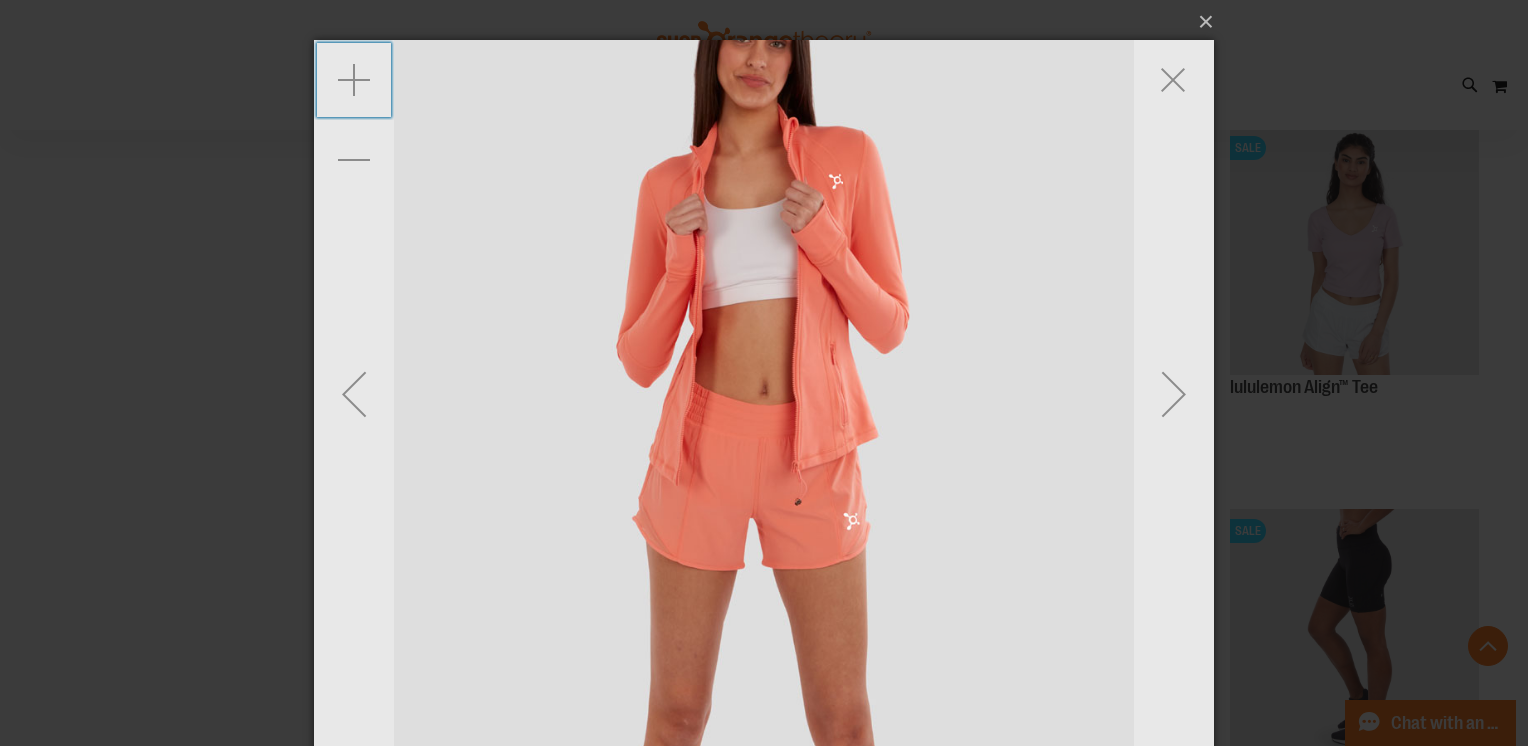 click at bounding box center [354, 80] 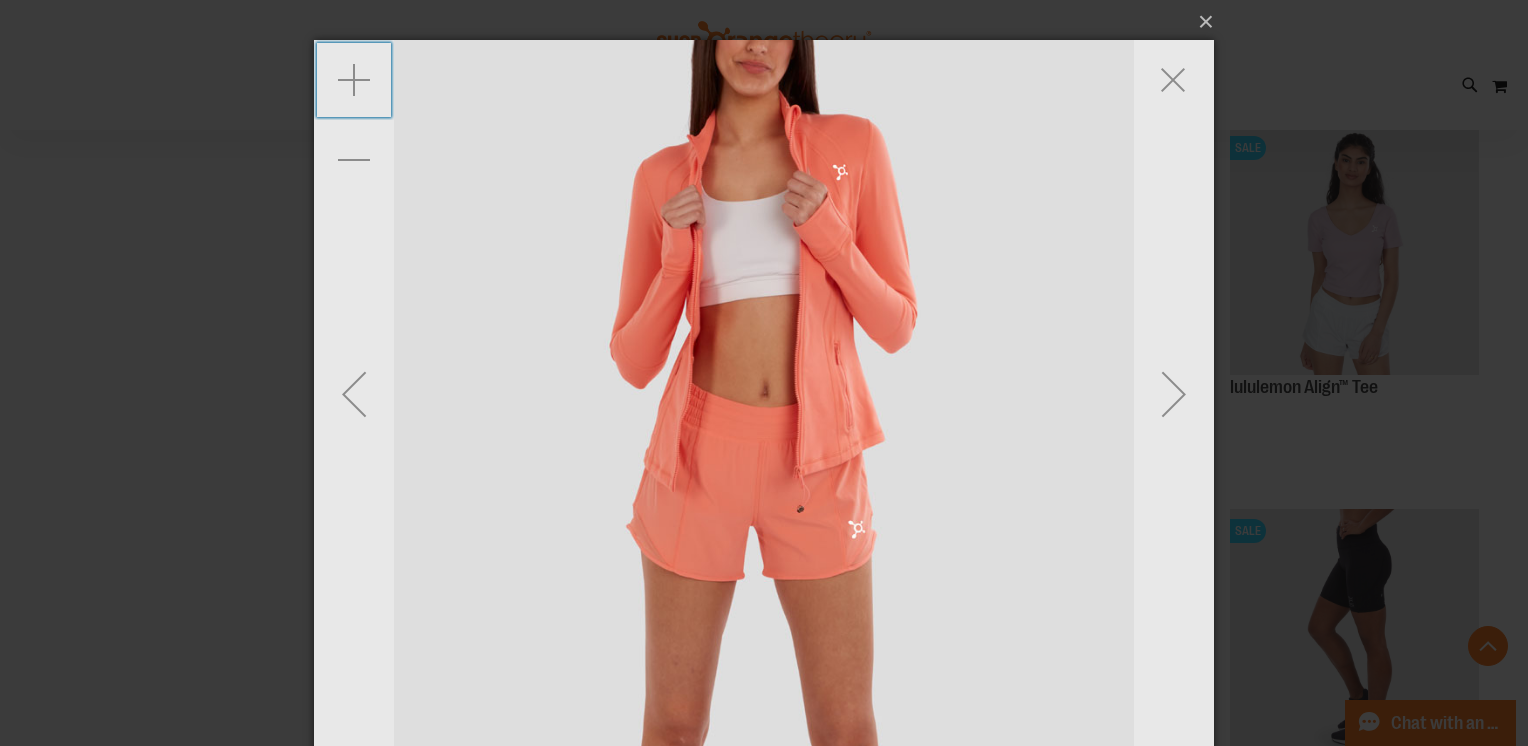 click at bounding box center (354, 80) 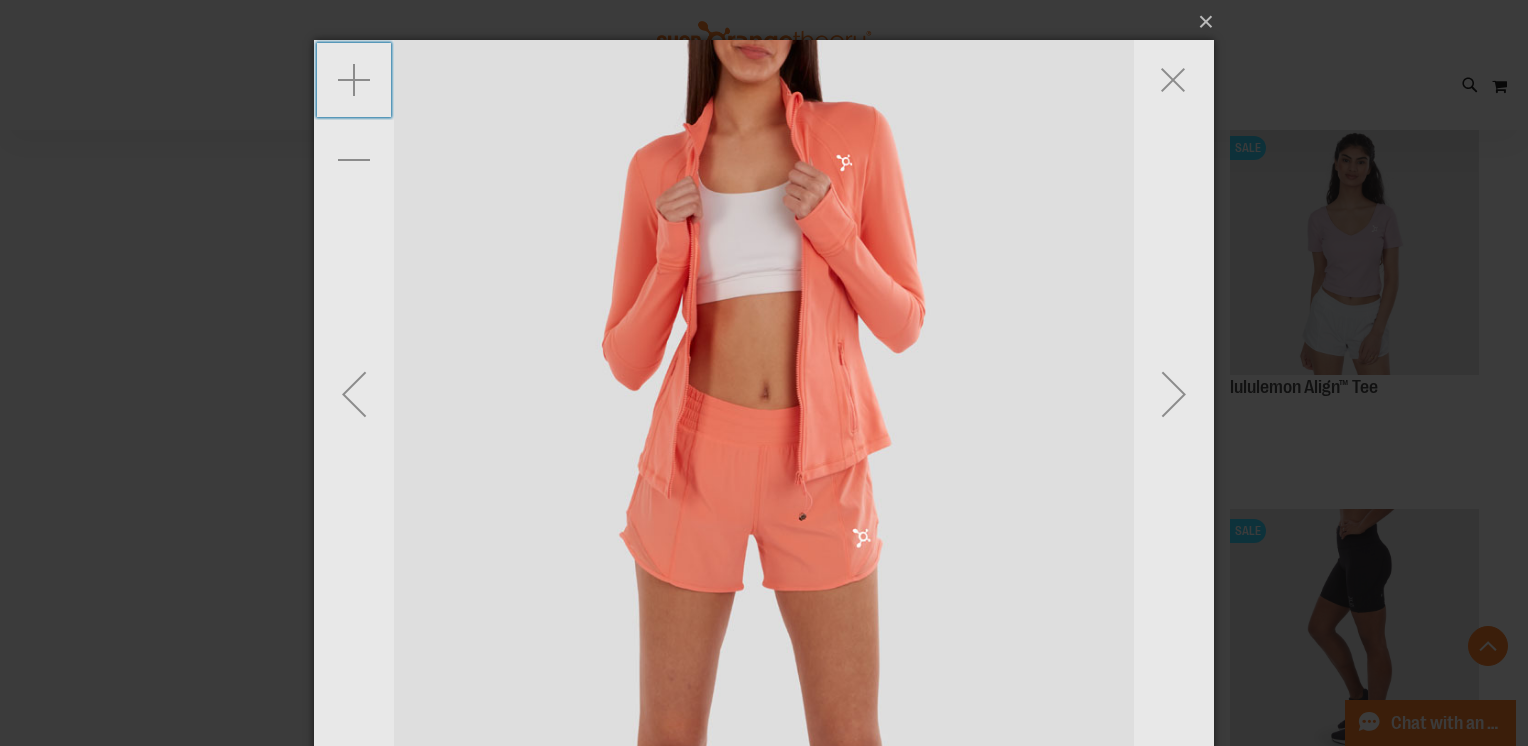 click at bounding box center (354, 80) 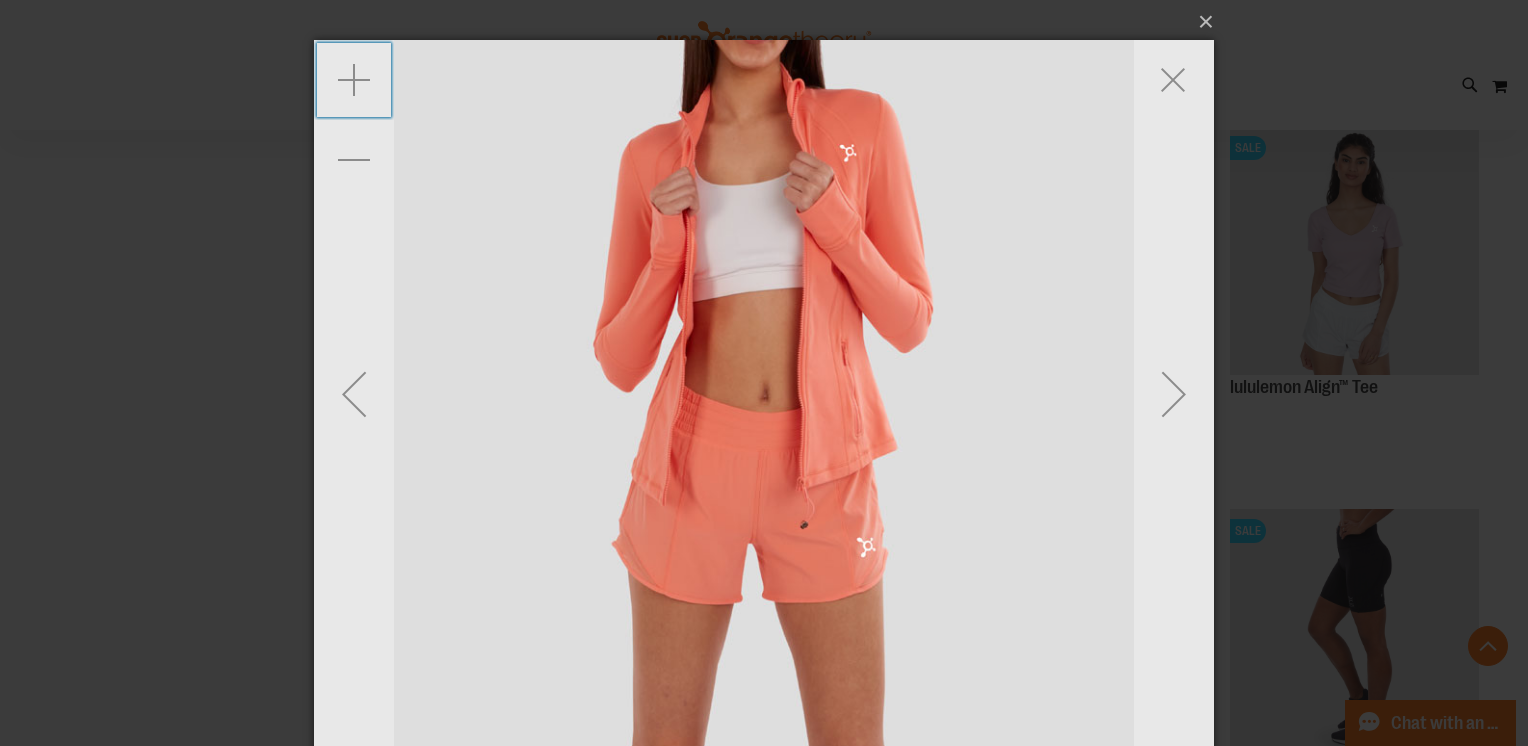 click at bounding box center (354, 80) 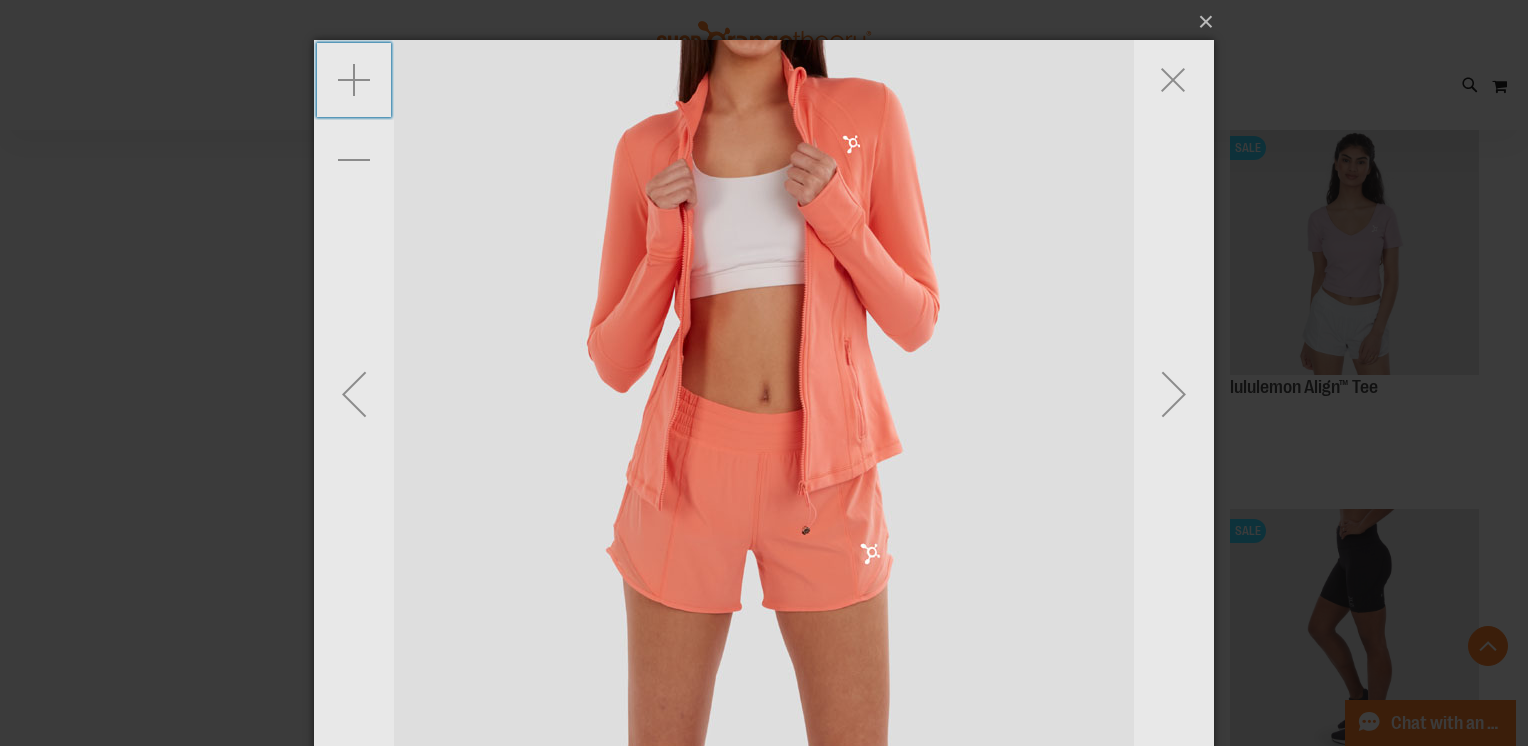 click at bounding box center (354, 80) 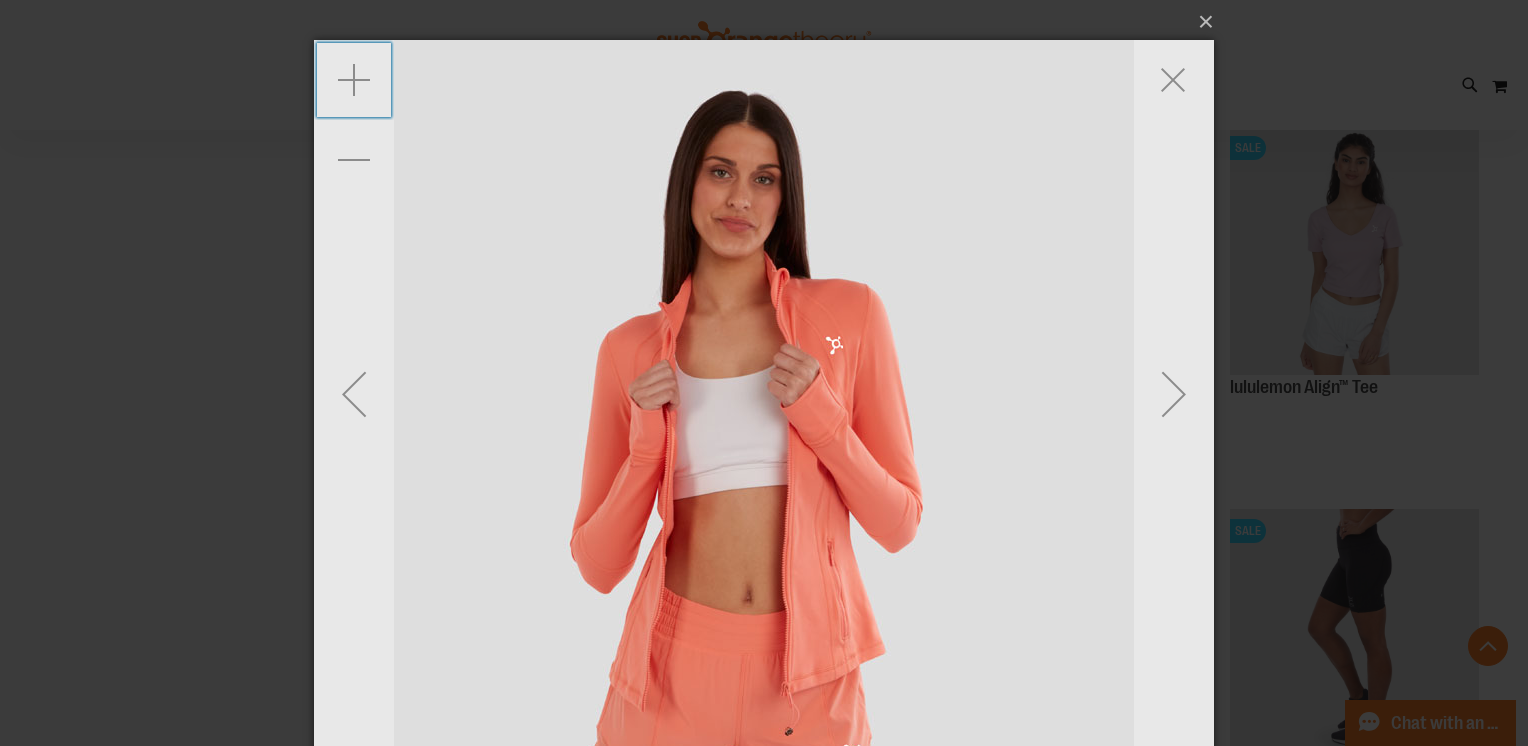 drag, startPoint x: 739, startPoint y: 181, endPoint x: 722, endPoint y: 333, distance: 152.94771 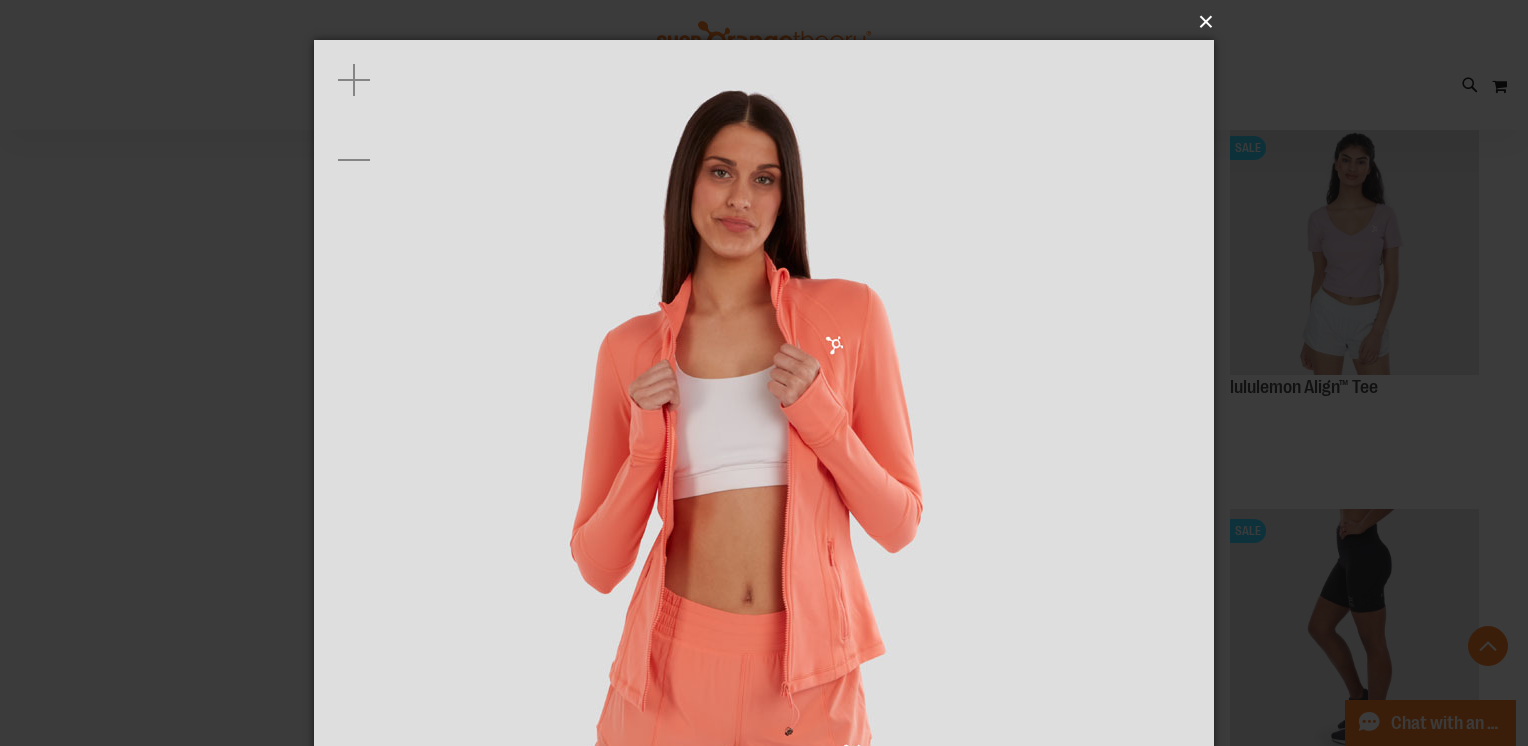 click on "×" at bounding box center (770, 22) 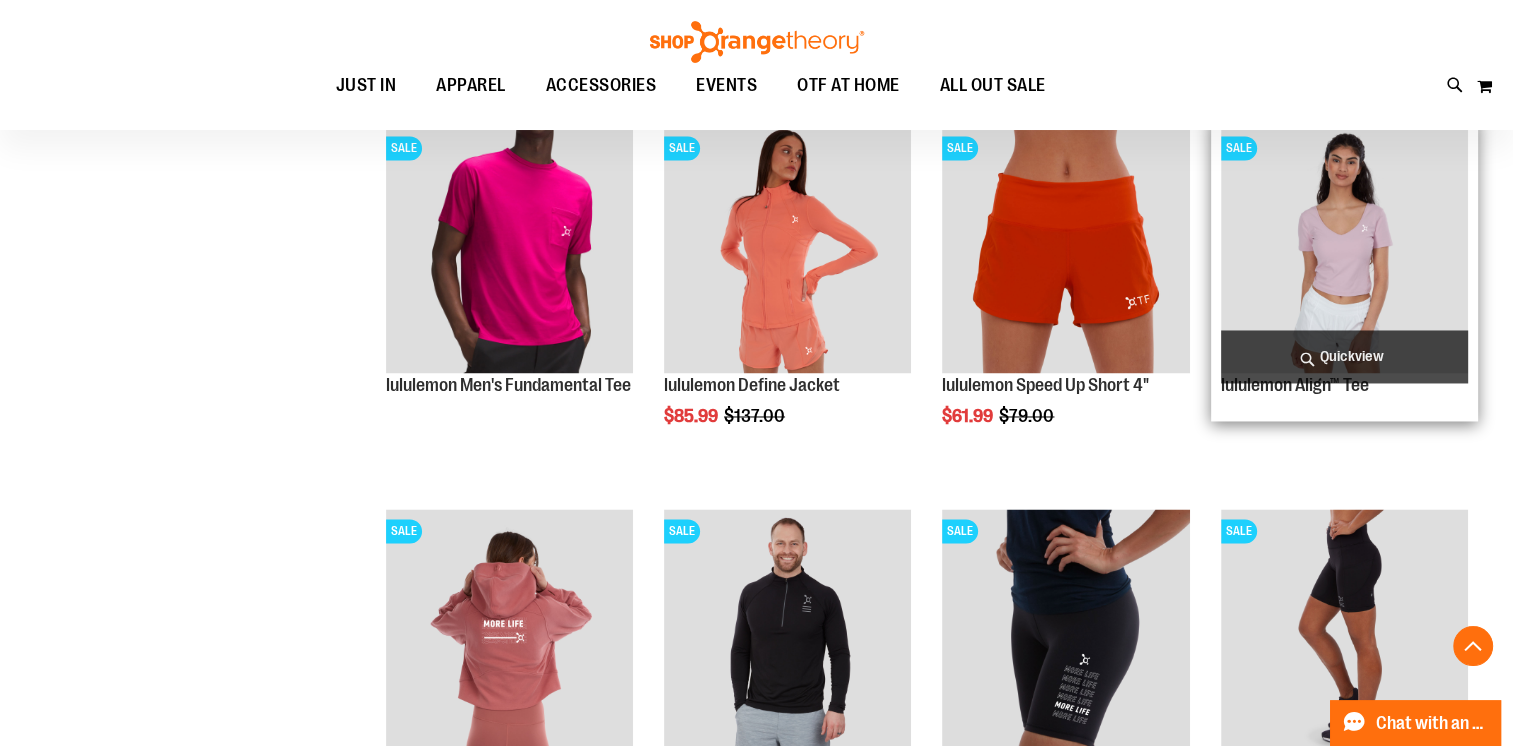 scroll, scrollTop: 3078, scrollLeft: 0, axis: vertical 